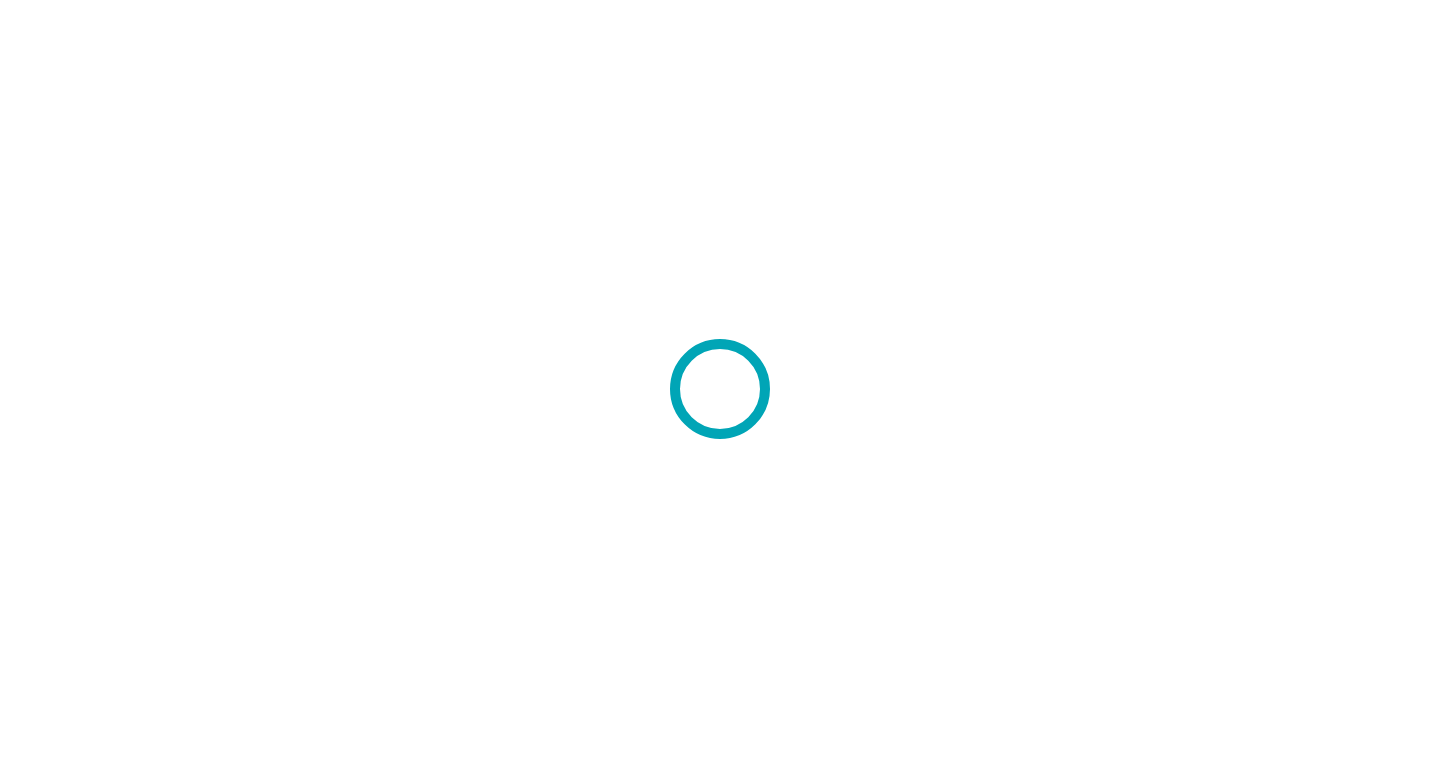 scroll, scrollTop: 0, scrollLeft: 0, axis: both 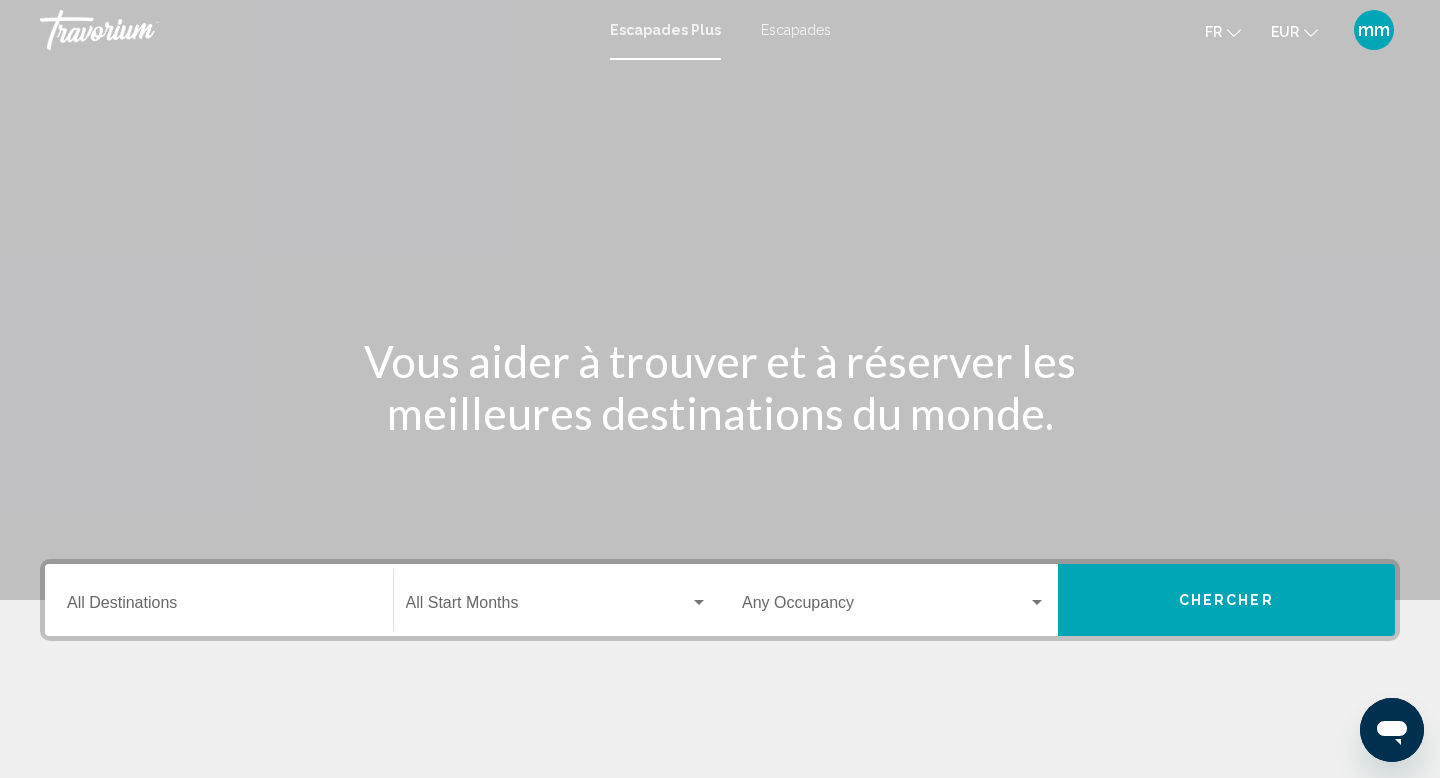 click on "Escapades" at bounding box center [796, 30] 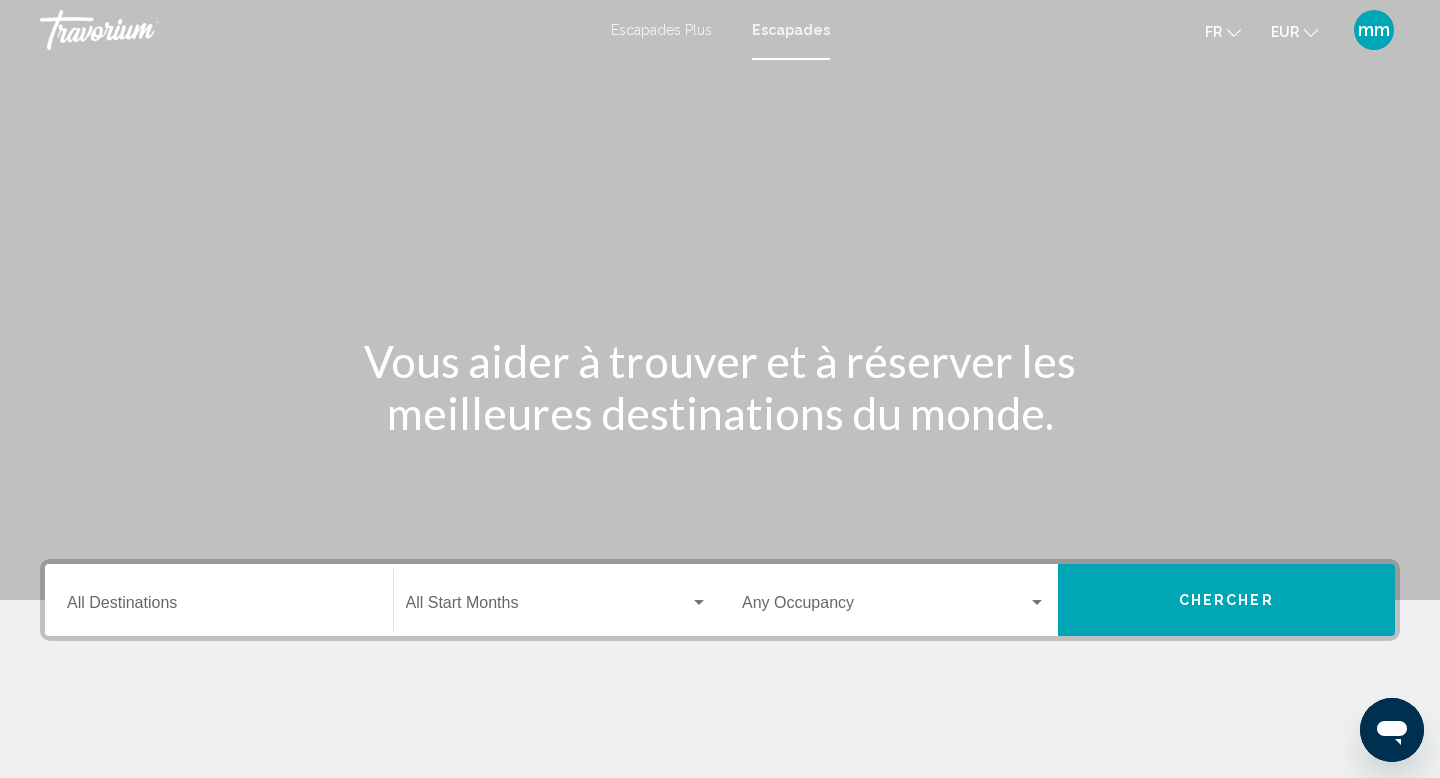 click on "Destination All Destinations" at bounding box center [219, 600] 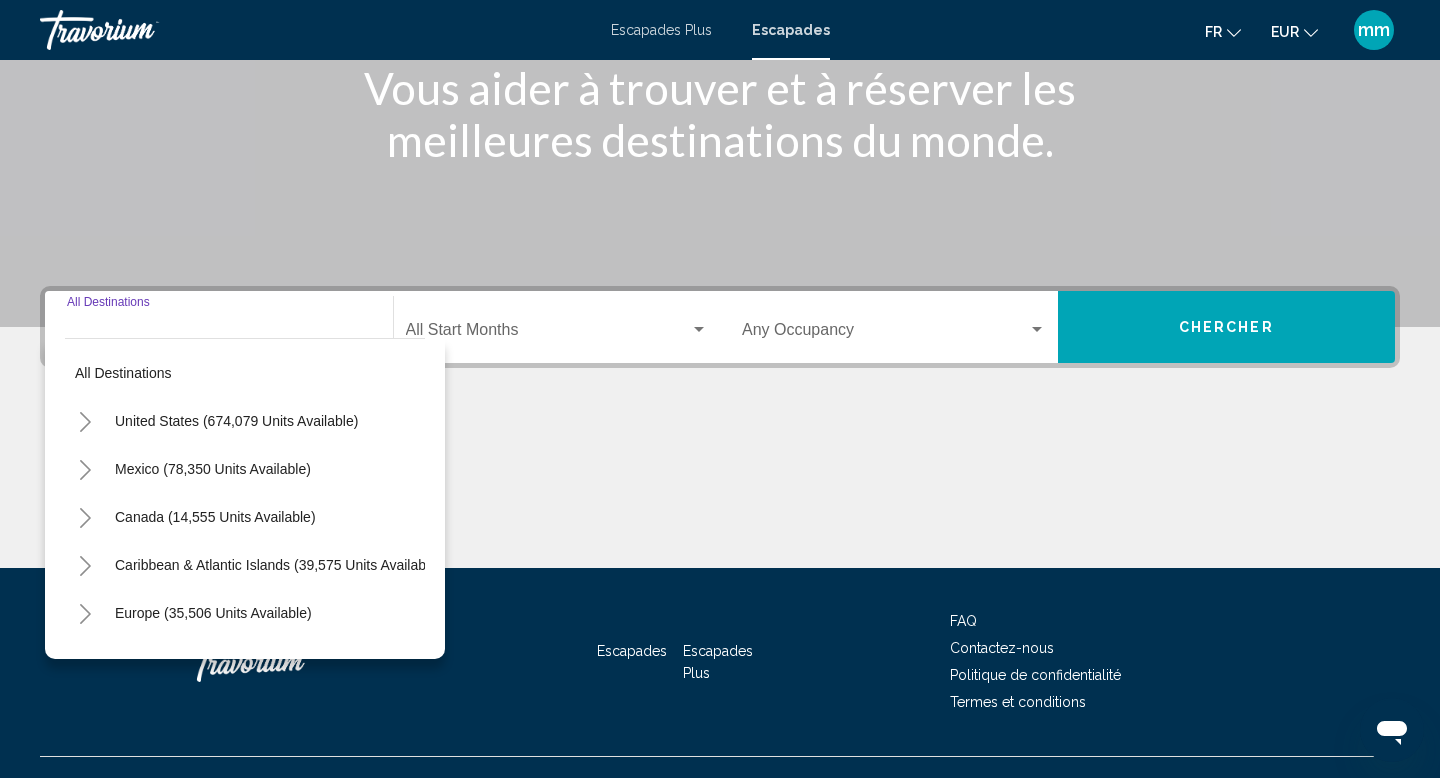 scroll, scrollTop: 308, scrollLeft: 0, axis: vertical 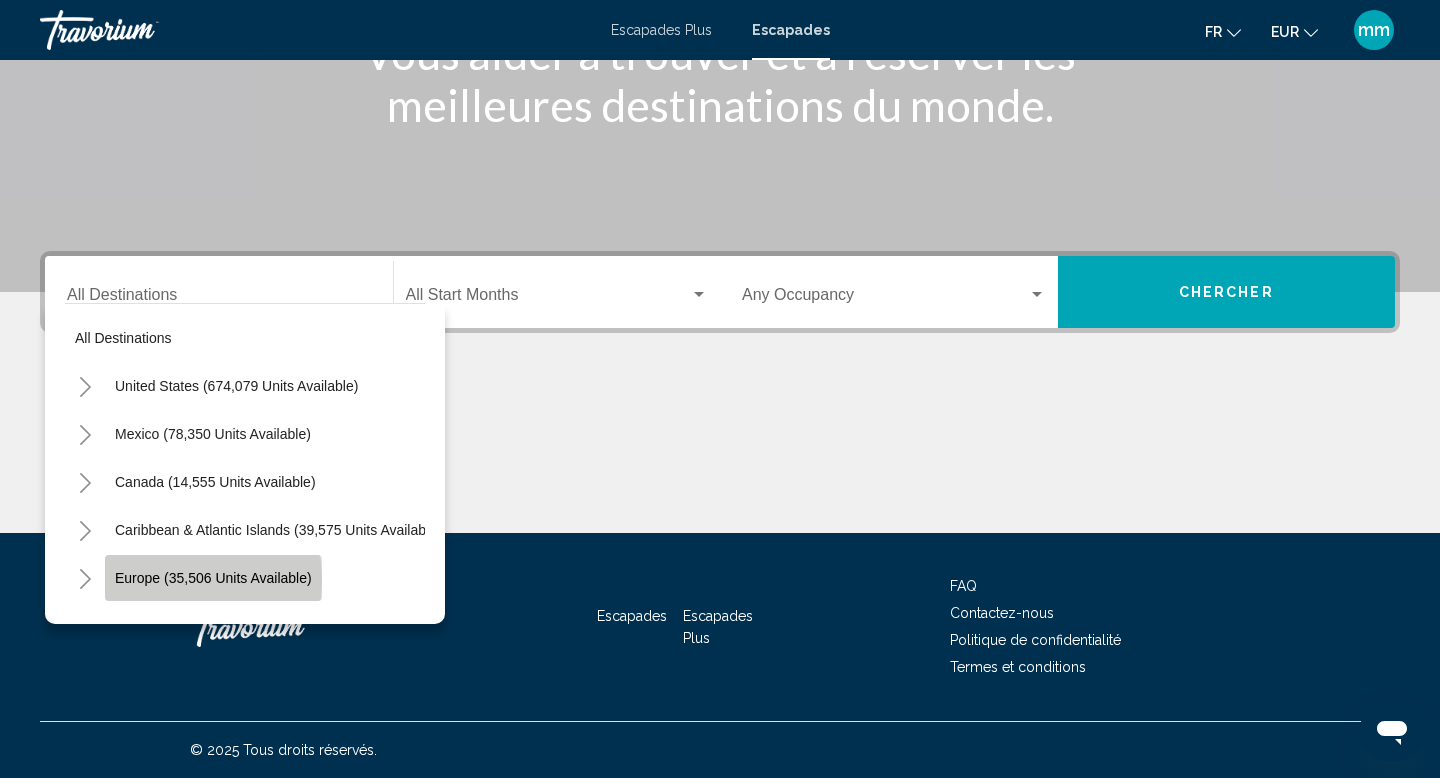 click on "Europe (35,506 units available)" 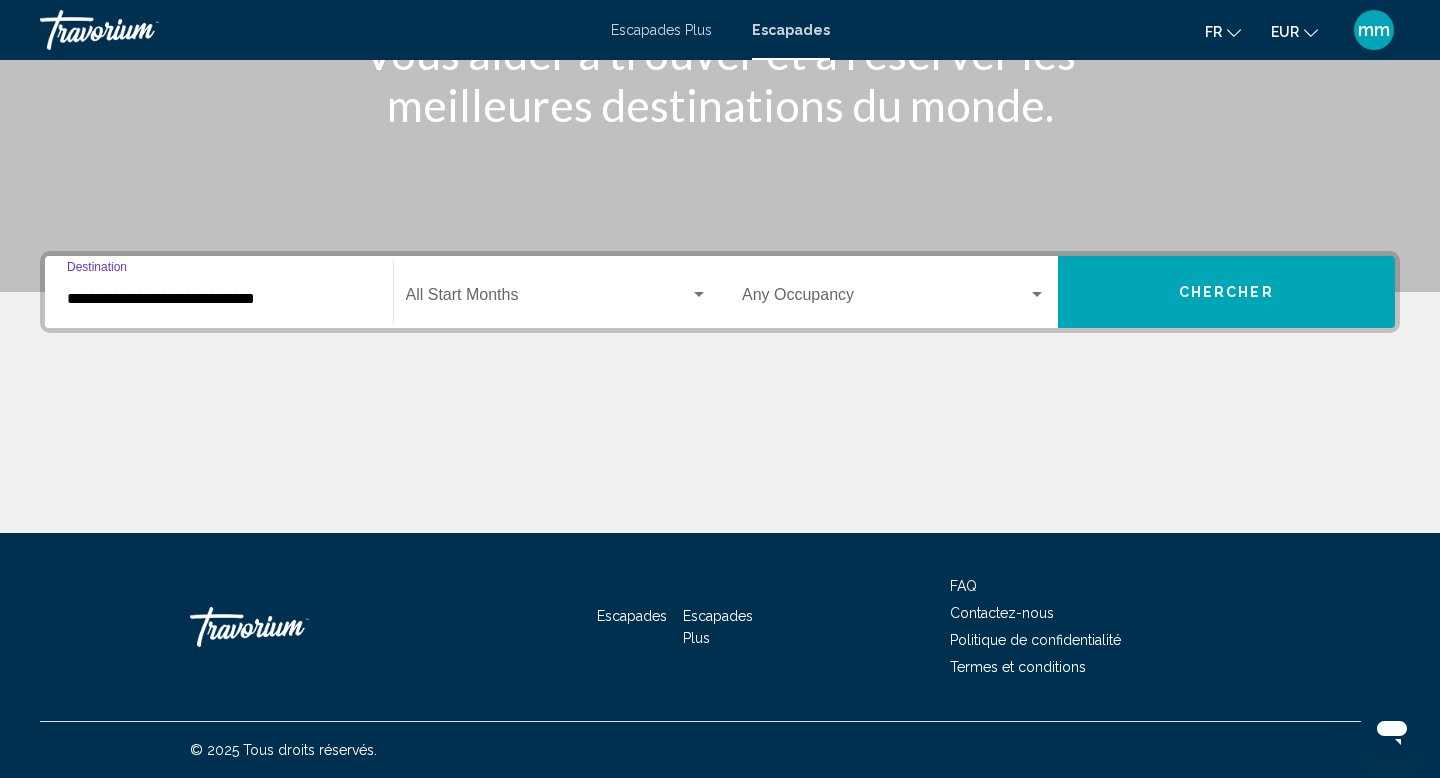 click at bounding box center (548, 299) 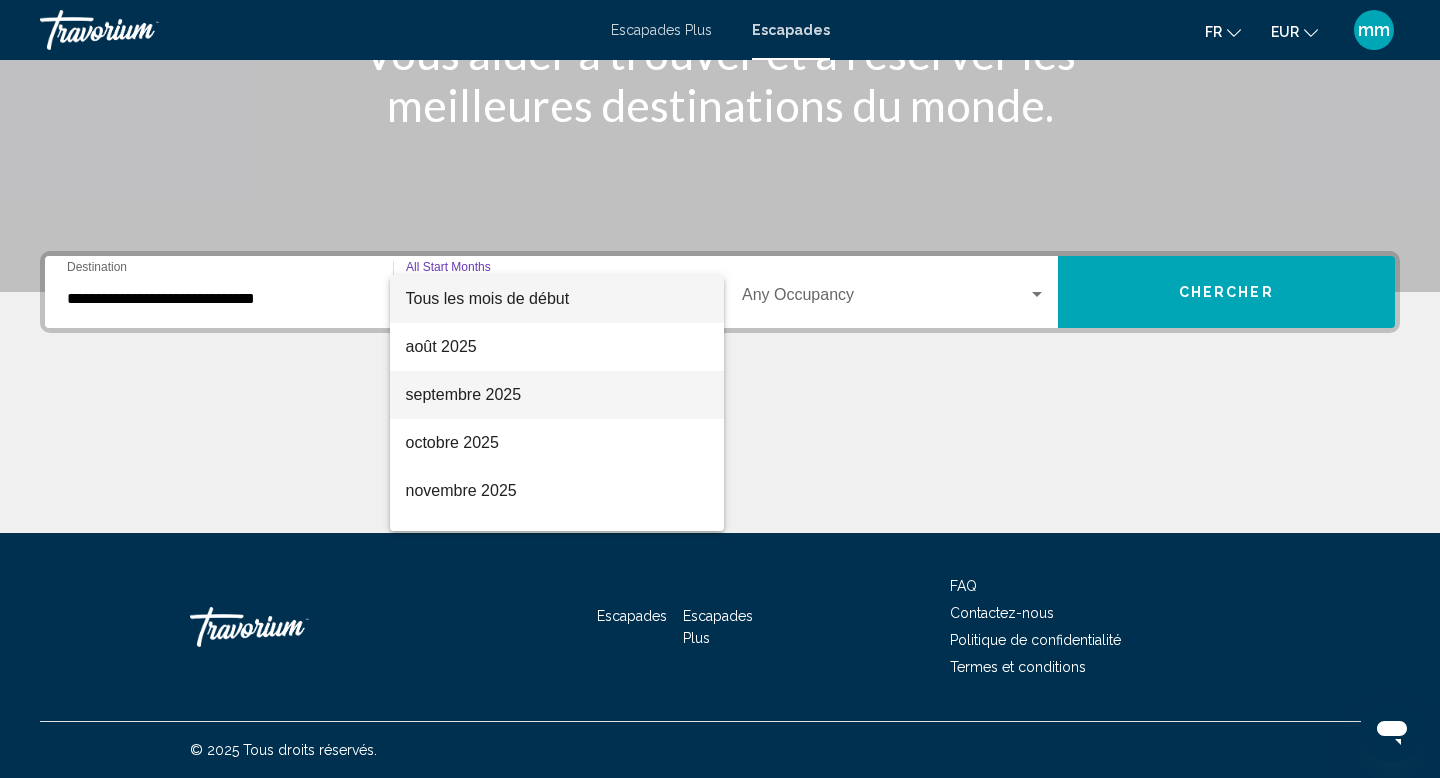click on "septembre 2025" at bounding box center [464, 394] 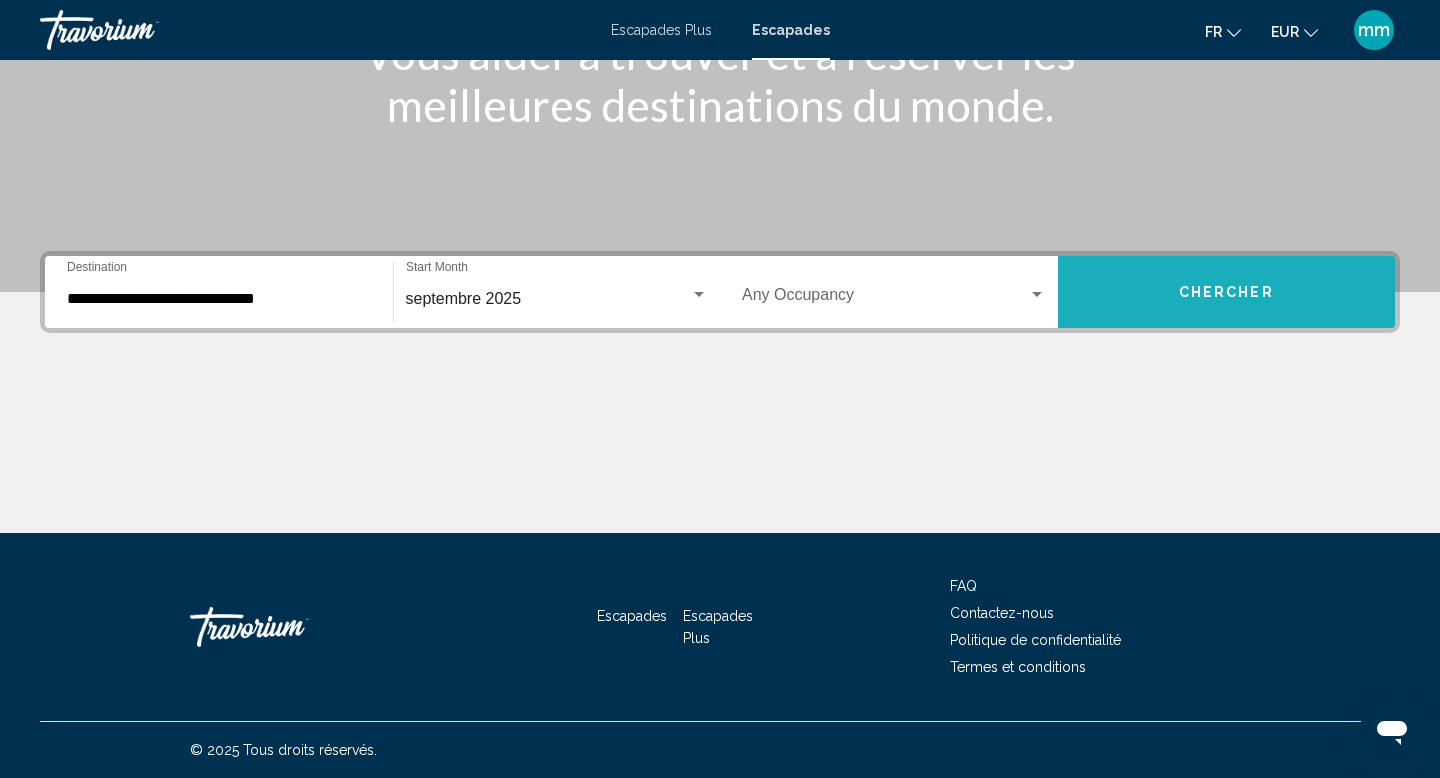 click on "Chercher" at bounding box center [1227, 292] 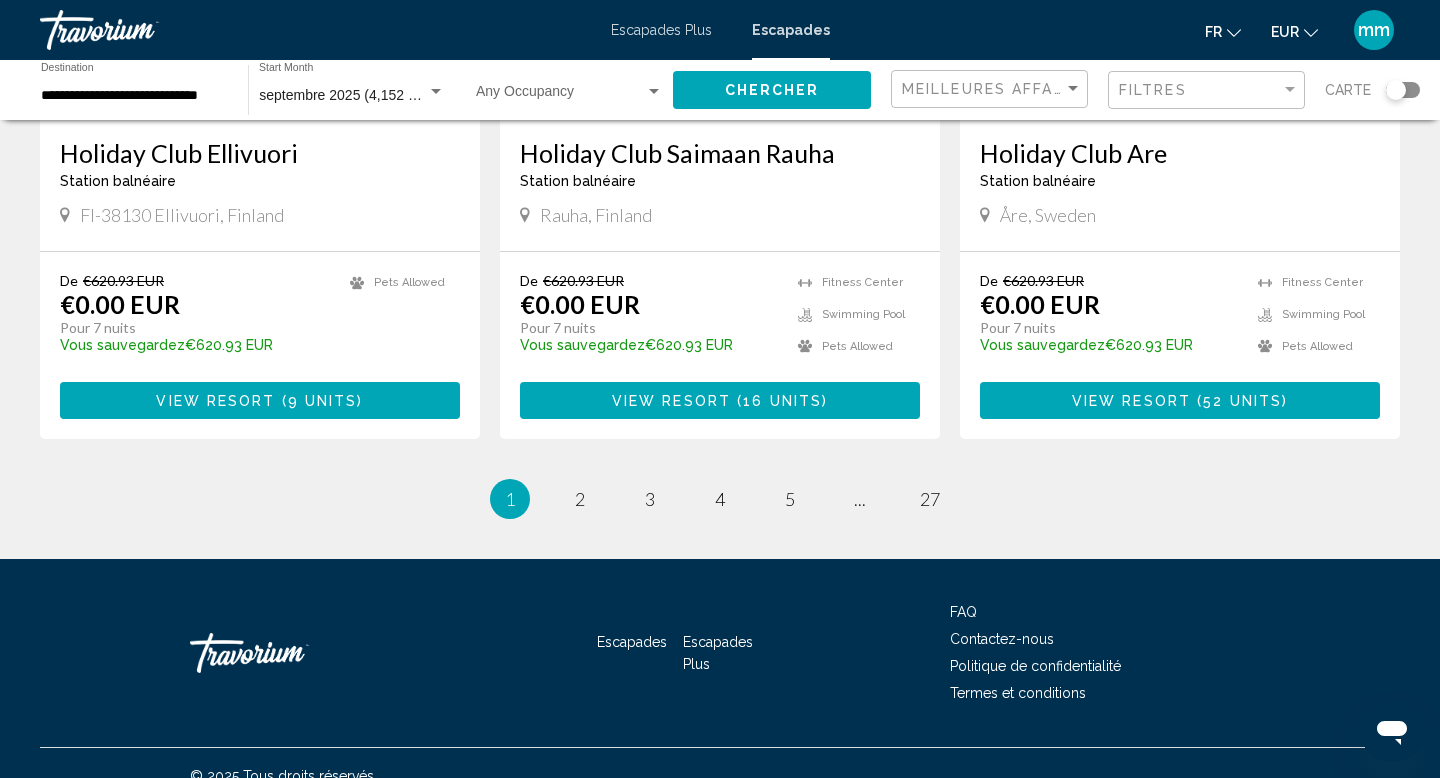 scroll, scrollTop: 2480, scrollLeft: 0, axis: vertical 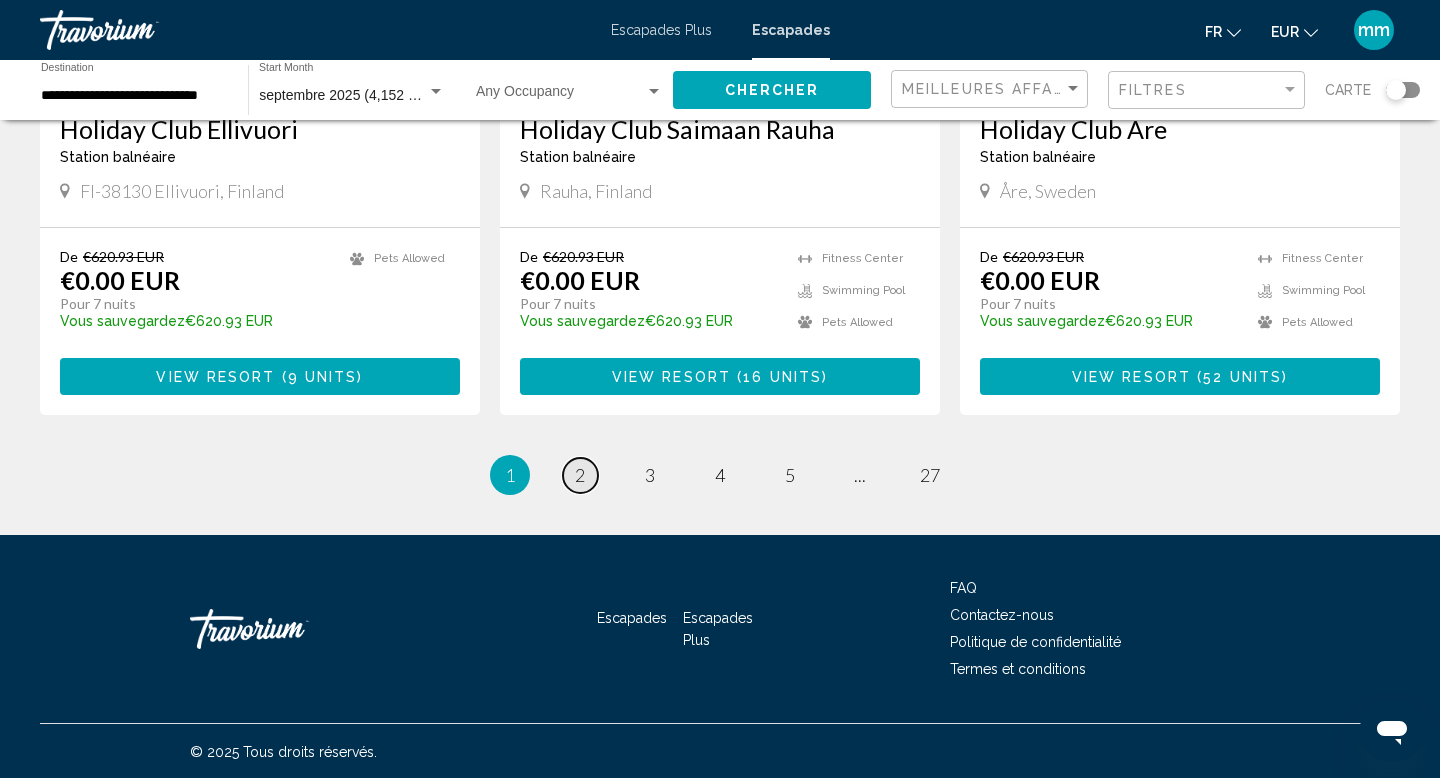 click on "2" at bounding box center [580, 475] 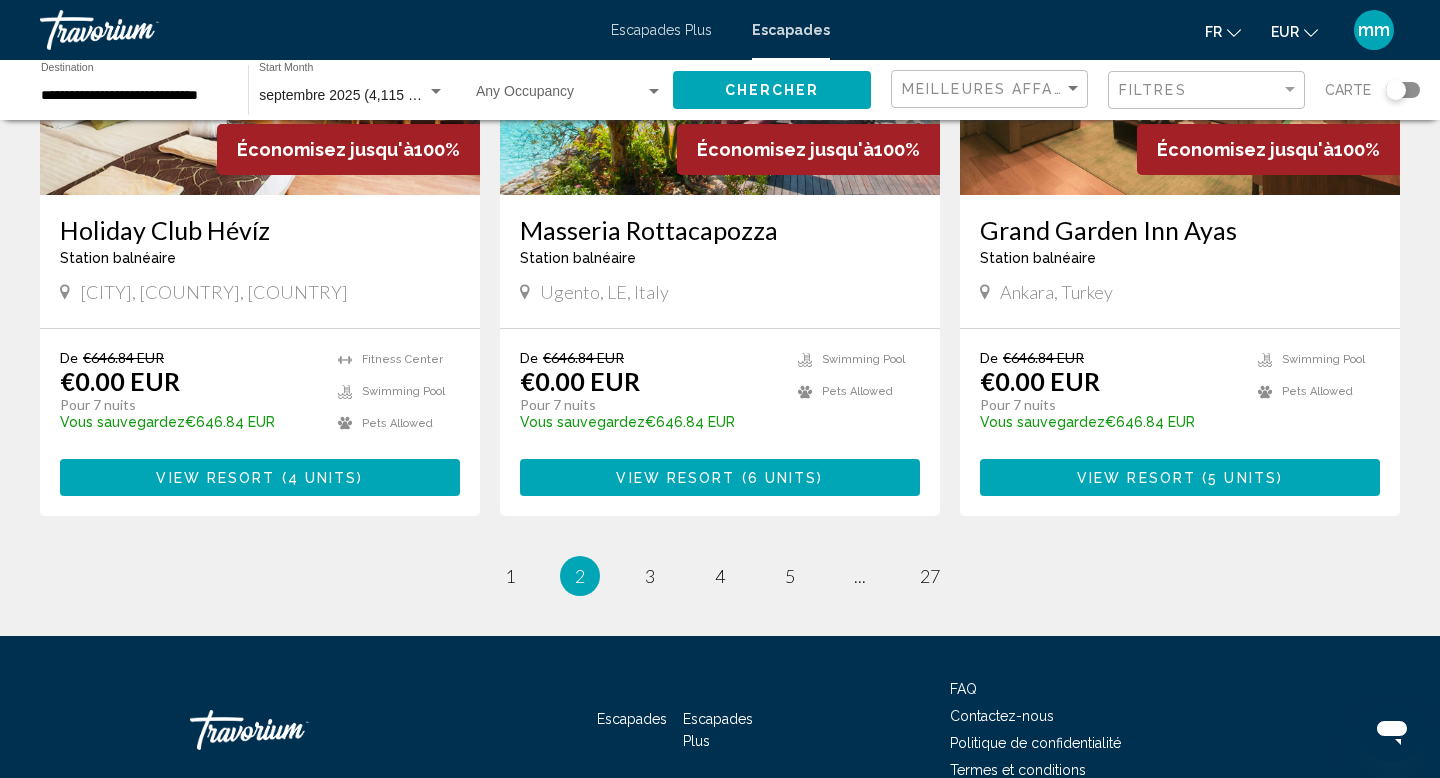 scroll, scrollTop: 2419, scrollLeft: 0, axis: vertical 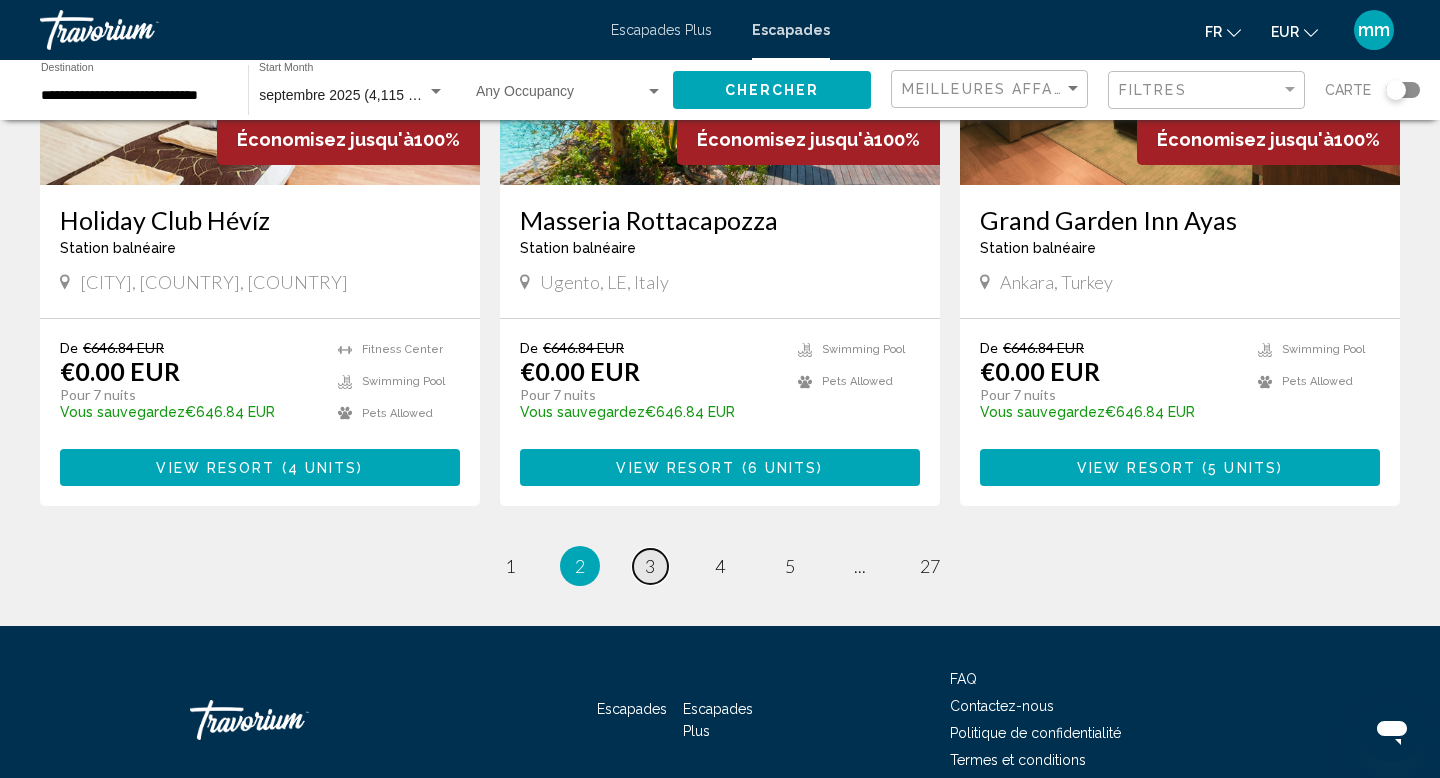 click on "3" at bounding box center (650, 566) 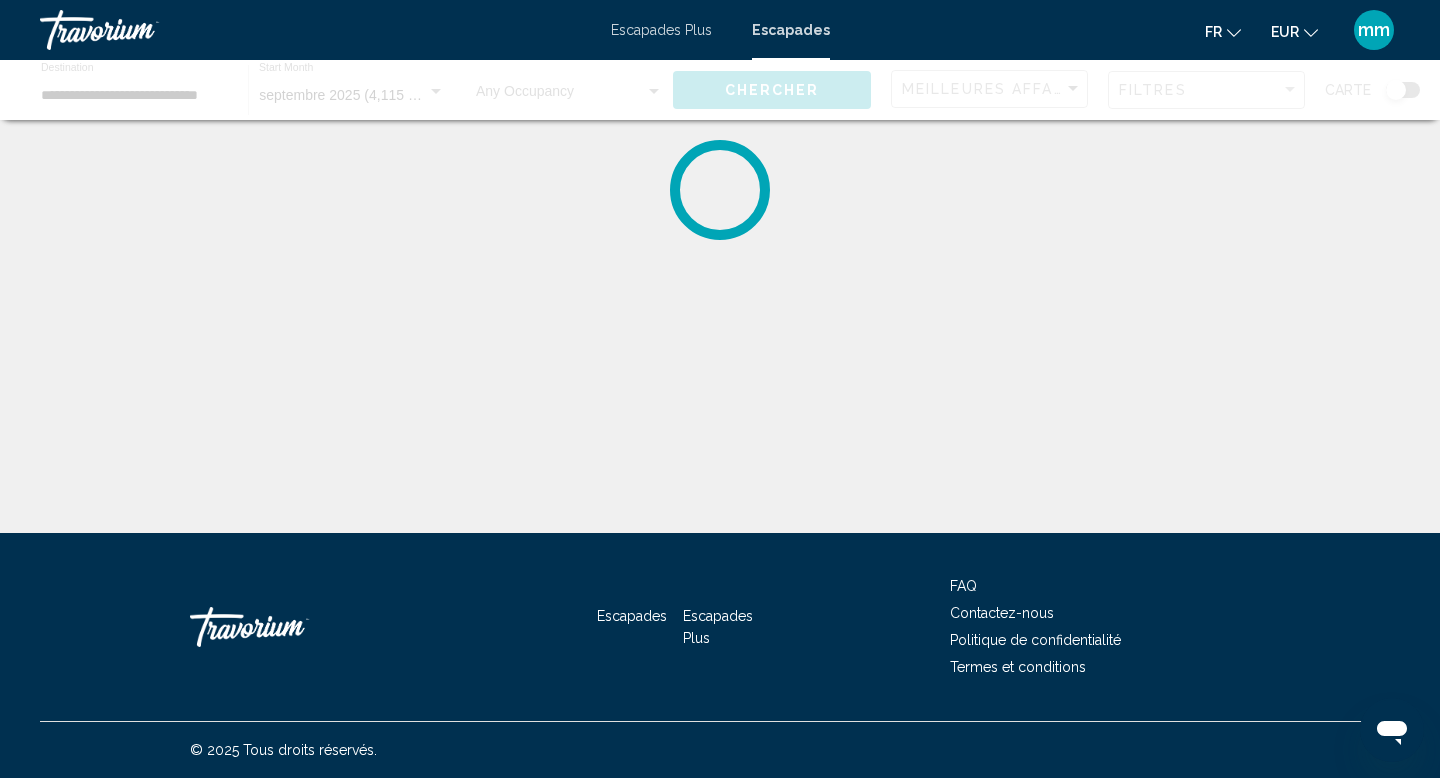 scroll, scrollTop: 0, scrollLeft: 0, axis: both 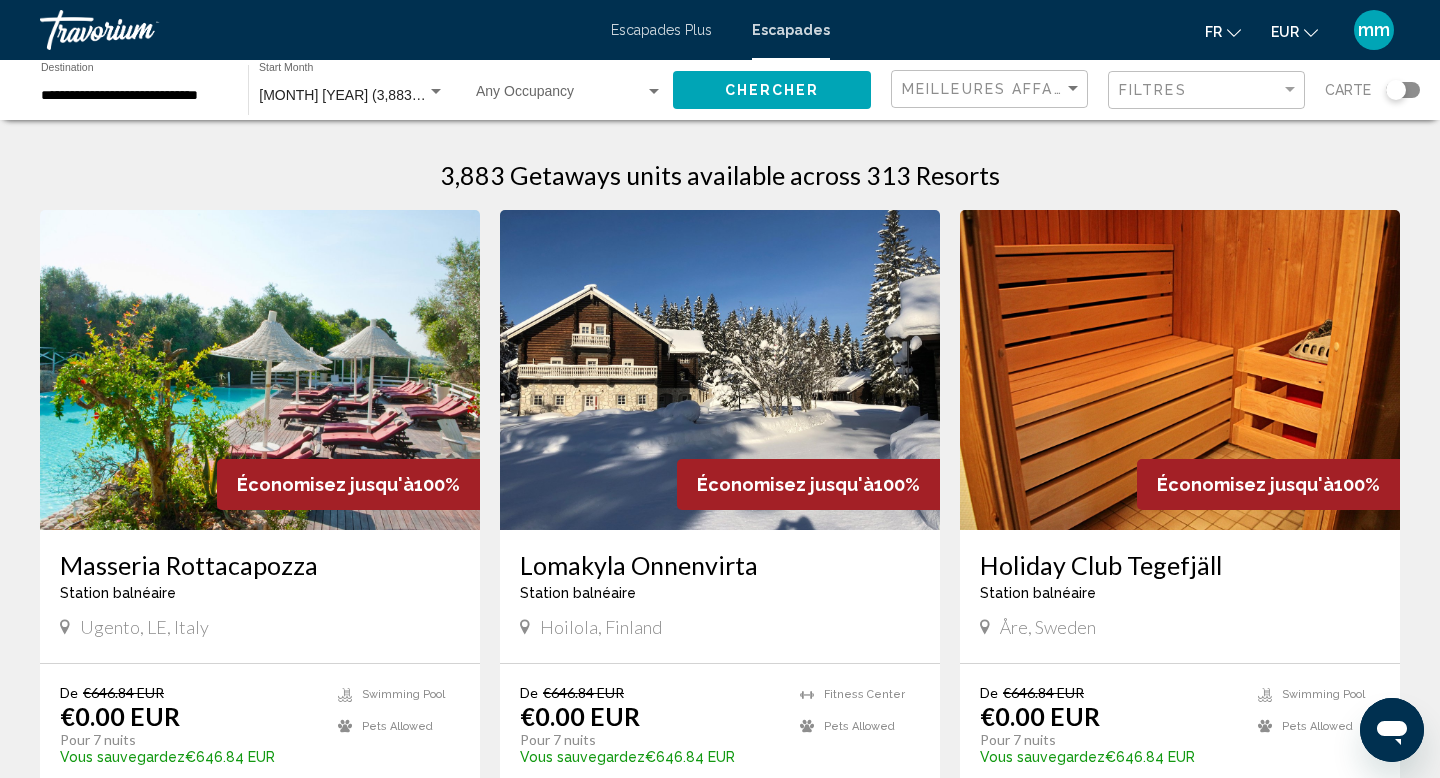 click at bounding box center (260, 370) 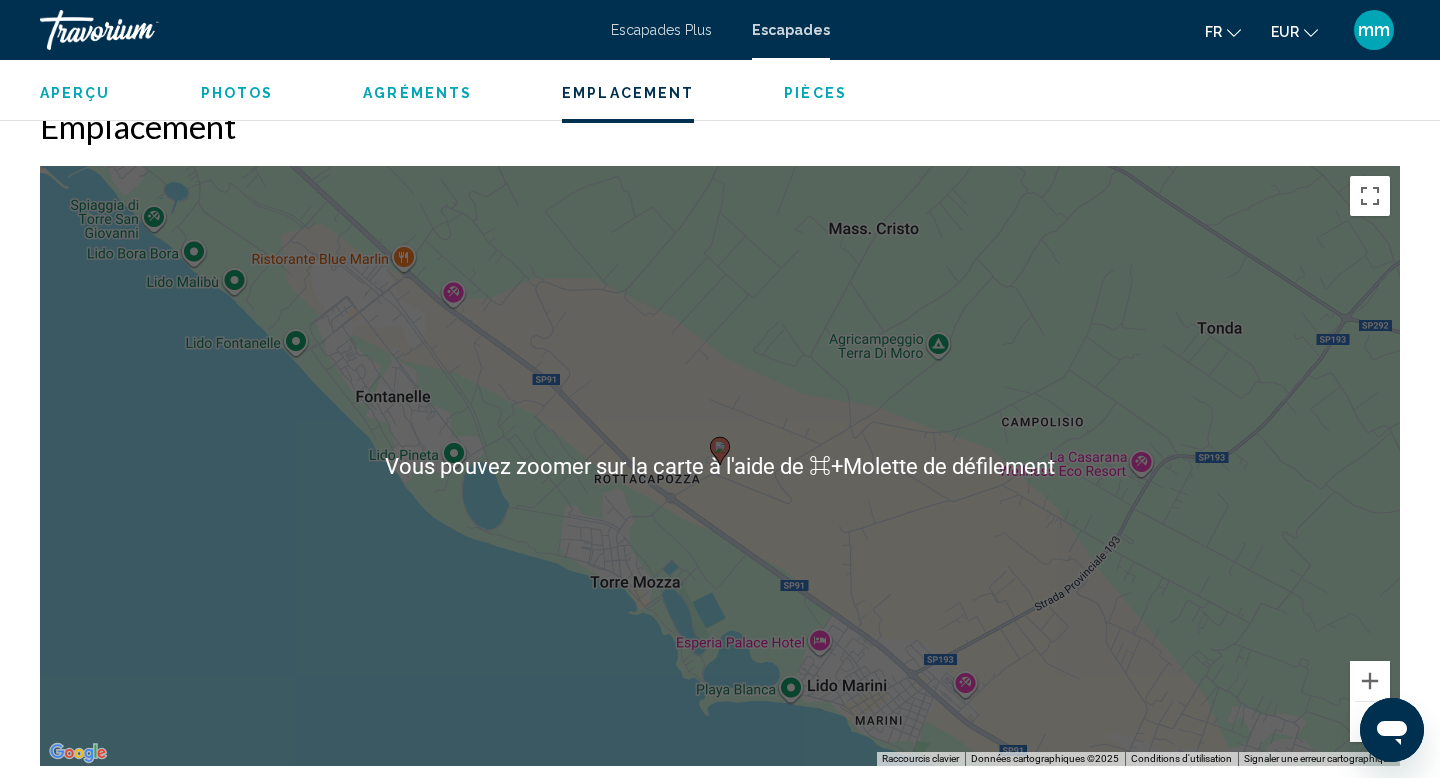 scroll, scrollTop: 2590, scrollLeft: 0, axis: vertical 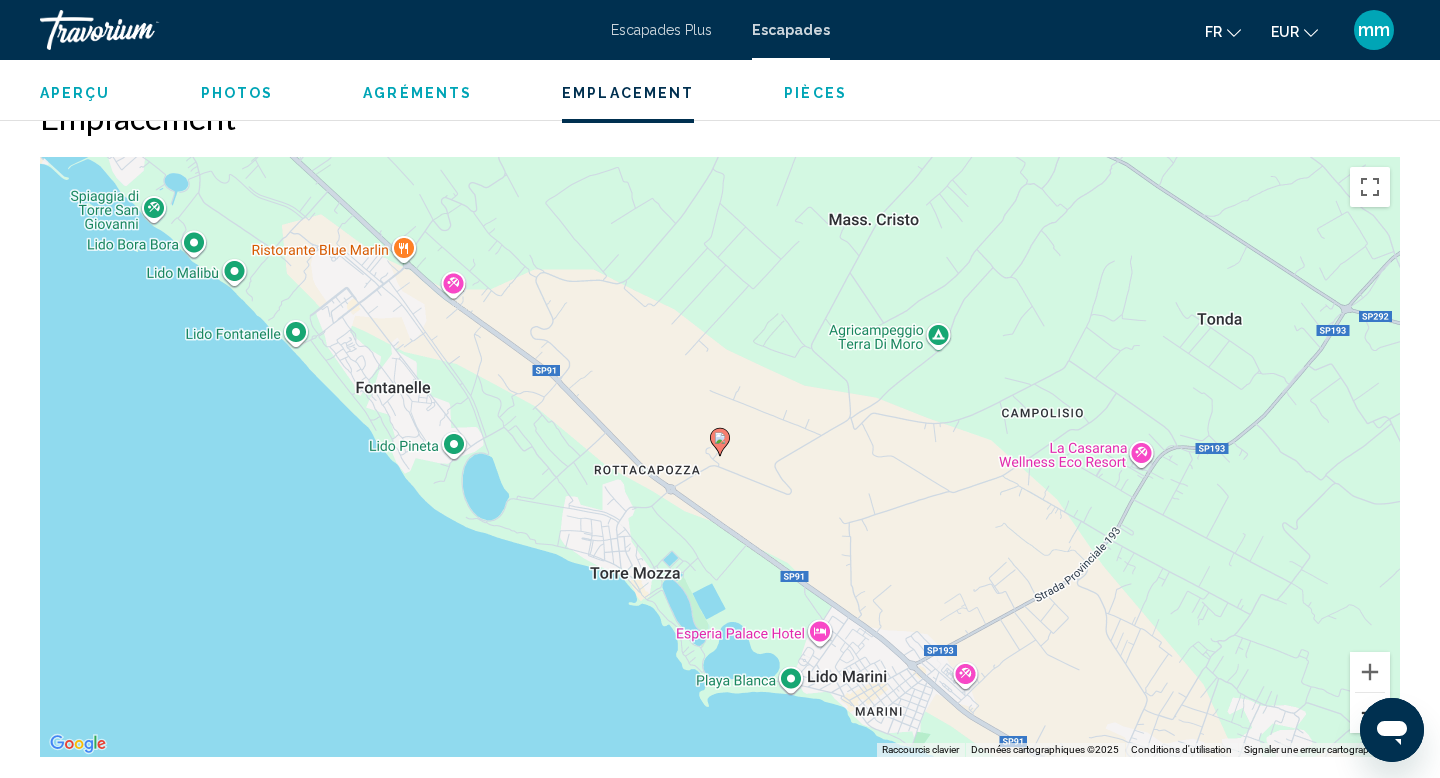 click at bounding box center (1370, 713) 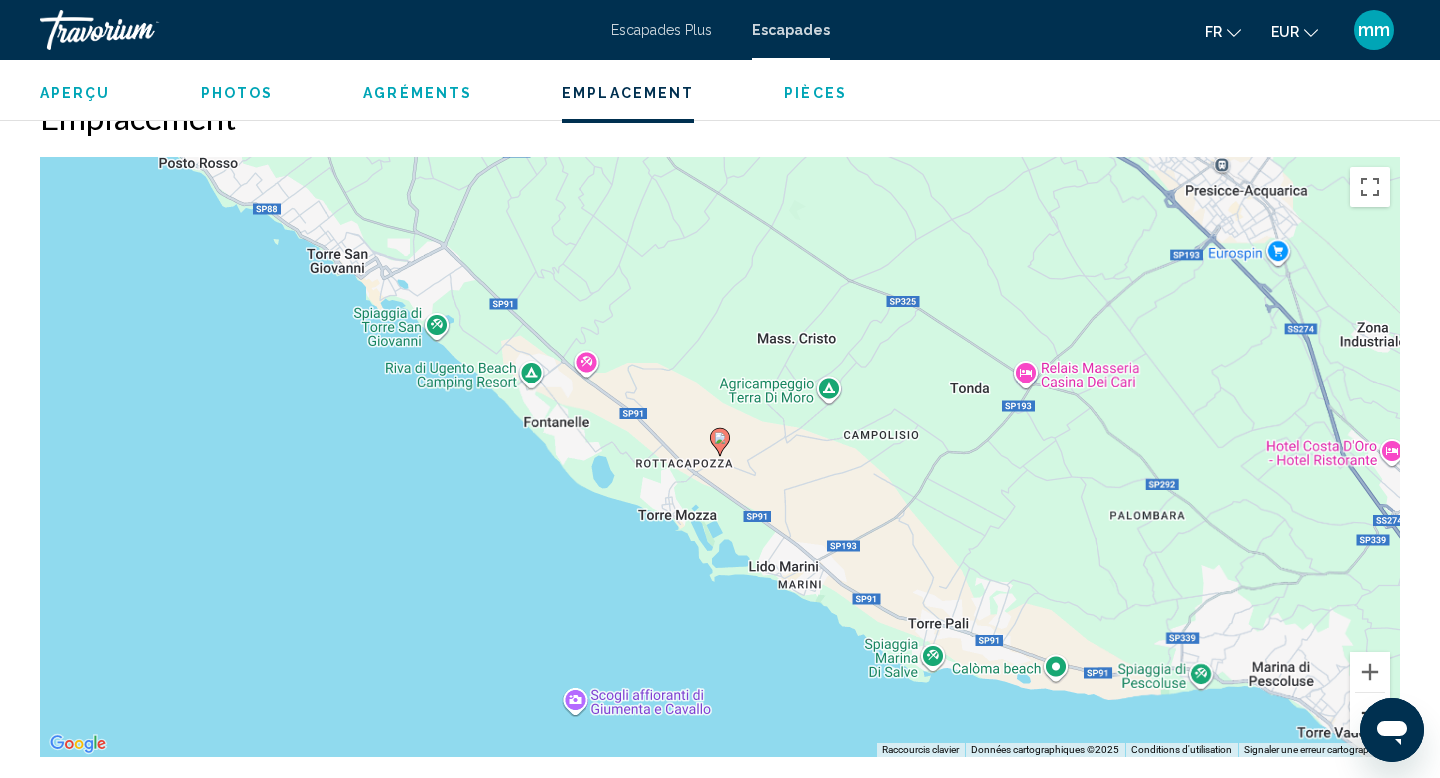 click at bounding box center [1370, 713] 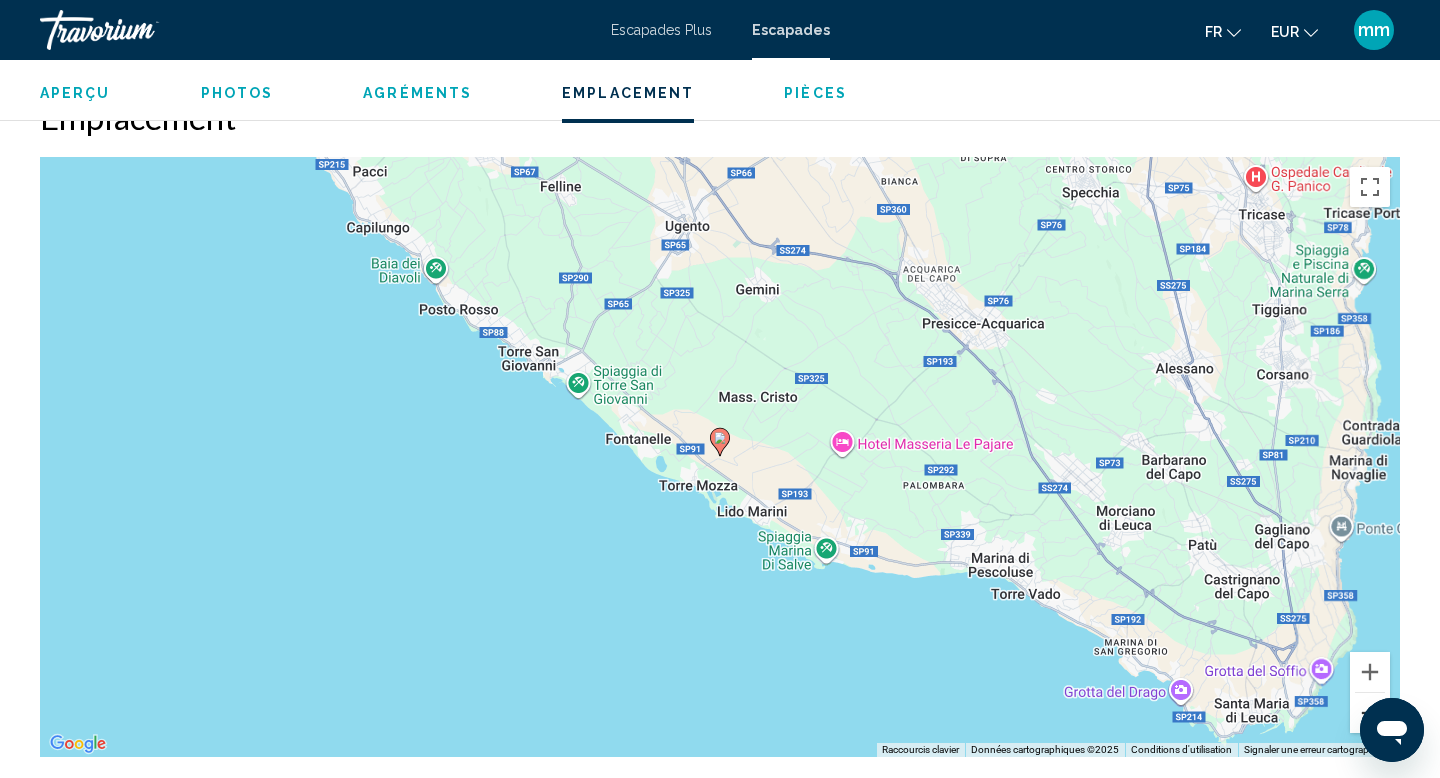 click at bounding box center [1370, 713] 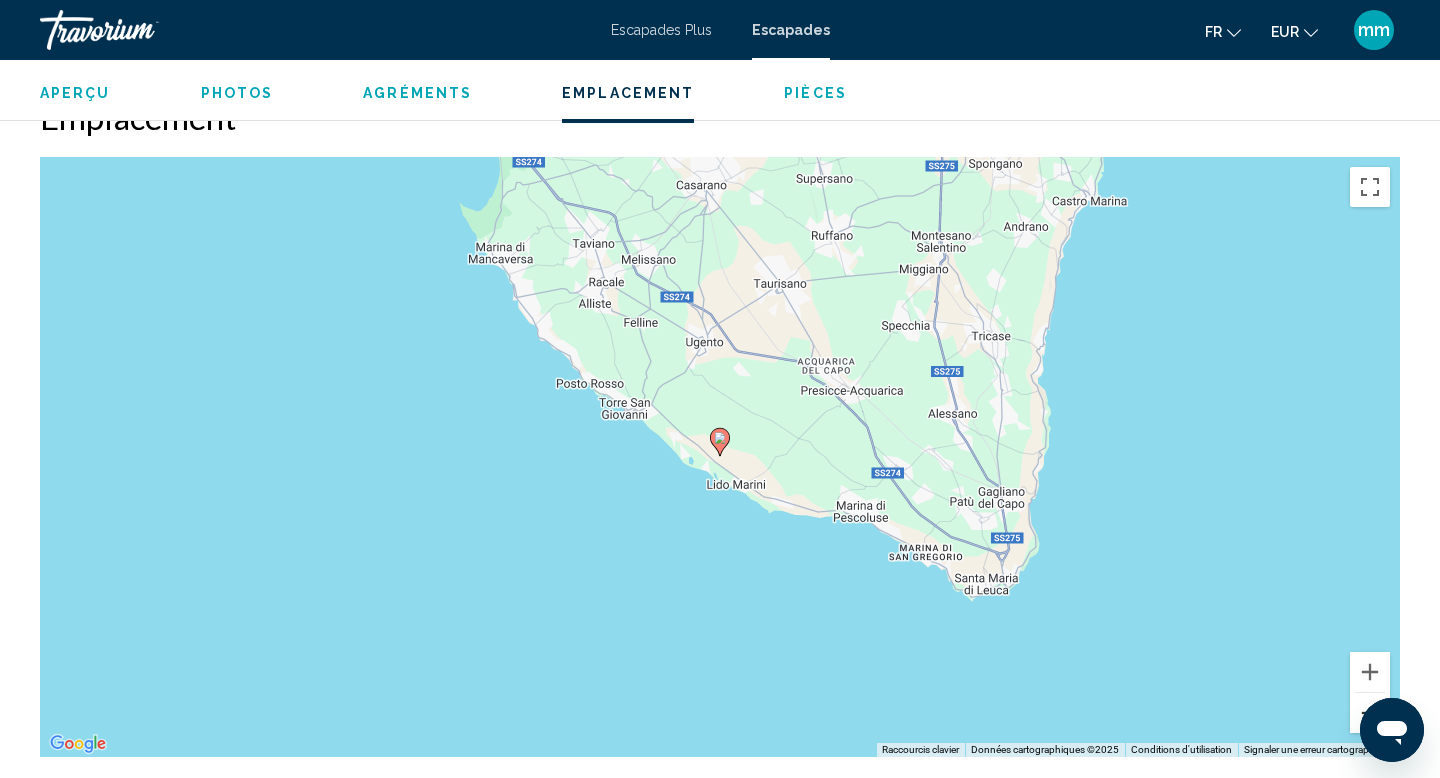 click at bounding box center [1370, 713] 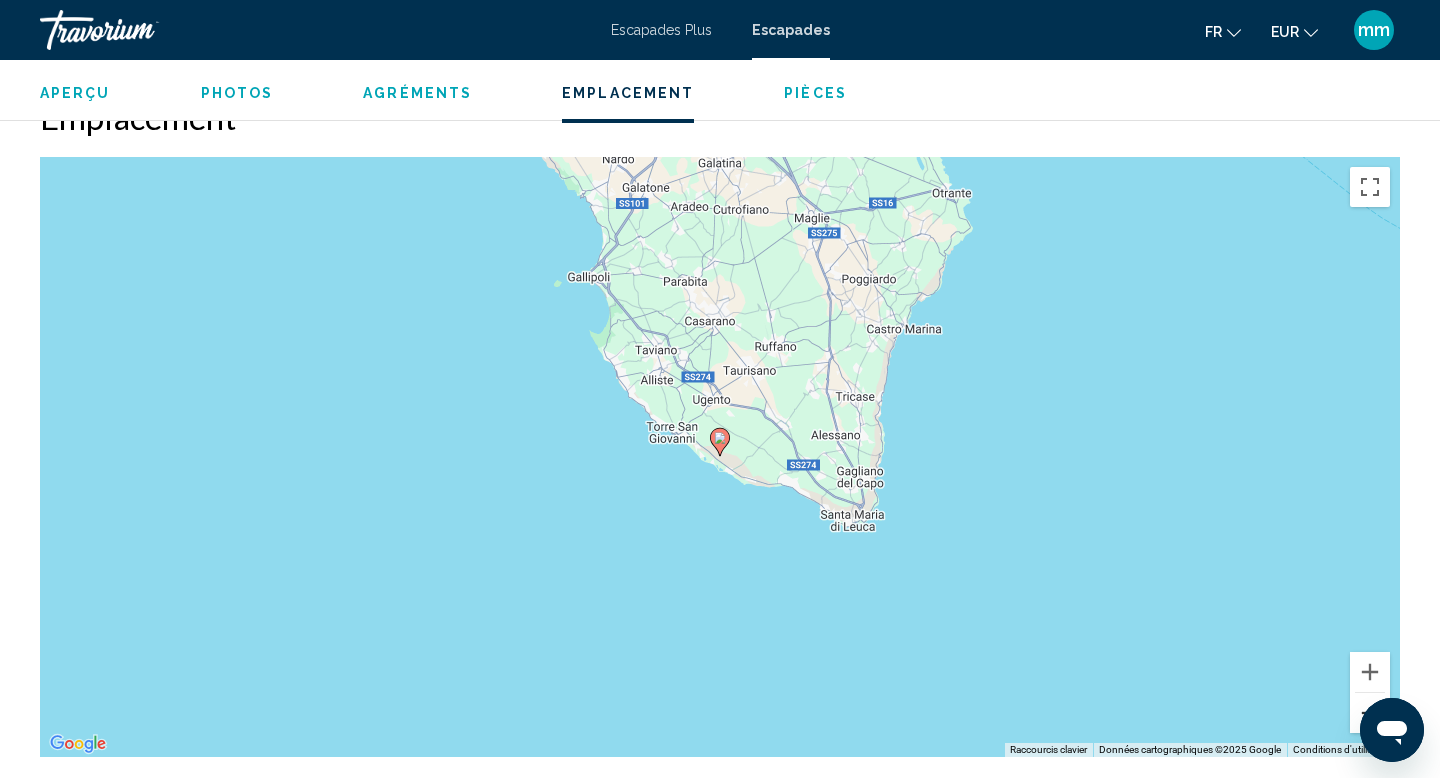 click at bounding box center [1370, 713] 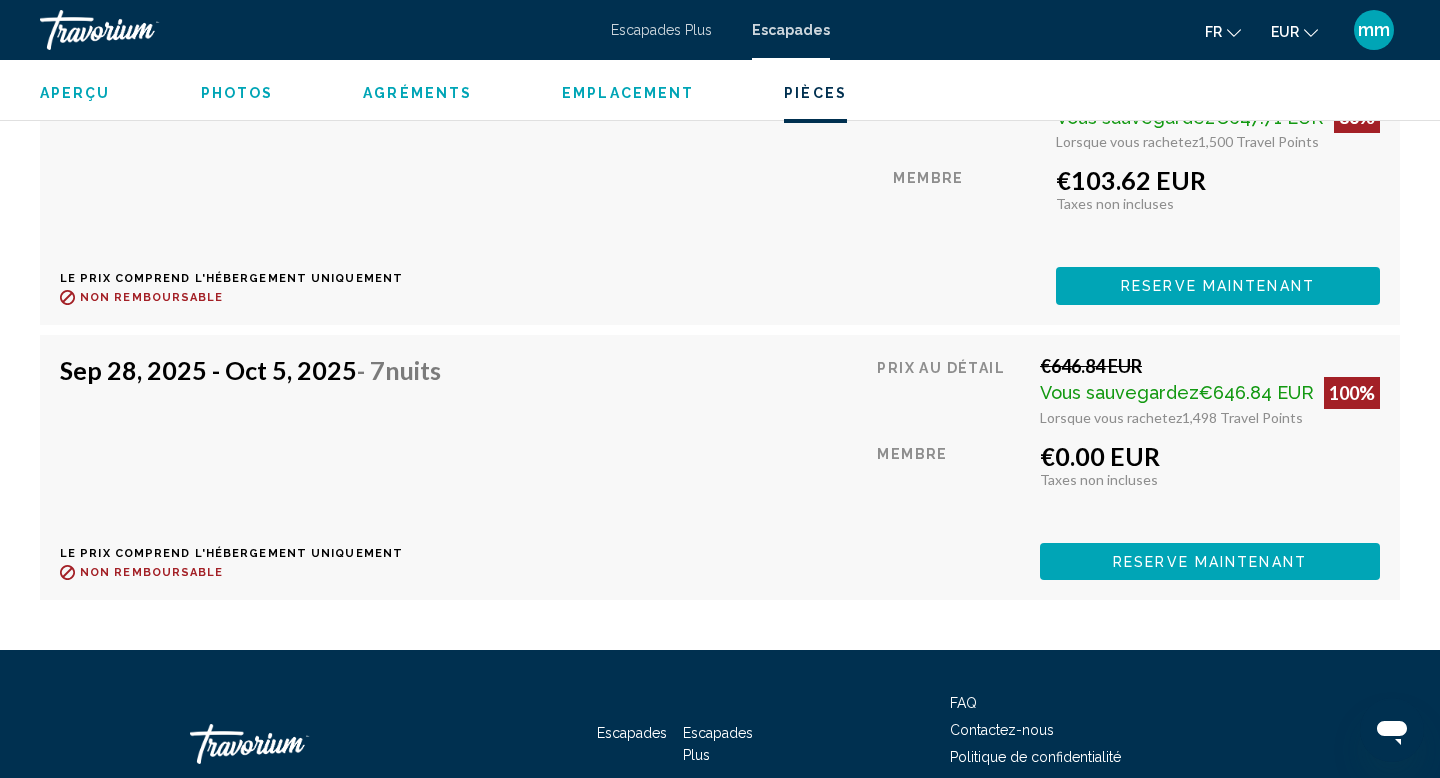 scroll, scrollTop: 3833, scrollLeft: 0, axis: vertical 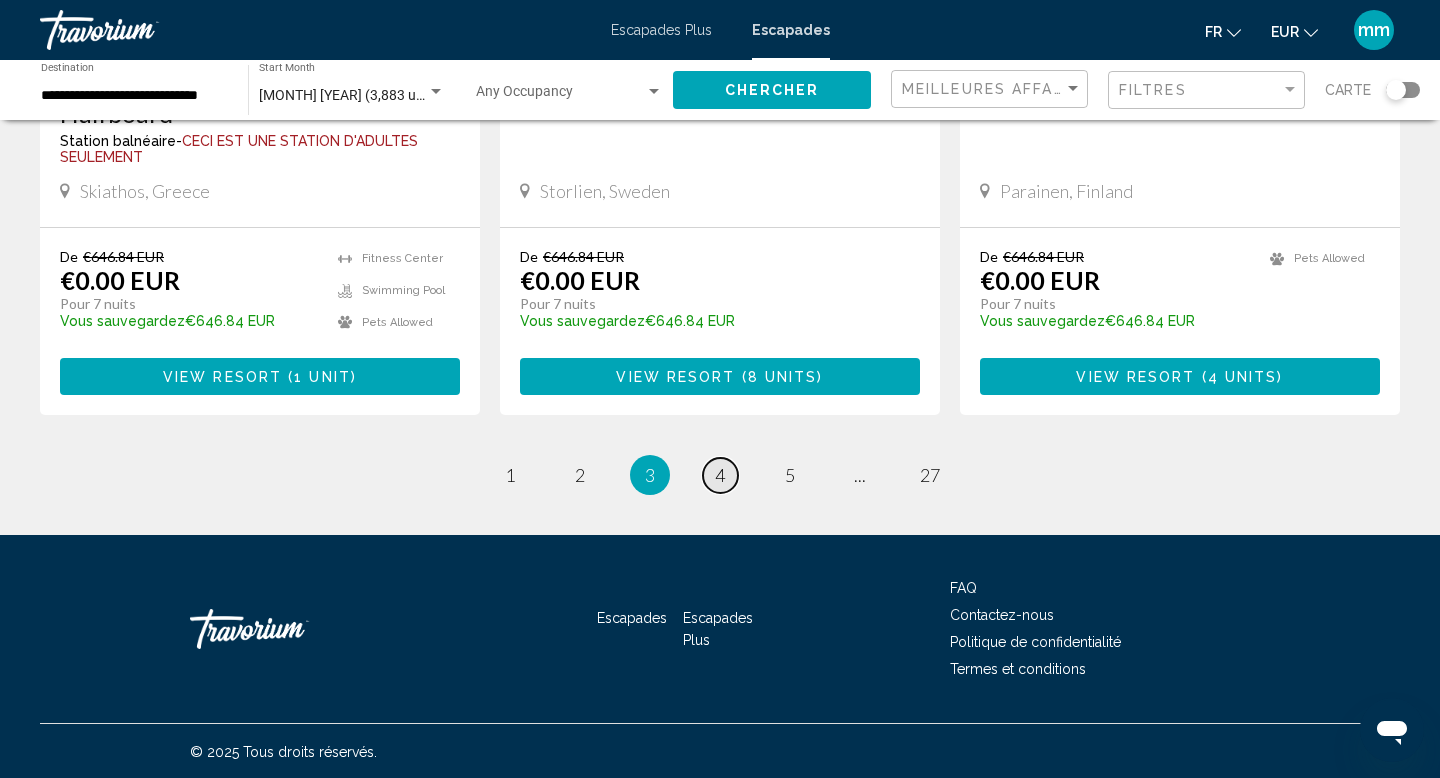 click on "page  4" at bounding box center [720, 475] 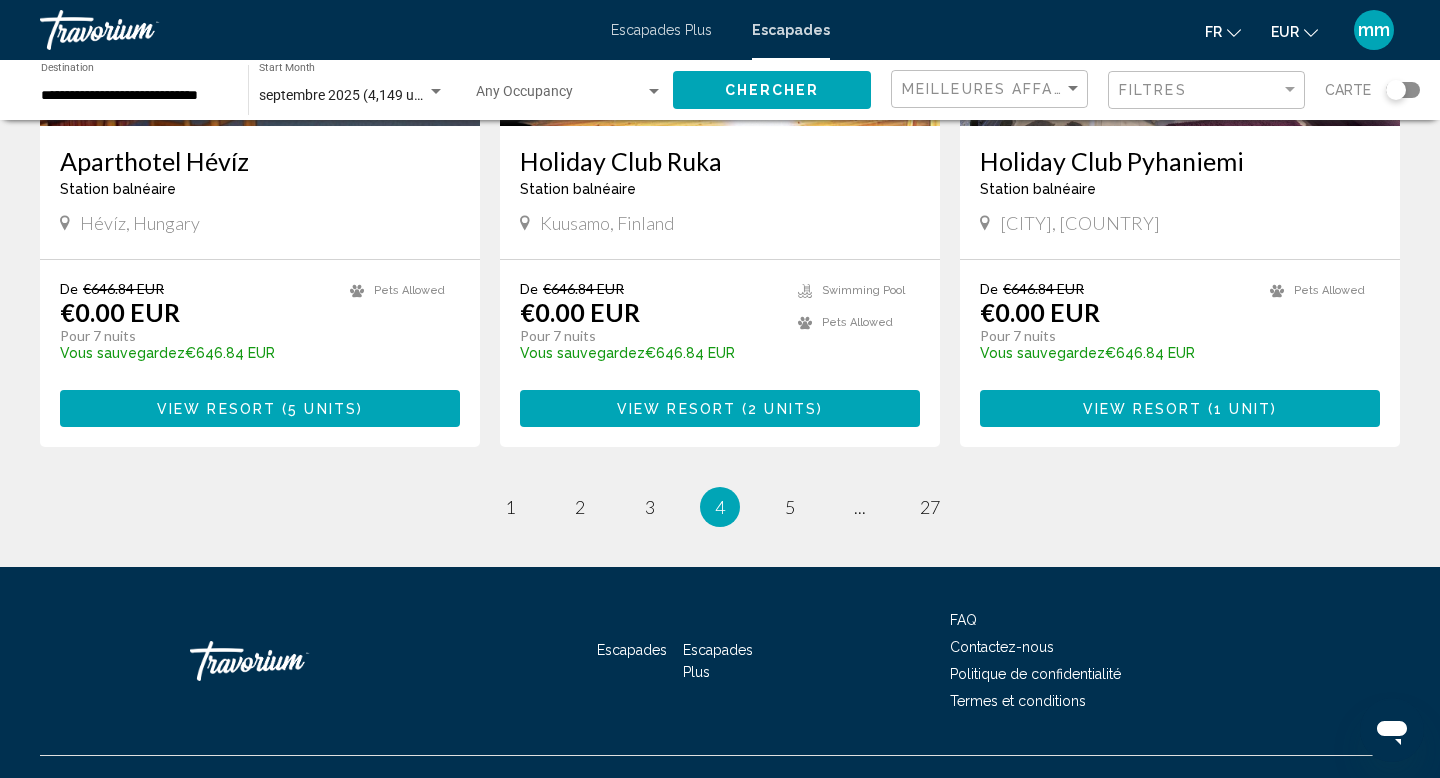 scroll, scrollTop: 2471, scrollLeft: 0, axis: vertical 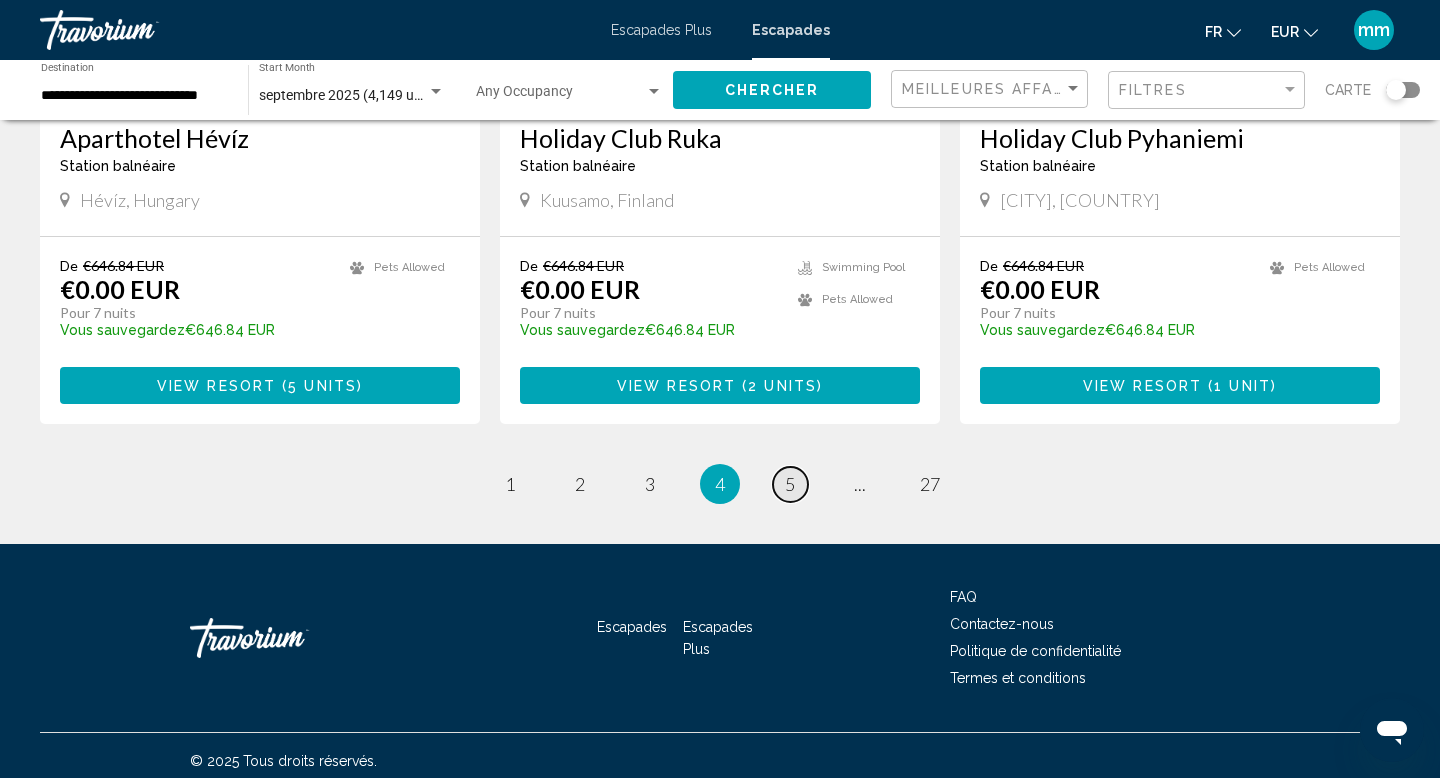 click on "5" at bounding box center [790, 484] 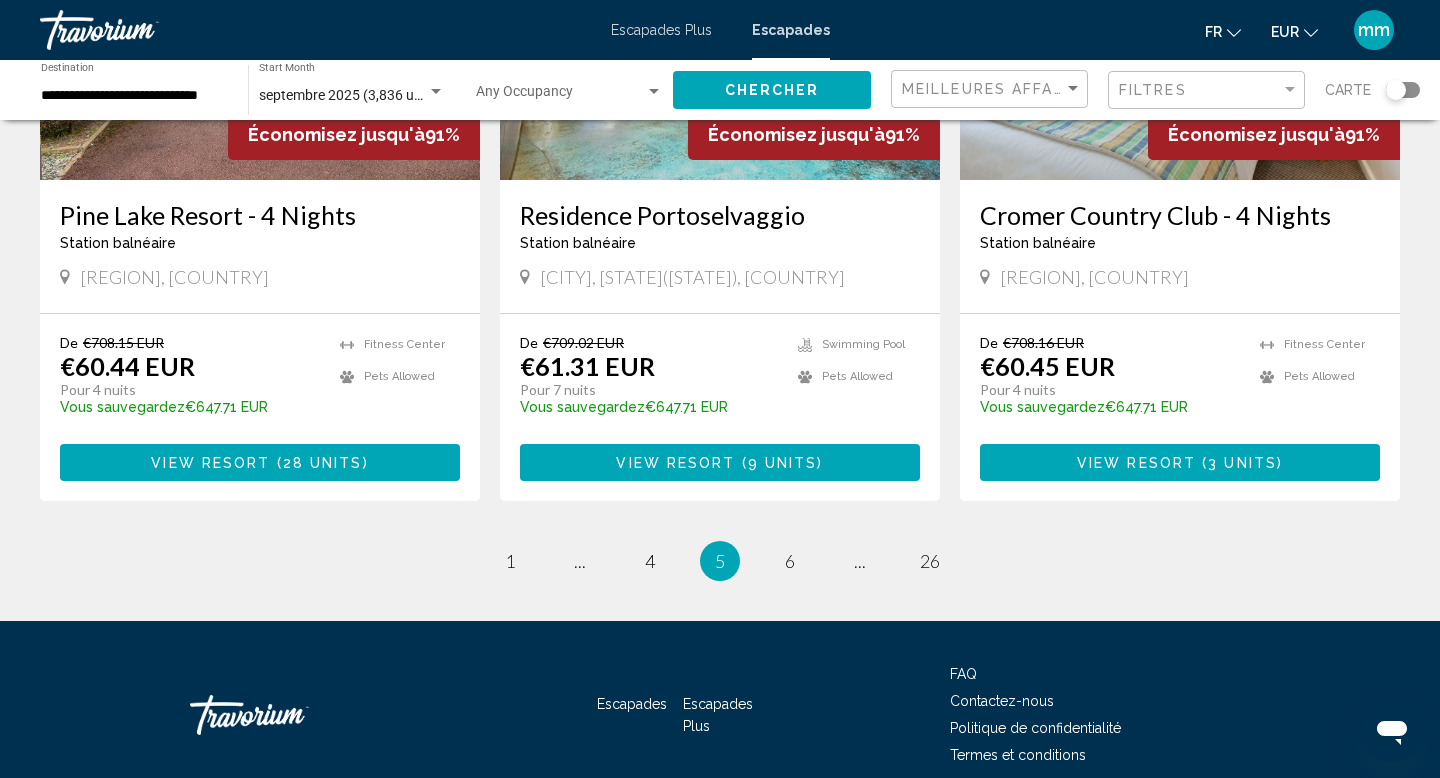 scroll, scrollTop: 2428, scrollLeft: 0, axis: vertical 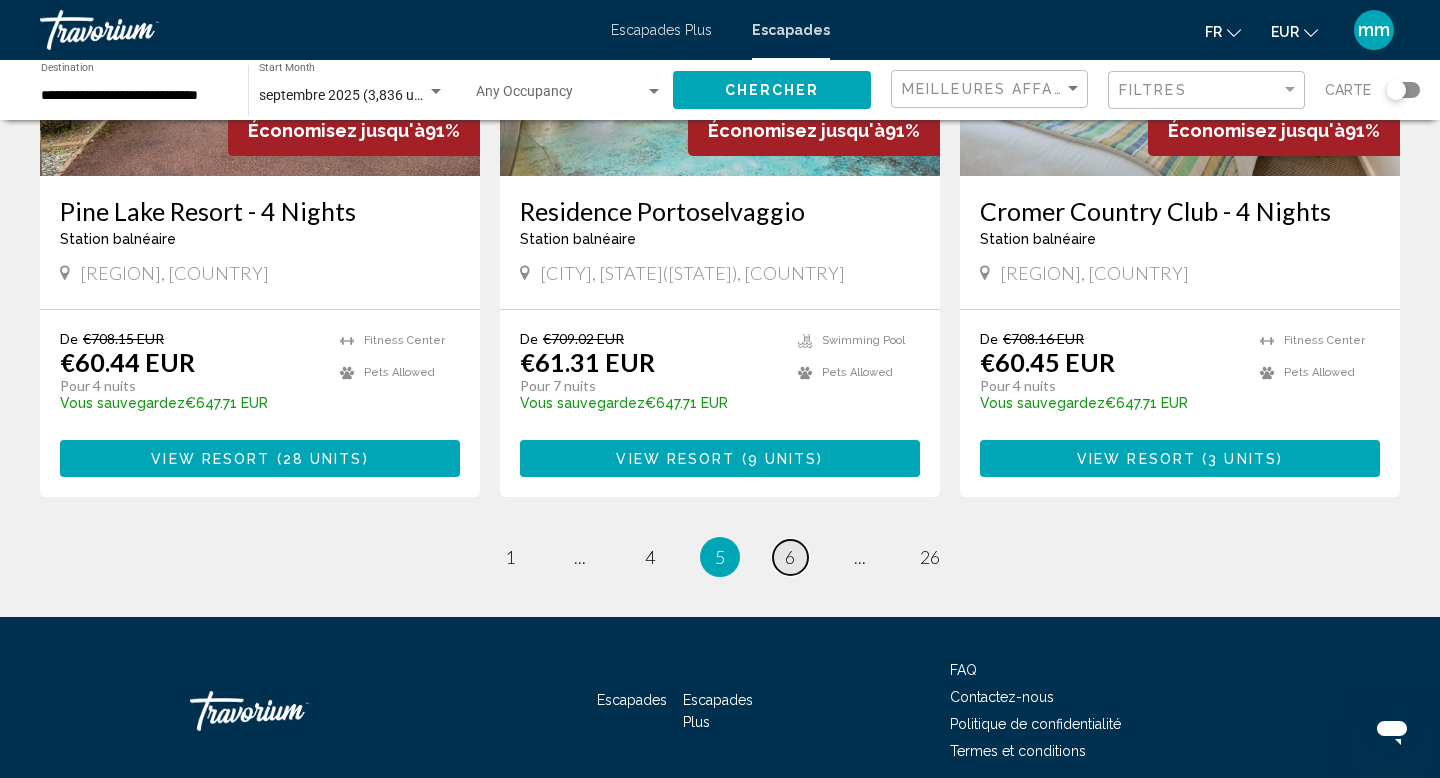 click on "6" at bounding box center (790, 557) 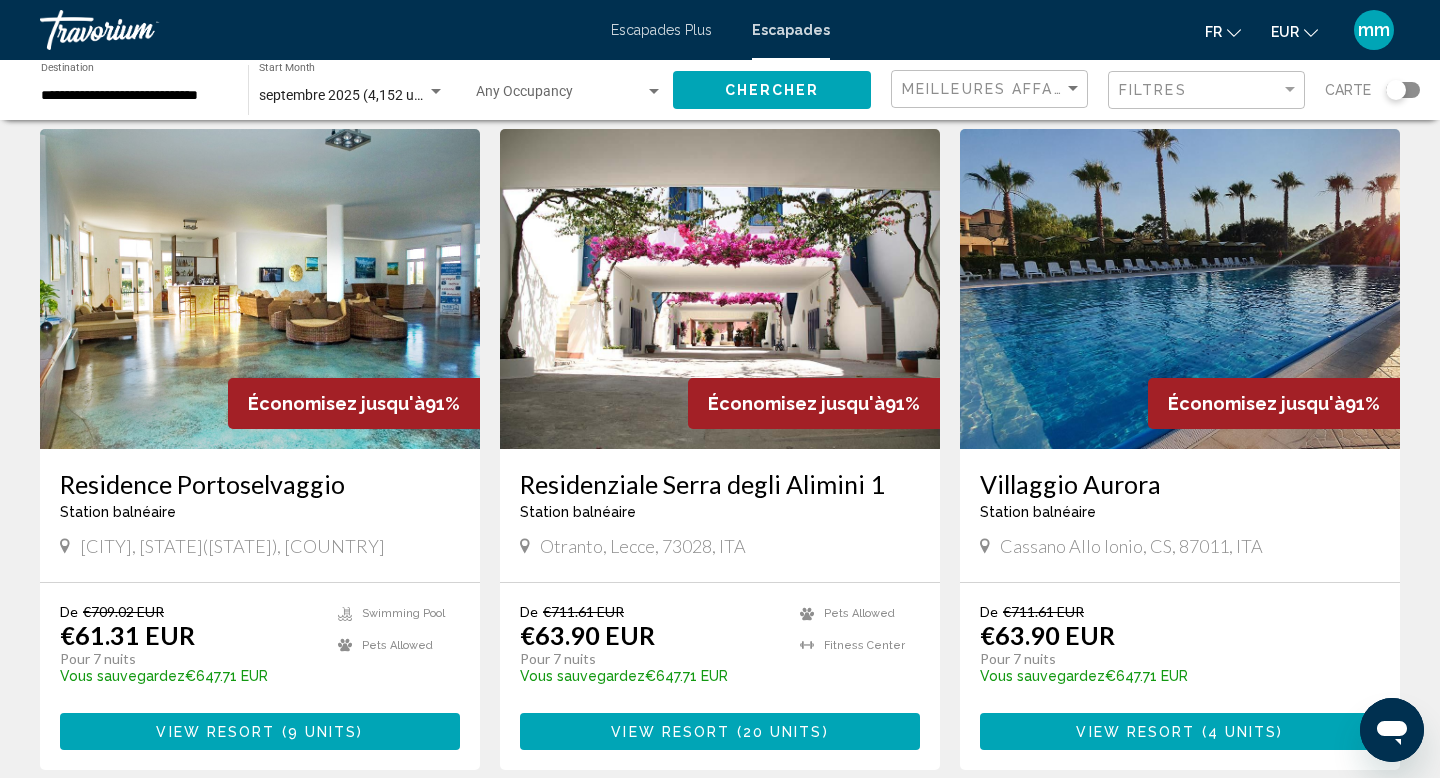 scroll, scrollTop: 1447, scrollLeft: 0, axis: vertical 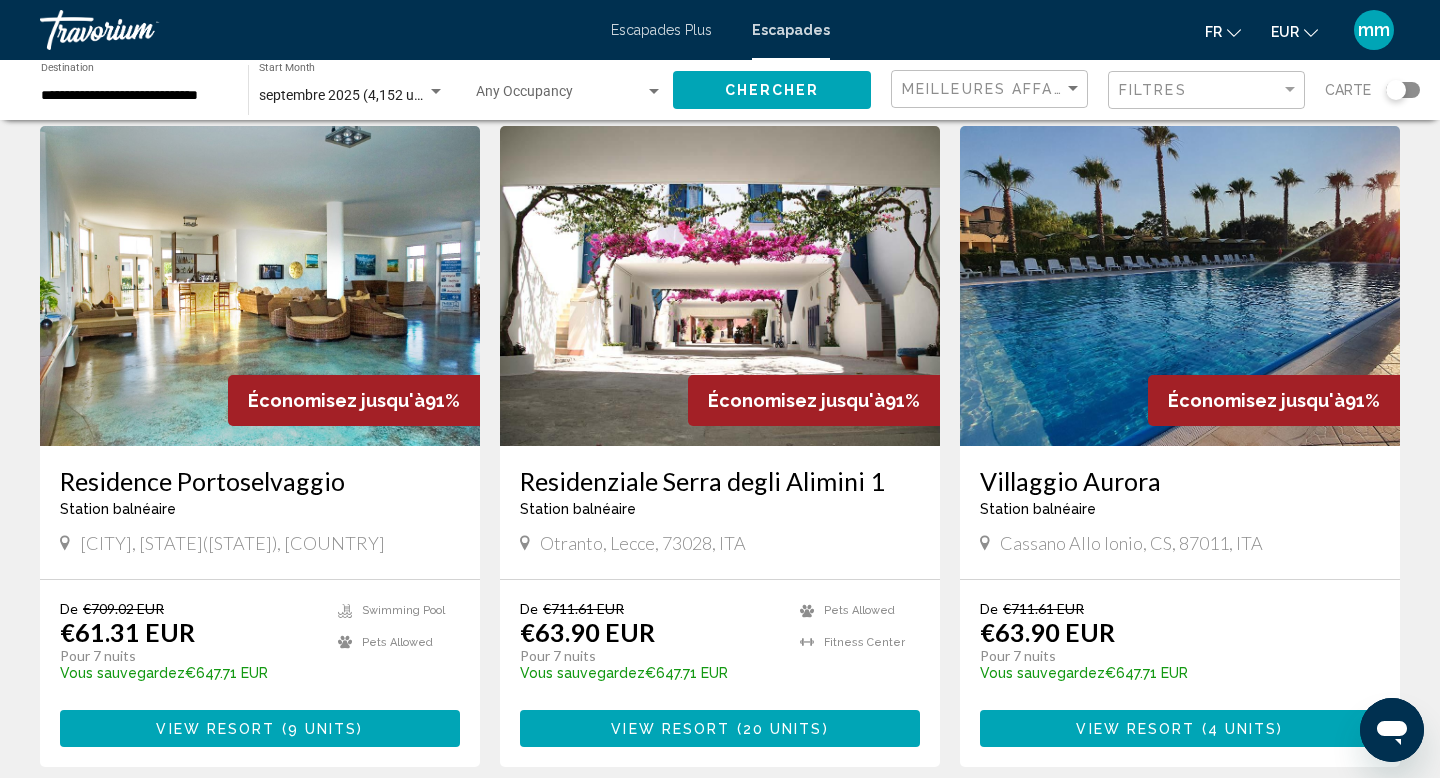 click at bounding box center (260, 286) 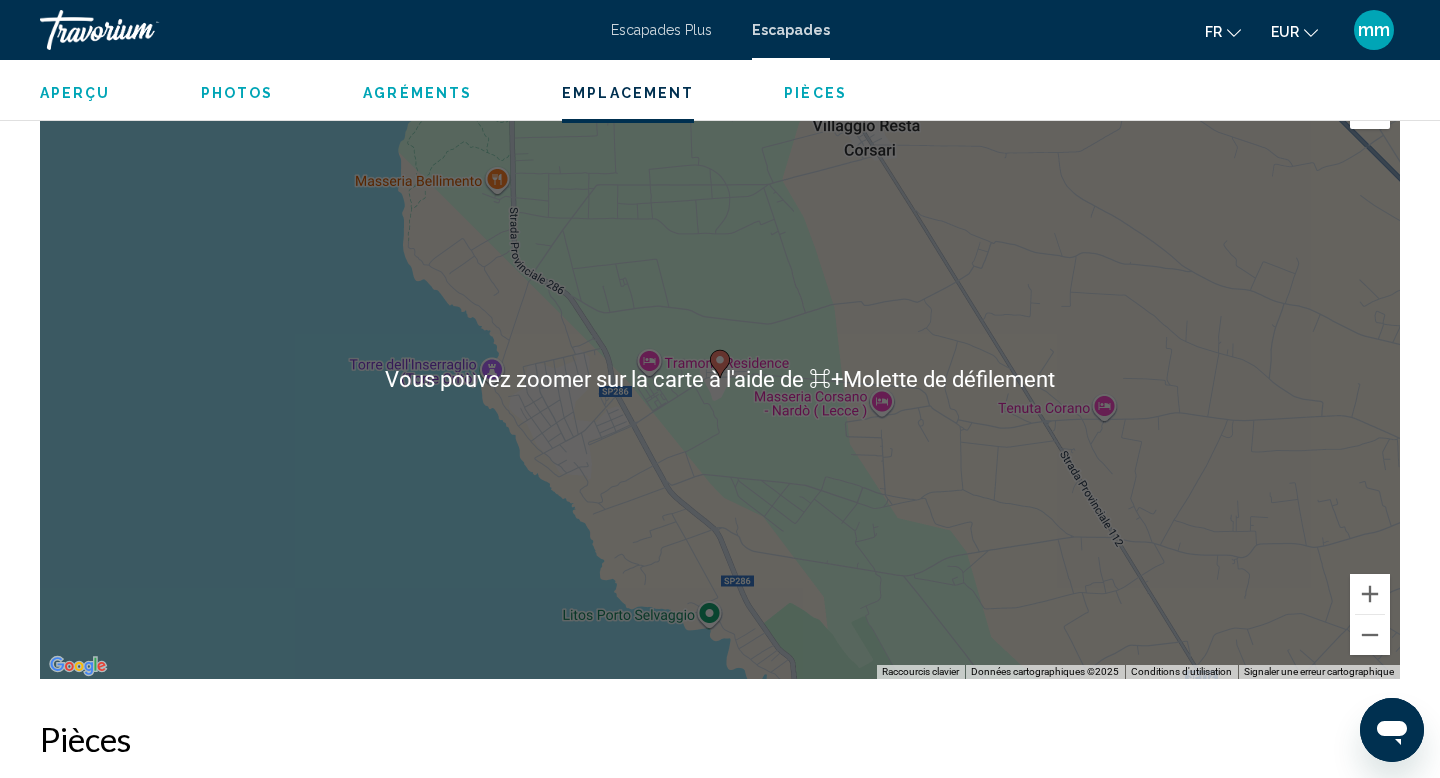 scroll, scrollTop: 2854, scrollLeft: 0, axis: vertical 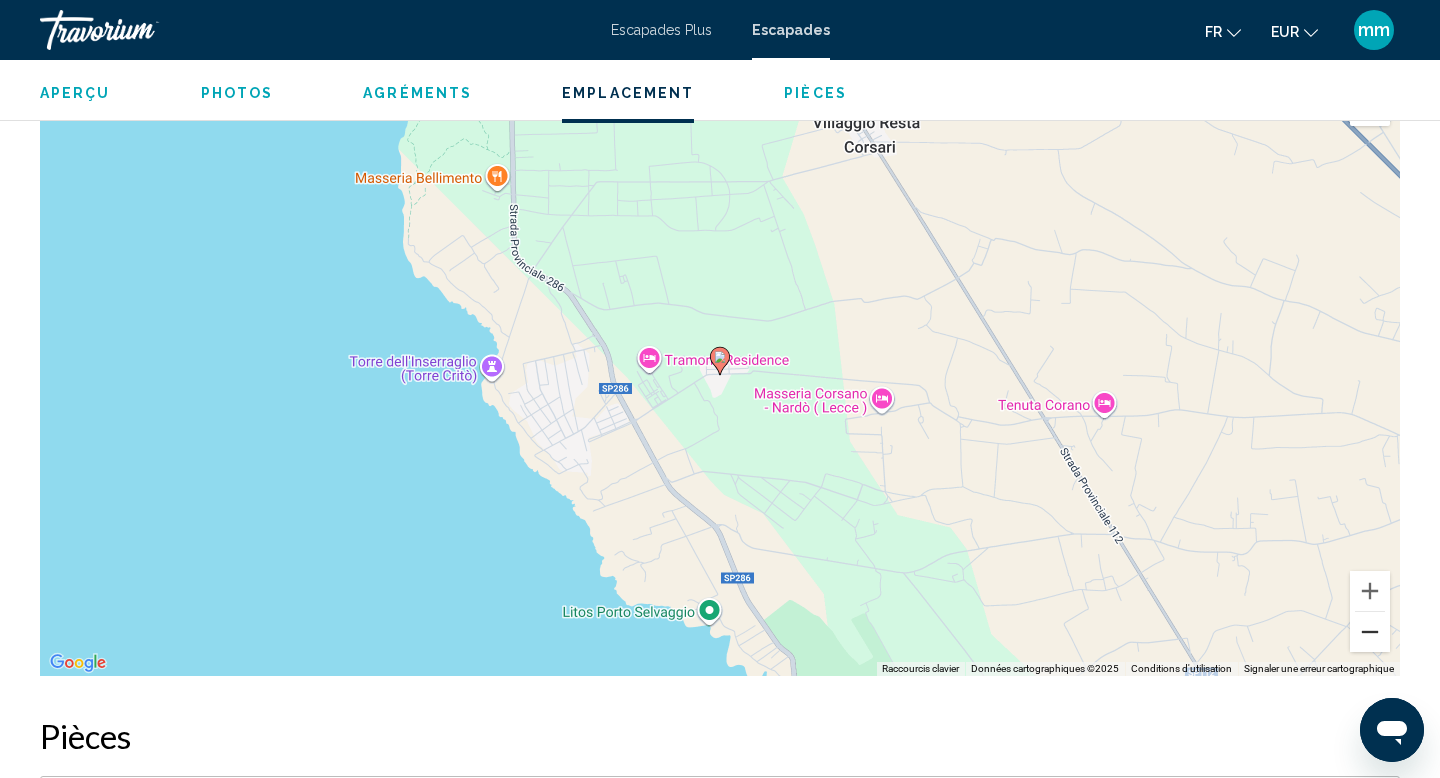 click at bounding box center [1370, 632] 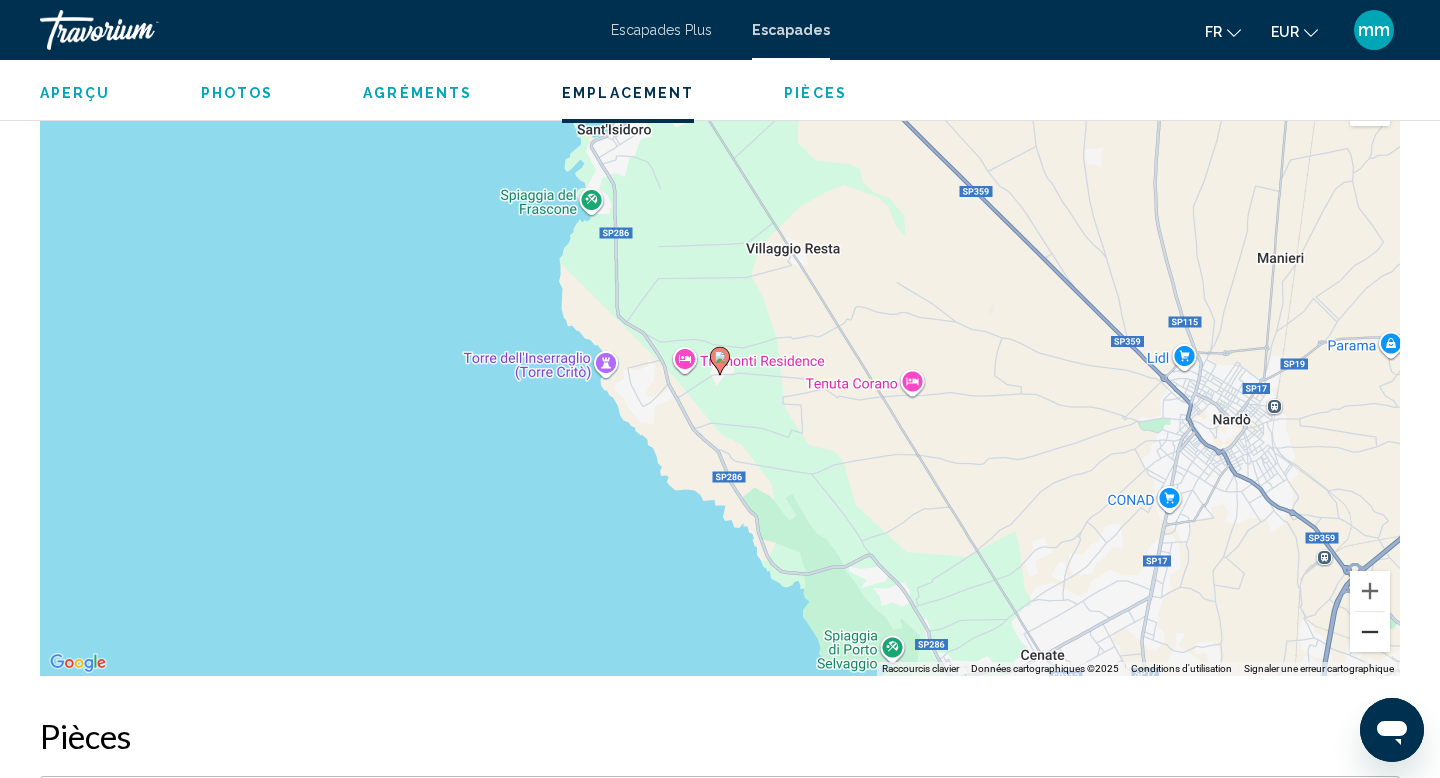 click at bounding box center [1370, 632] 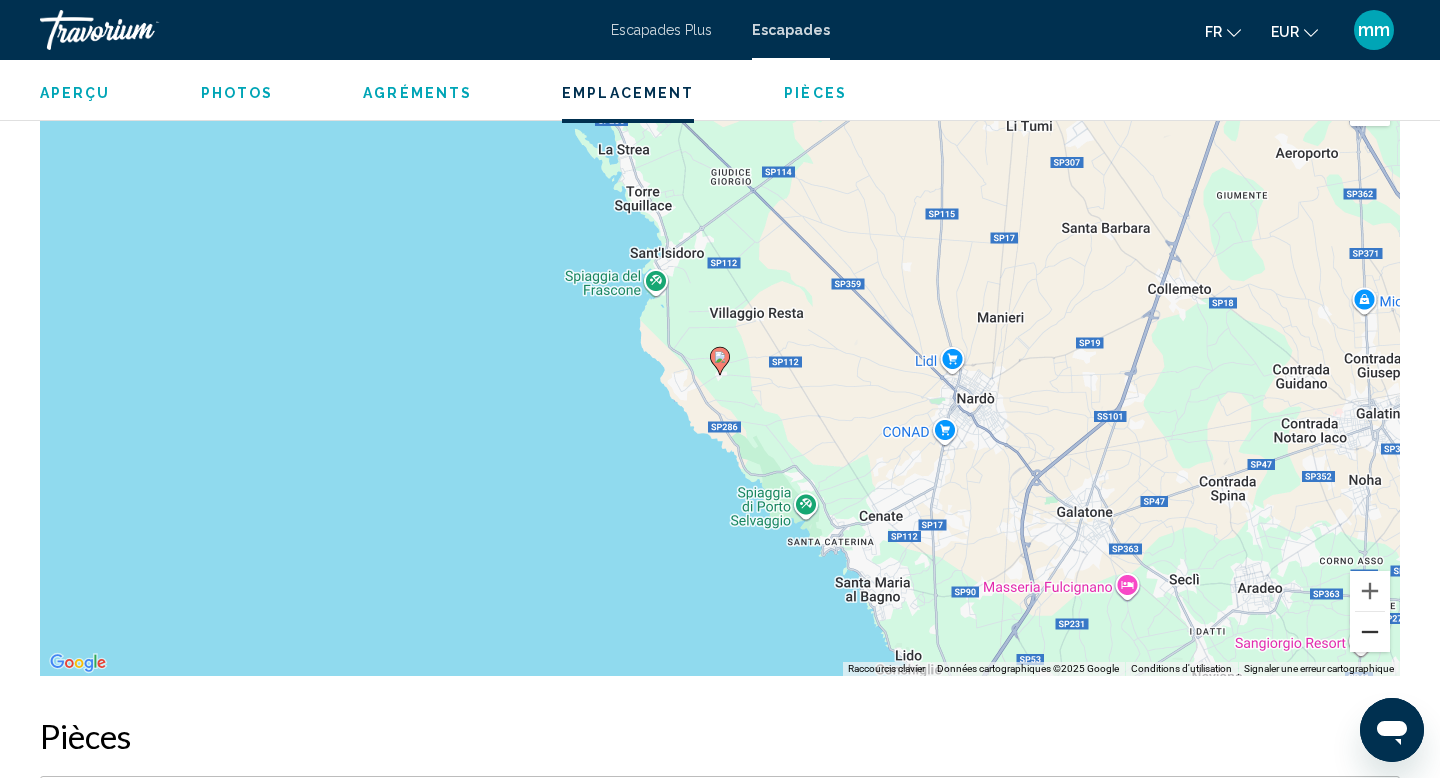 click at bounding box center (1370, 632) 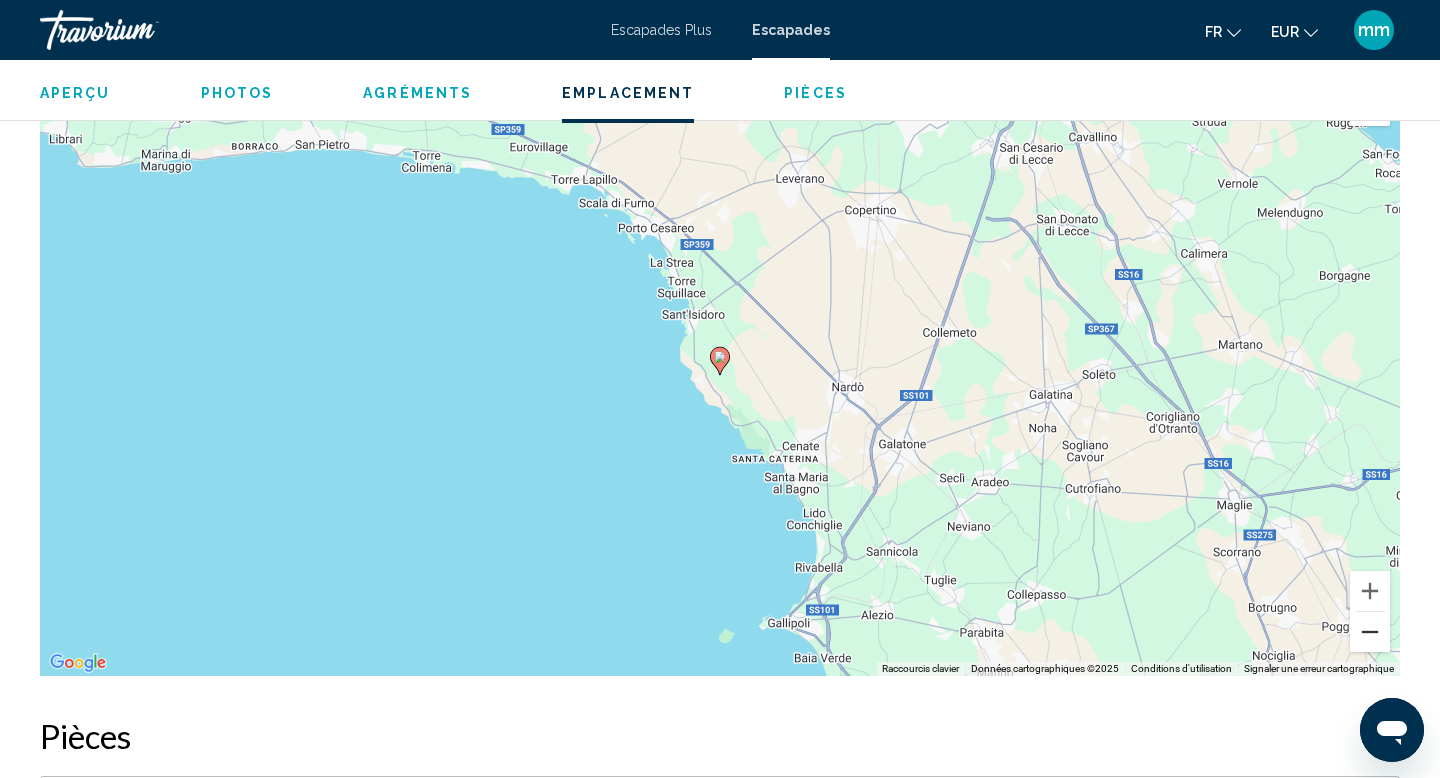 click at bounding box center (1370, 632) 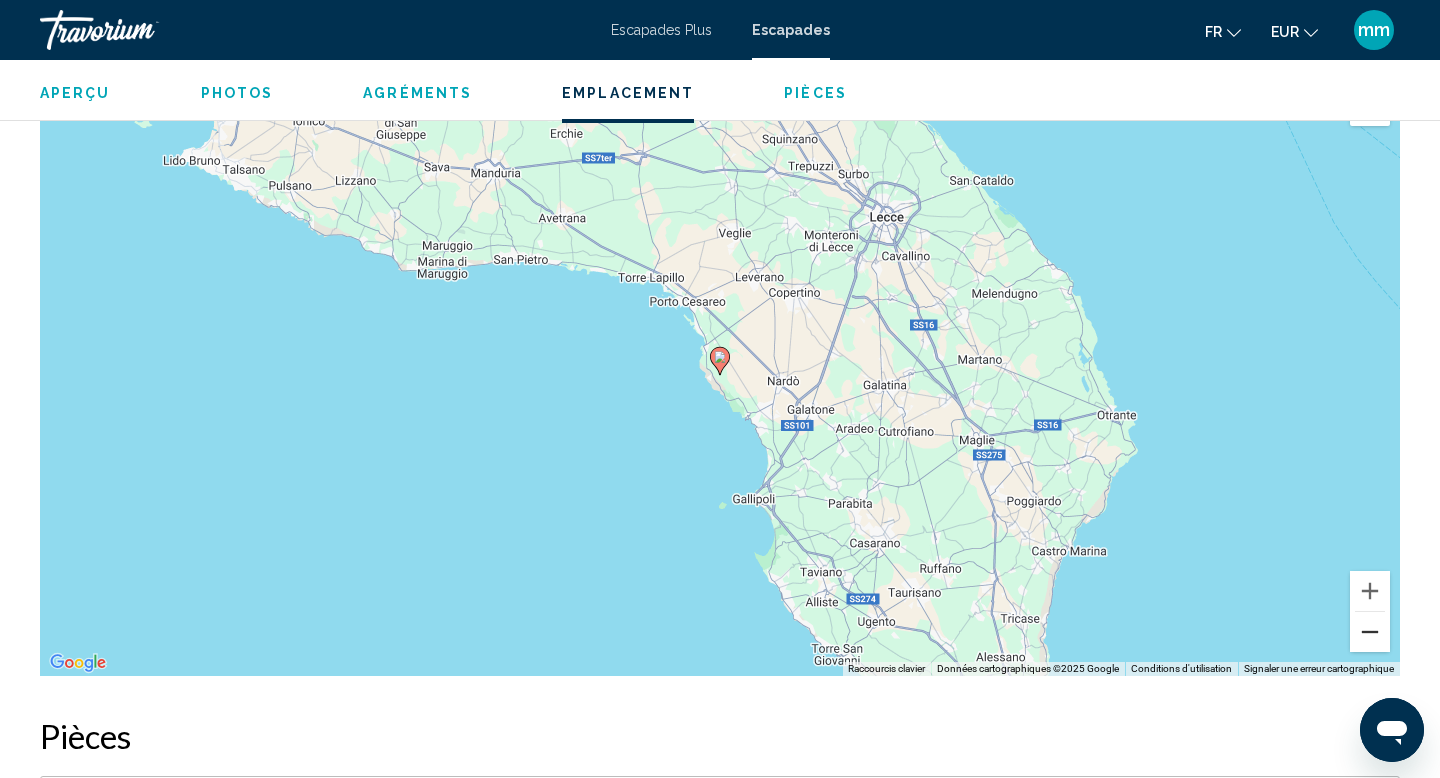 click at bounding box center [1370, 632] 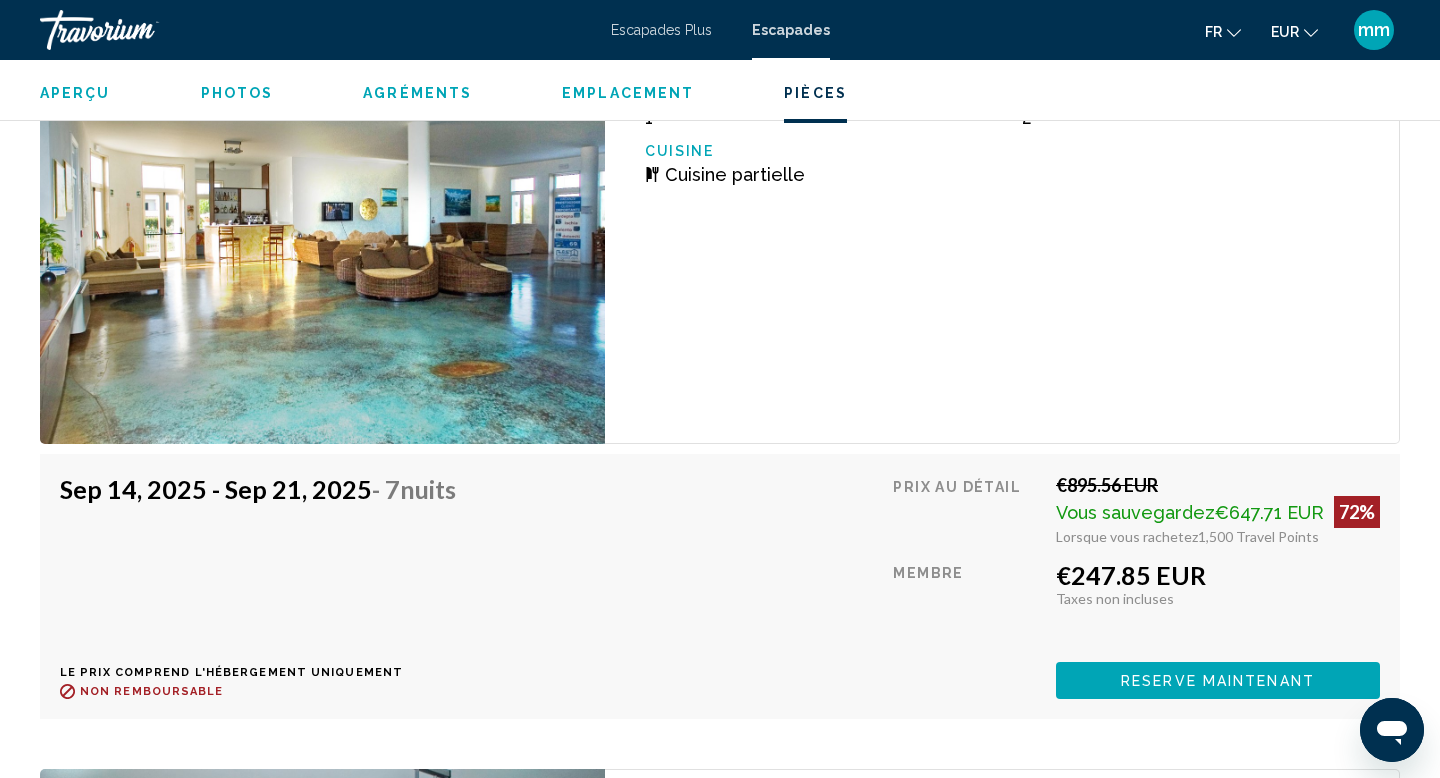 scroll, scrollTop: 3765, scrollLeft: 0, axis: vertical 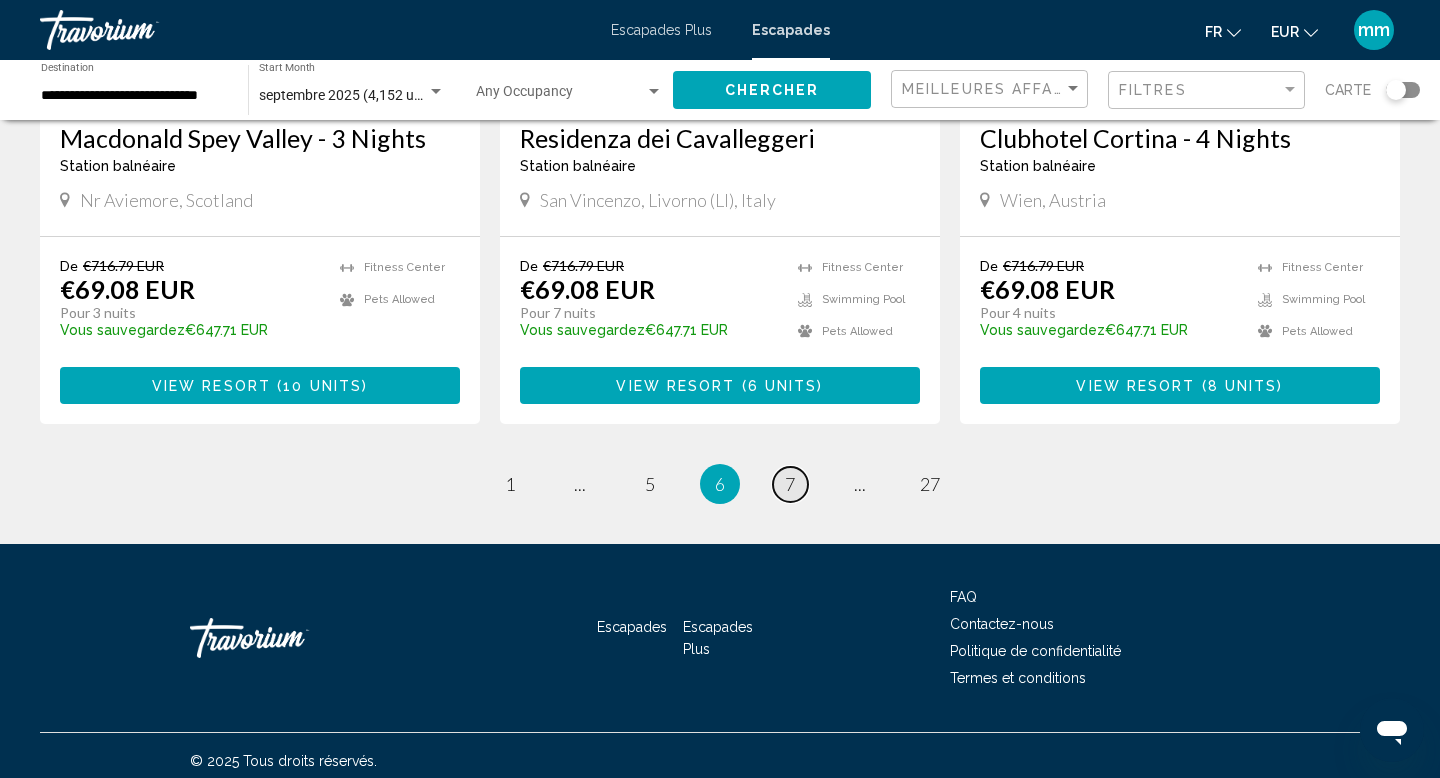 click on "page  7" at bounding box center [790, 484] 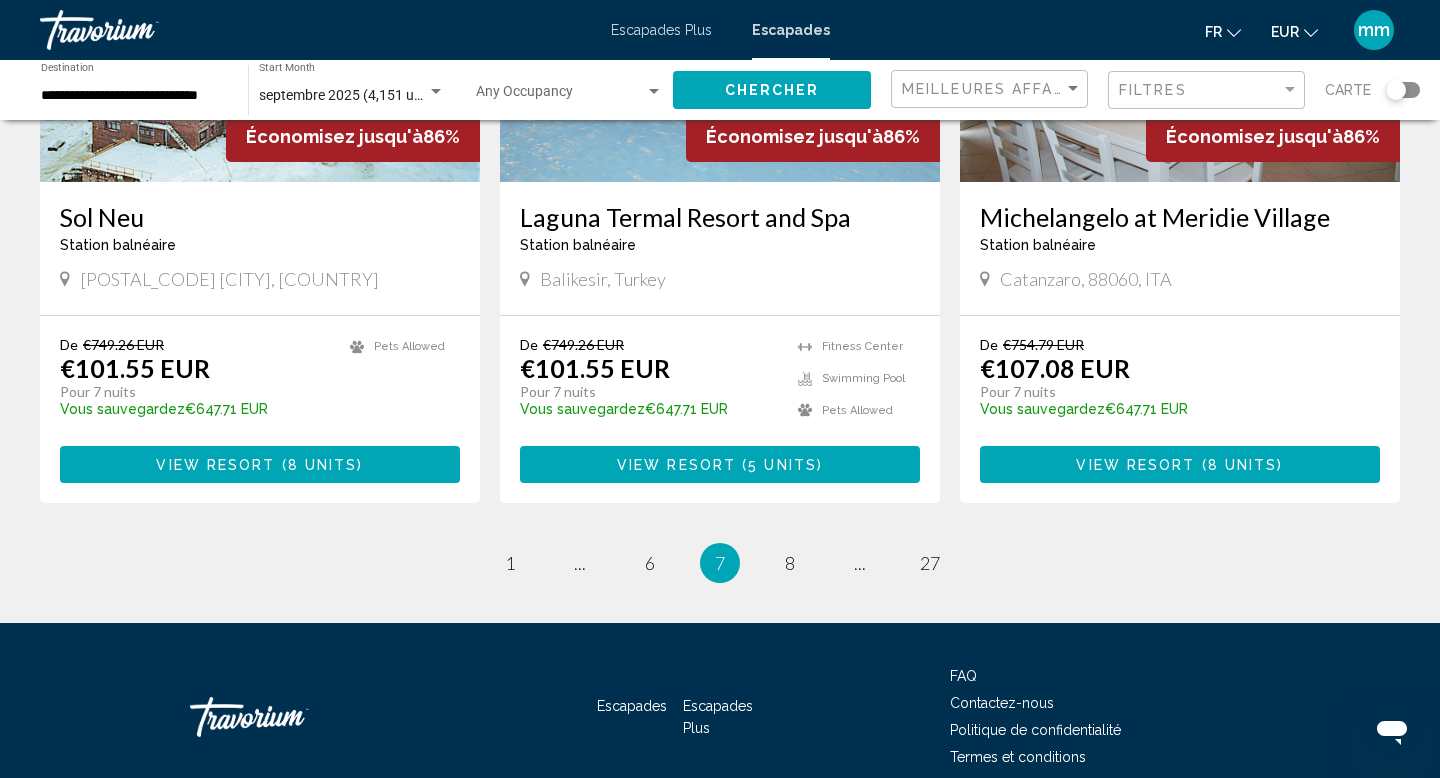 scroll, scrollTop: 2493, scrollLeft: 0, axis: vertical 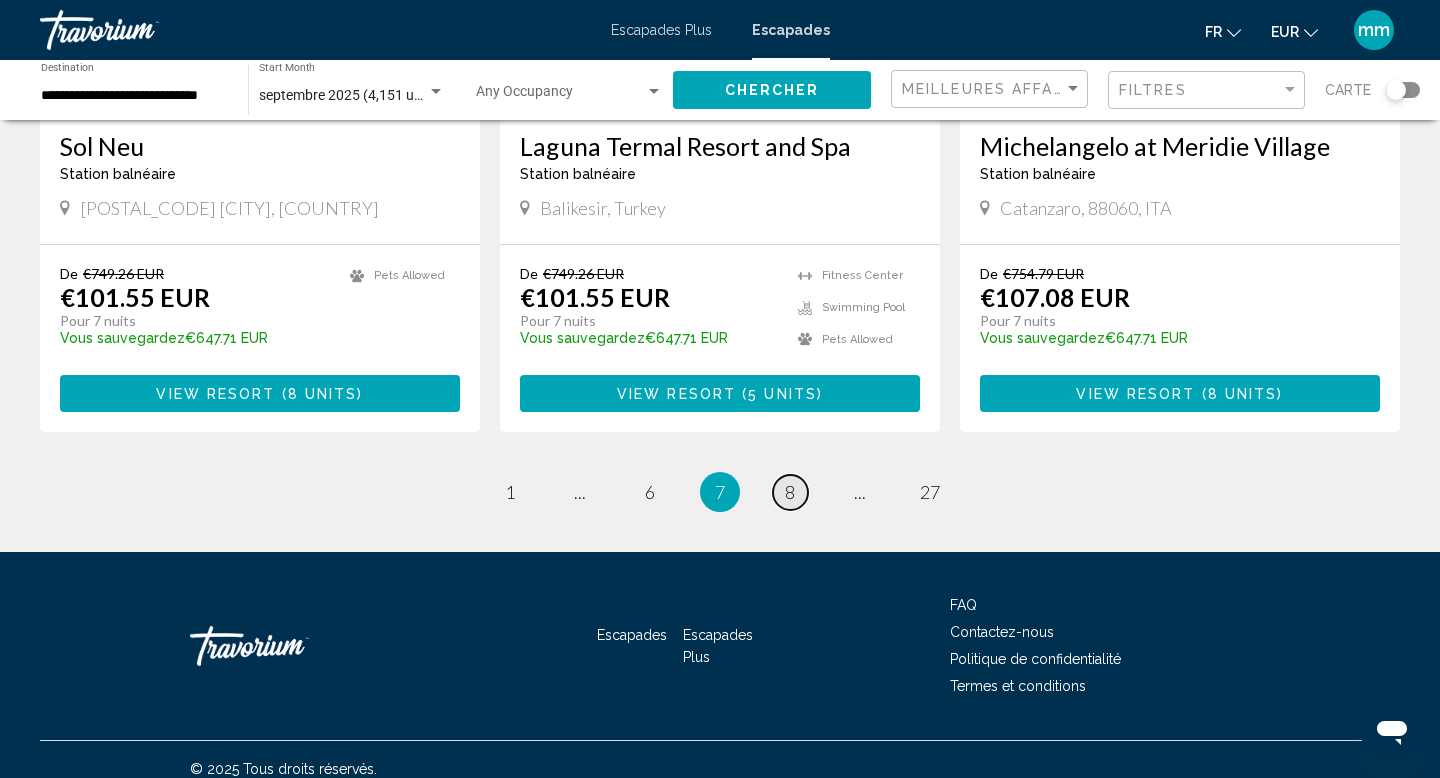 click on "8" at bounding box center [790, 492] 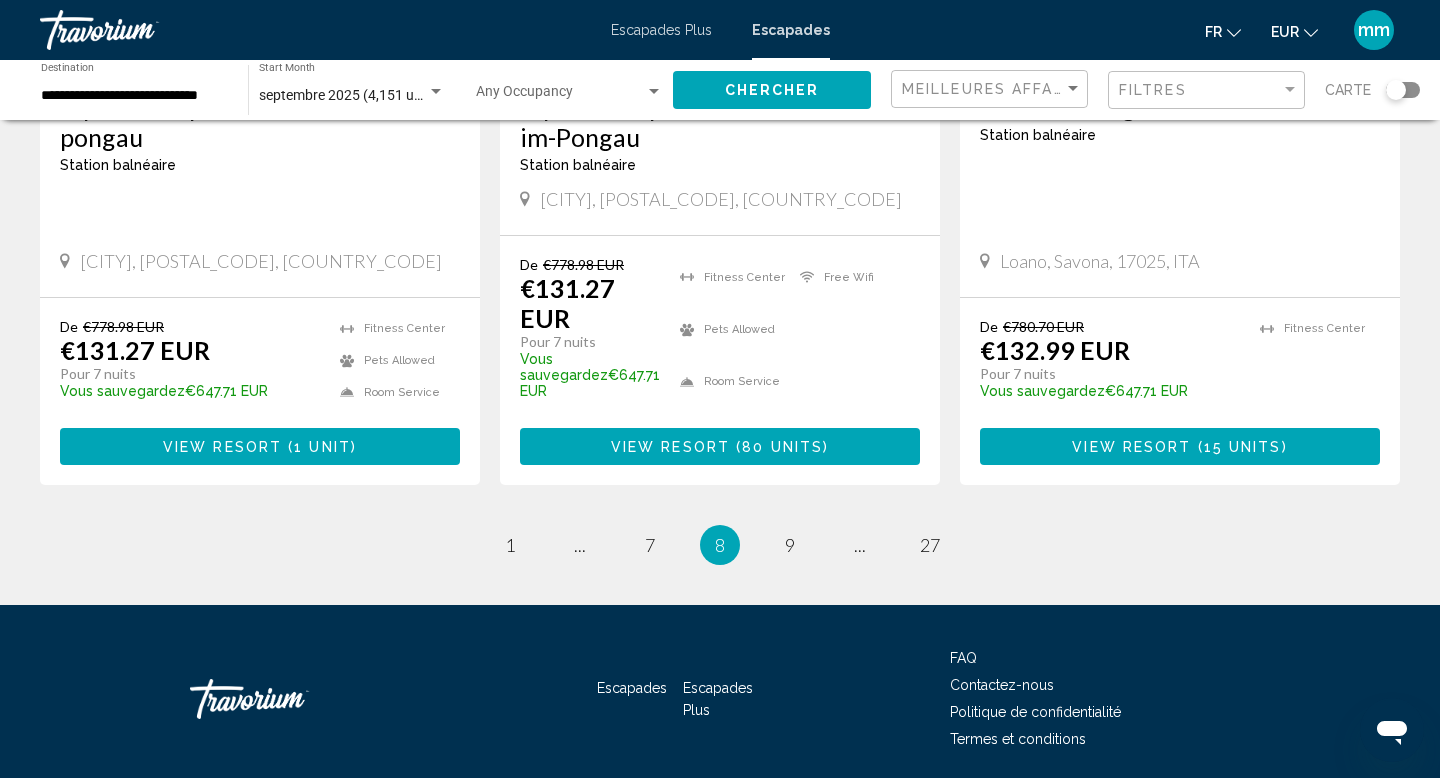 scroll, scrollTop: 2586, scrollLeft: 0, axis: vertical 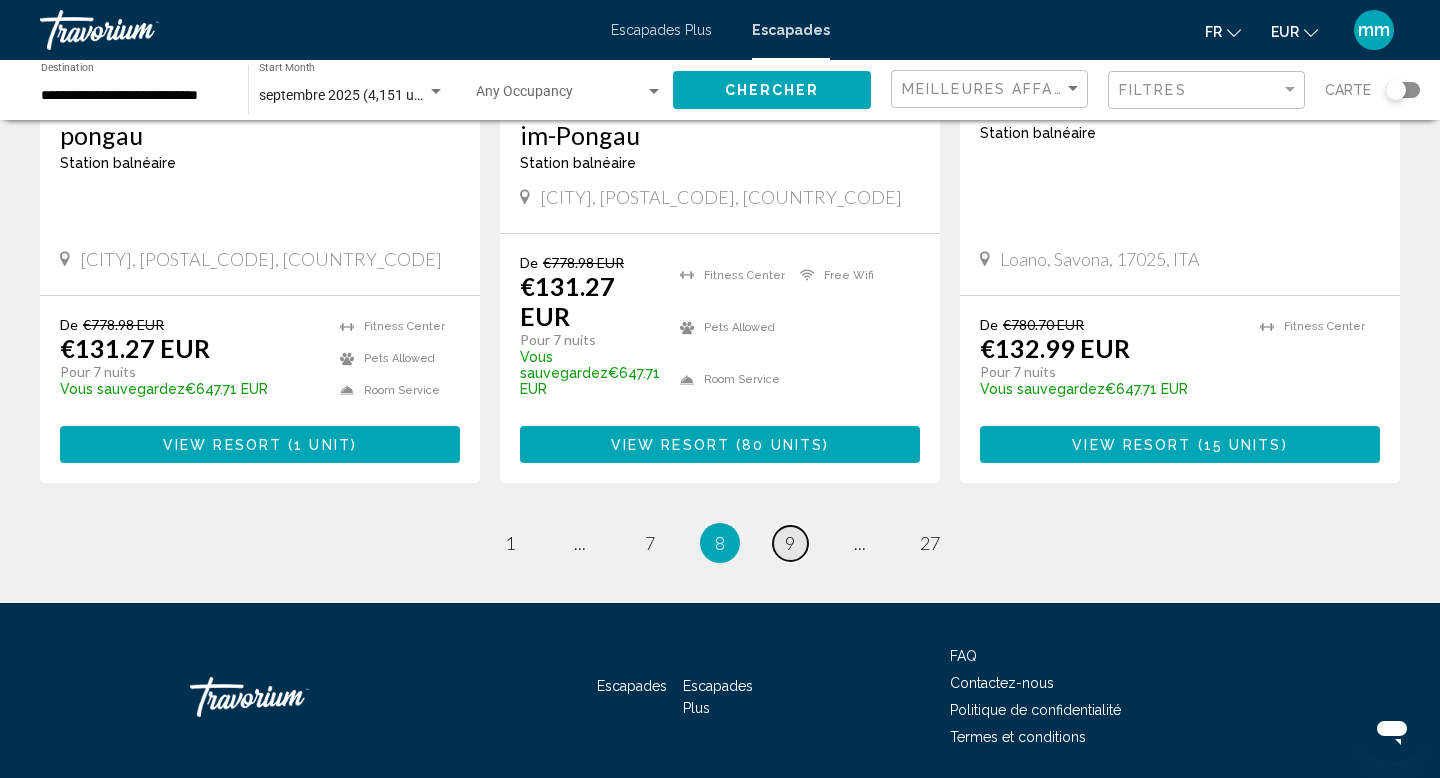 click on "9" at bounding box center [790, 543] 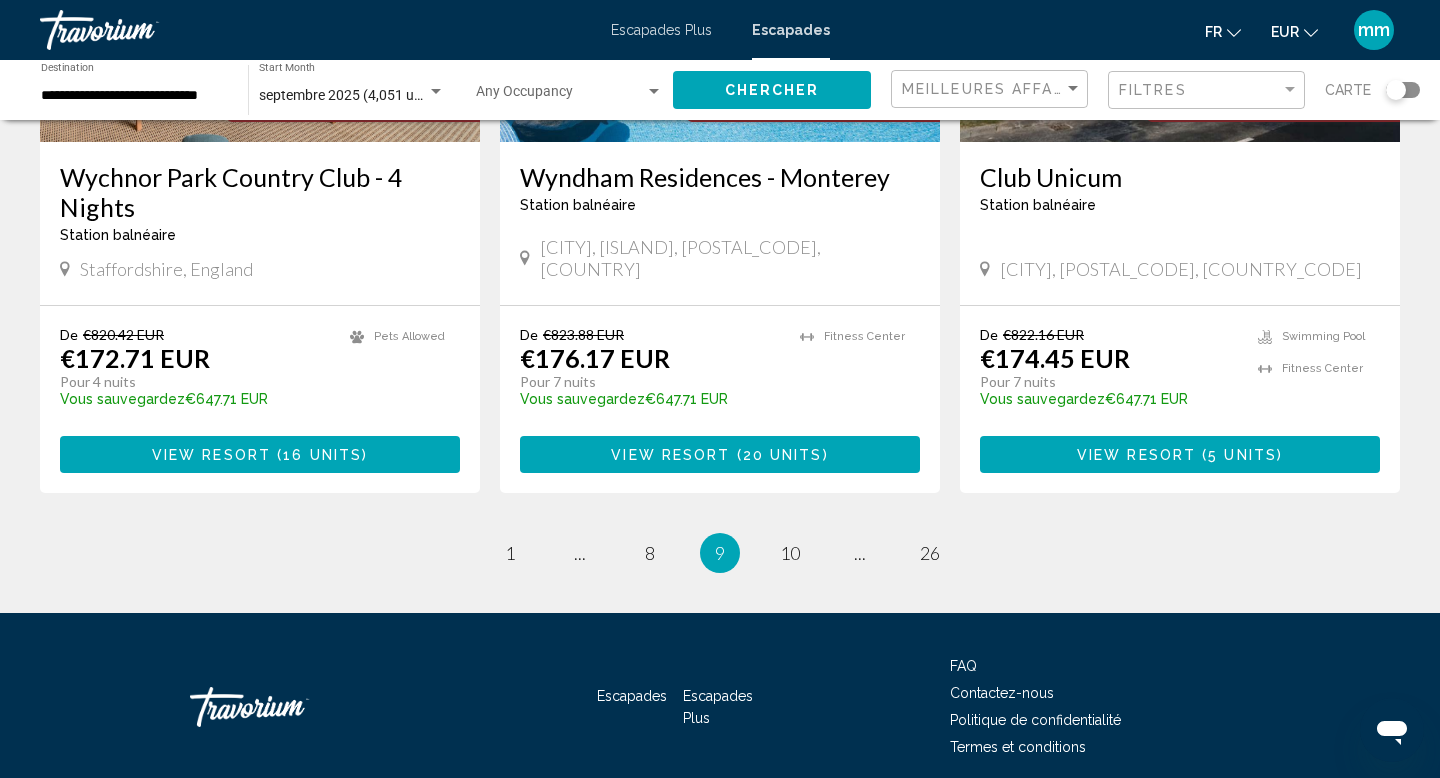 scroll, scrollTop: 2493, scrollLeft: 0, axis: vertical 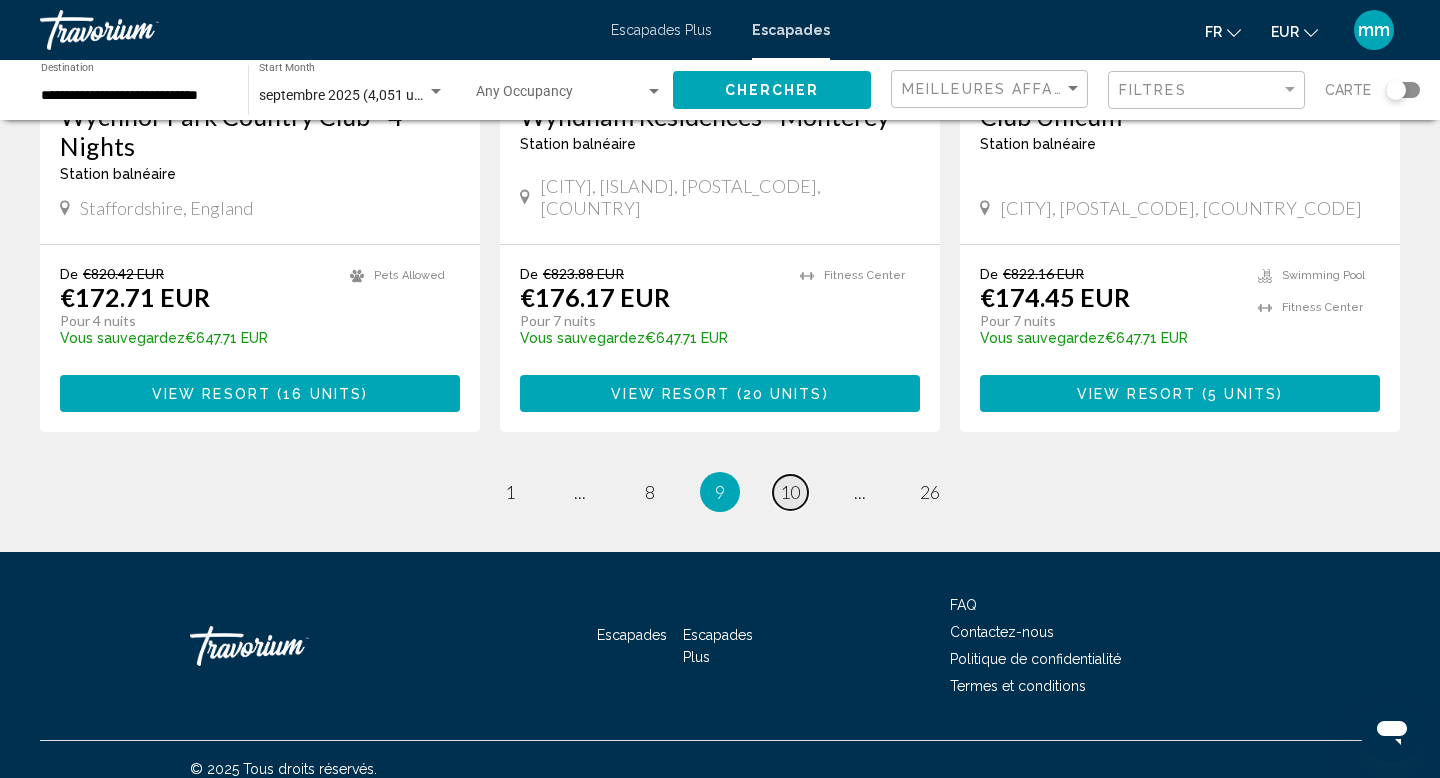 click on "10" at bounding box center [790, 492] 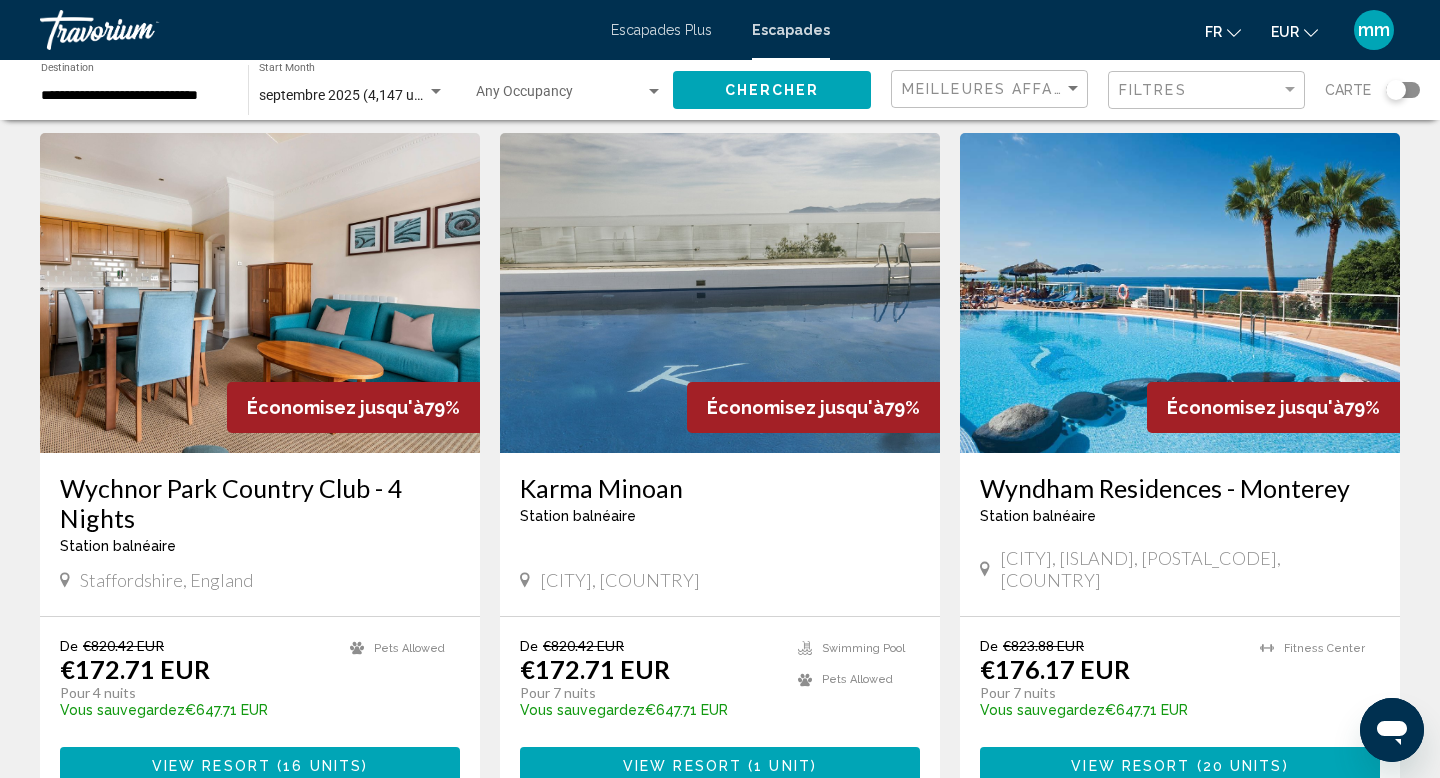 scroll, scrollTop: 751, scrollLeft: 0, axis: vertical 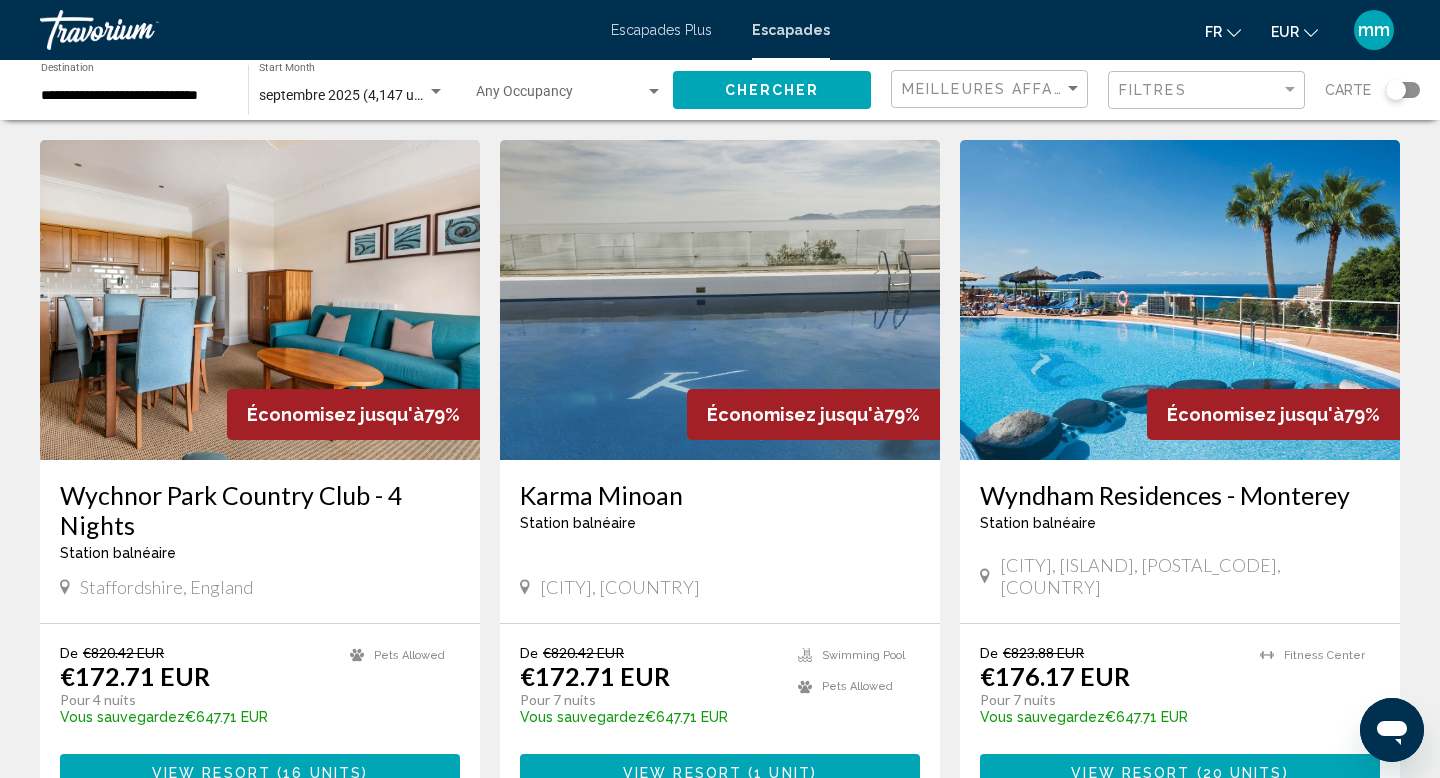 click at bounding box center [720, 300] 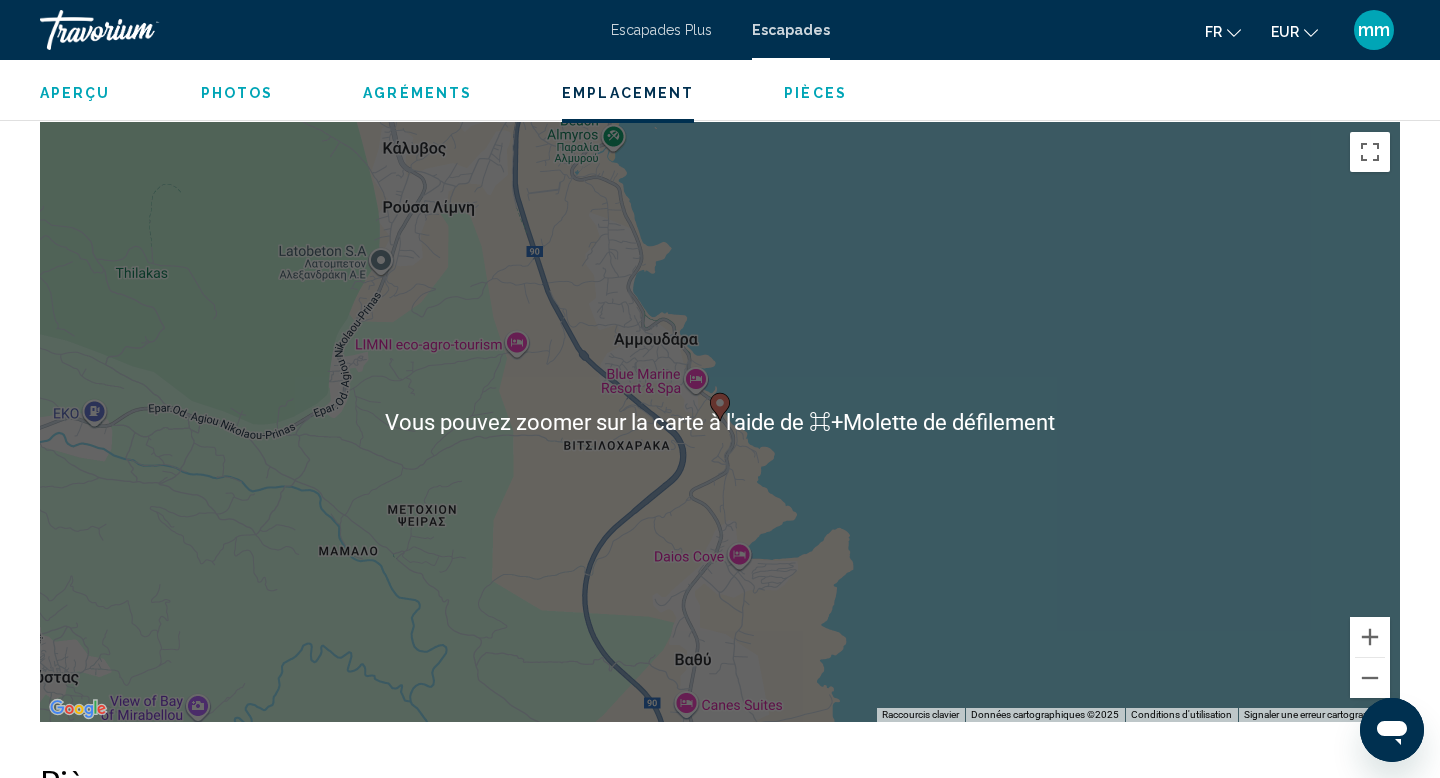 scroll, scrollTop: 2779, scrollLeft: 0, axis: vertical 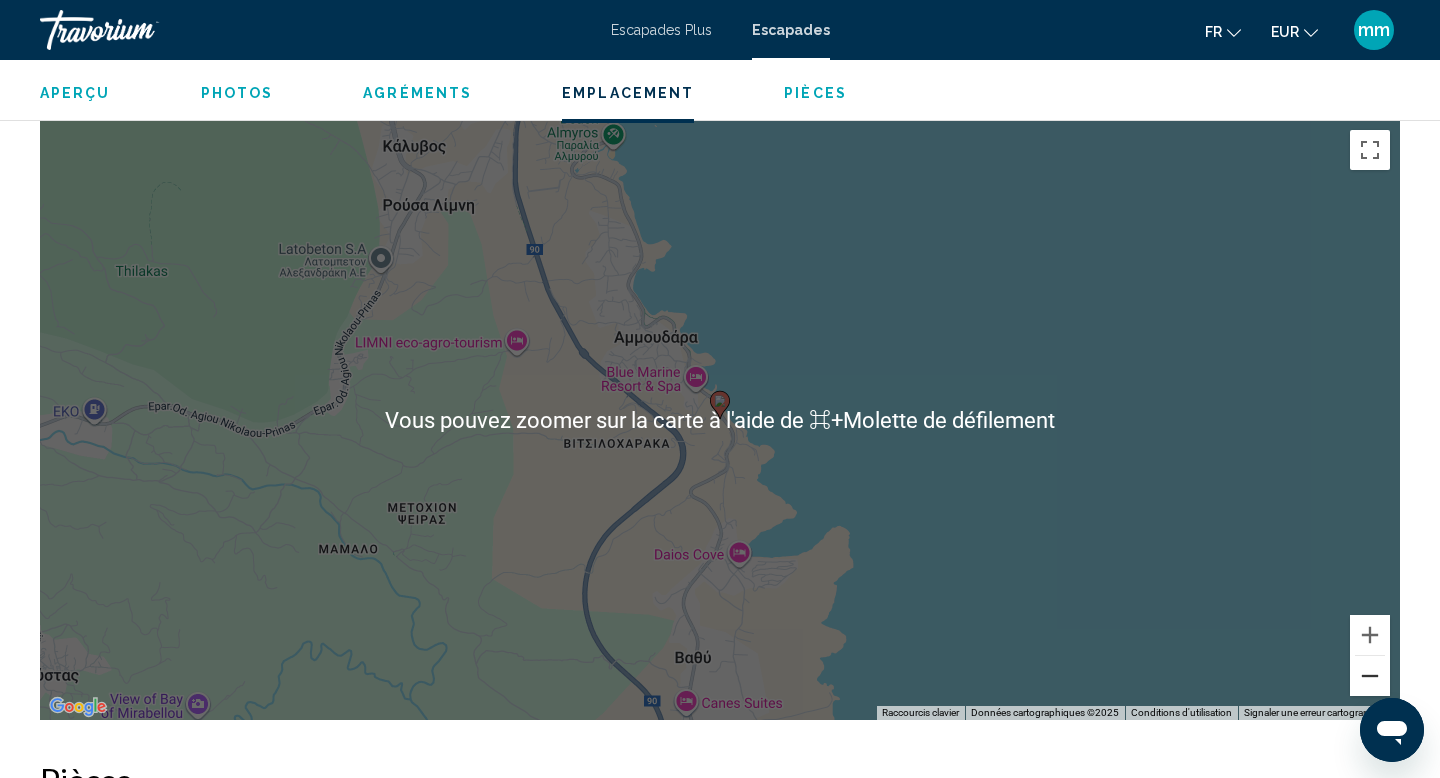 click at bounding box center (1370, 676) 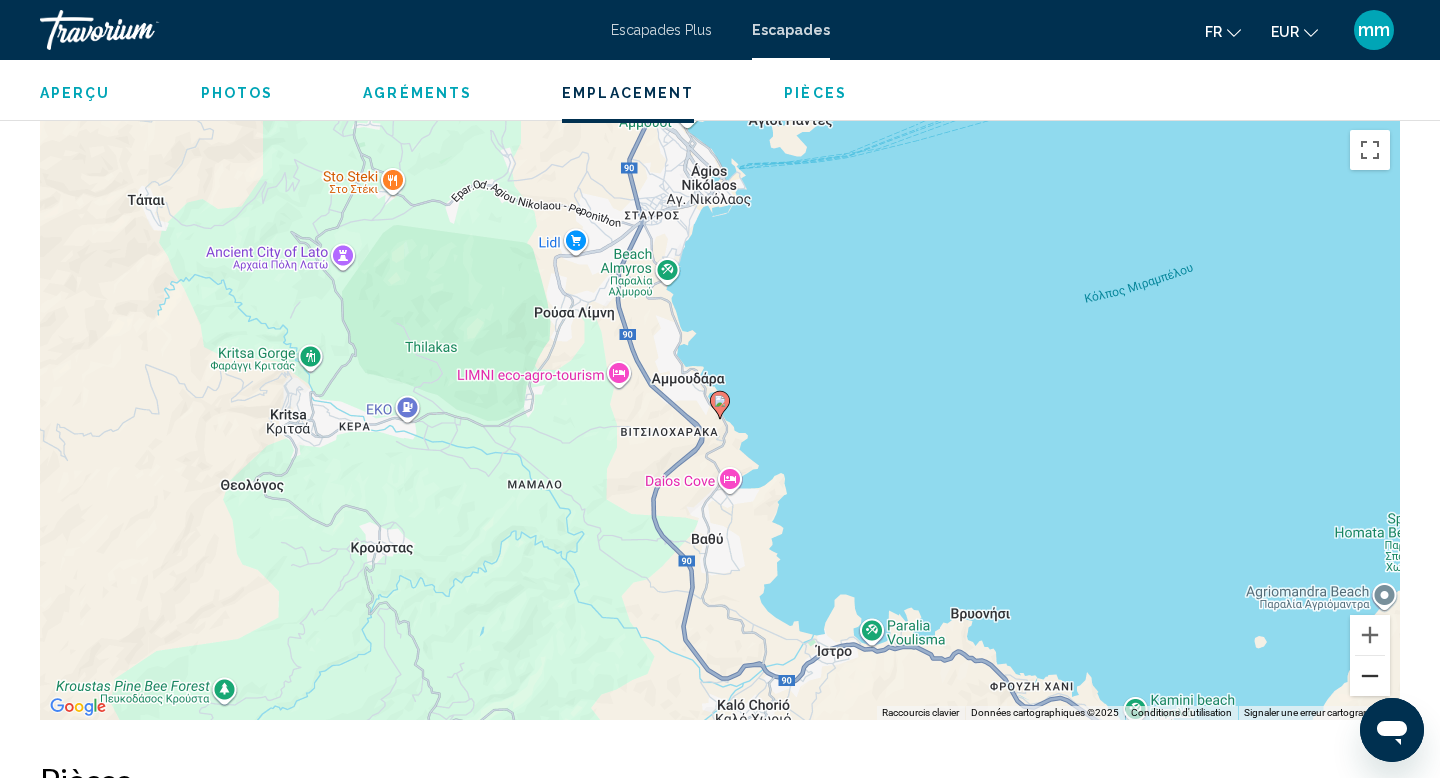 click at bounding box center [1370, 676] 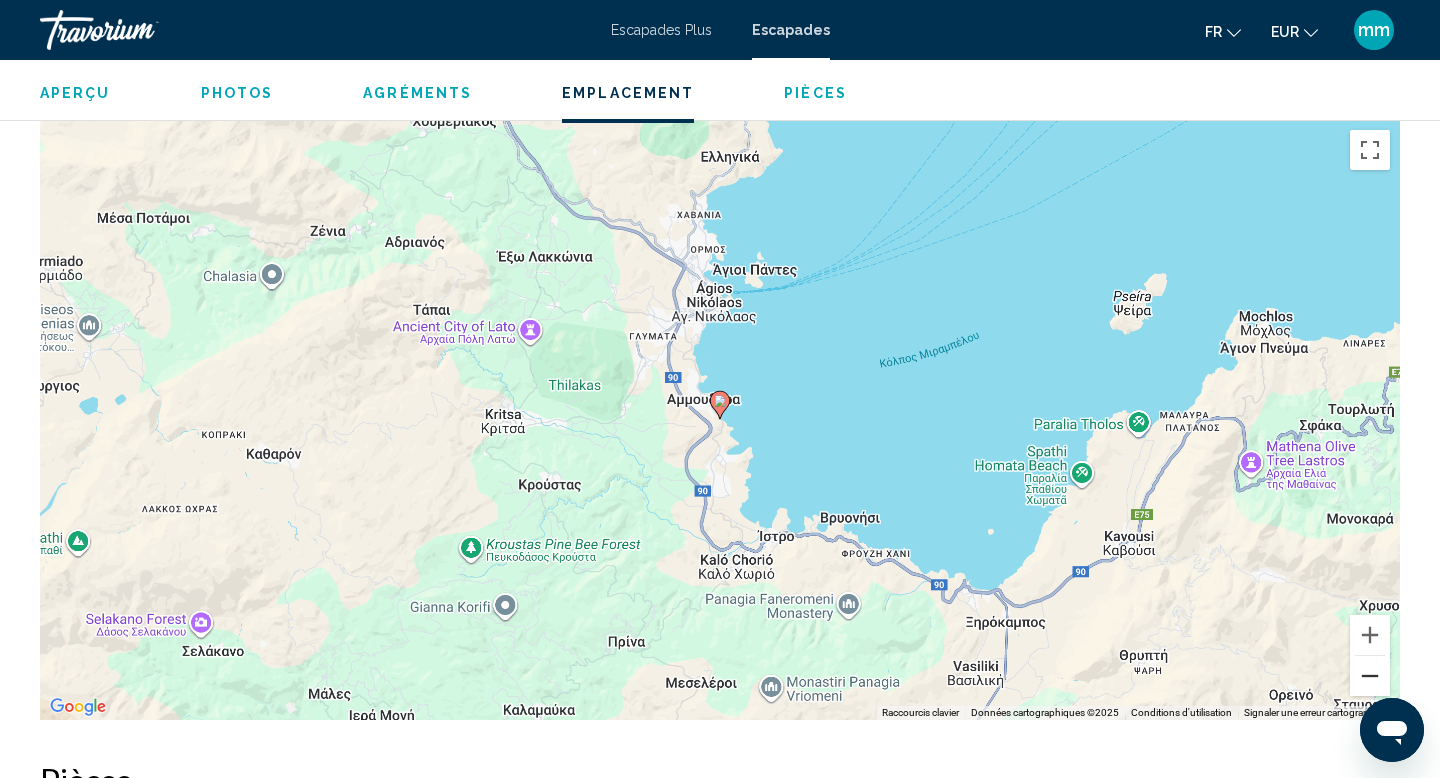 click at bounding box center (1370, 676) 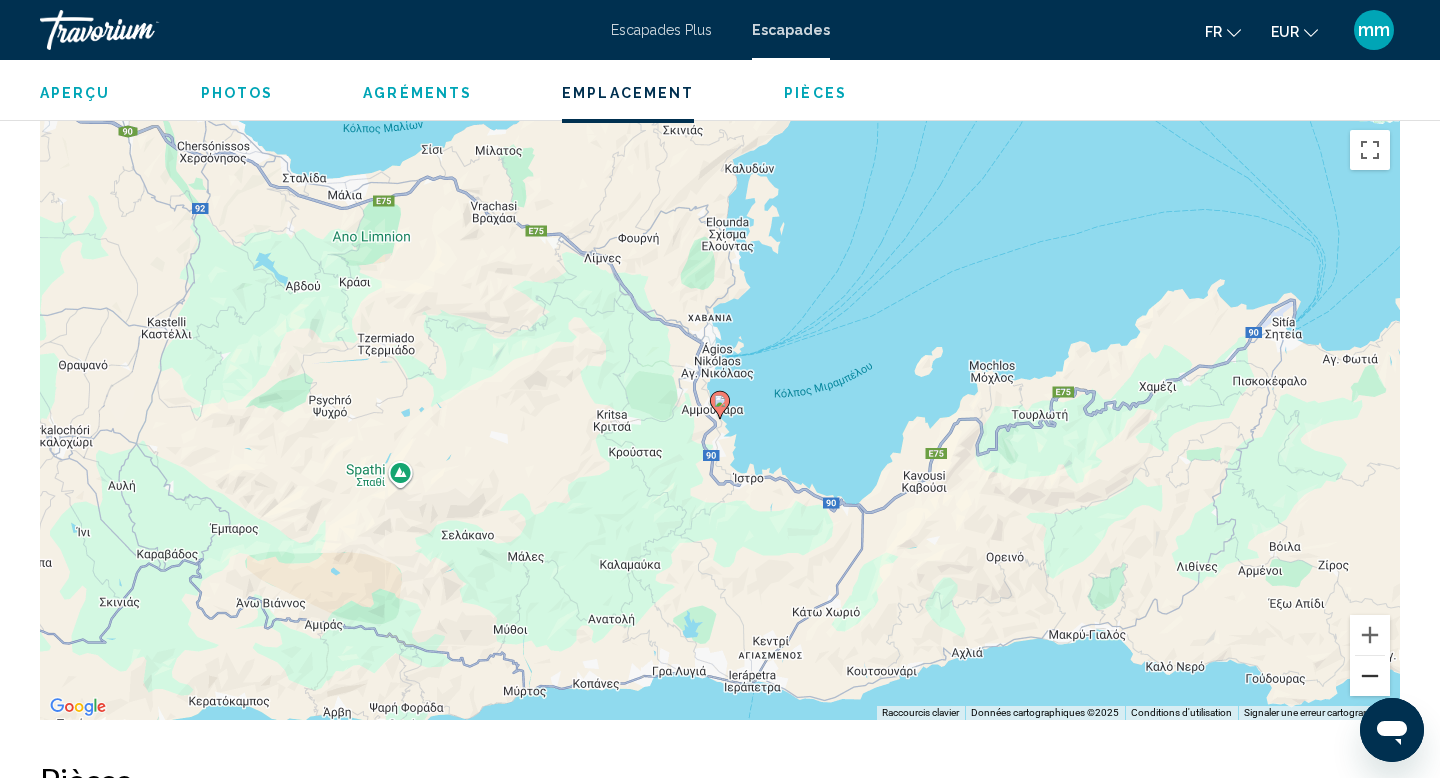 click at bounding box center [1370, 676] 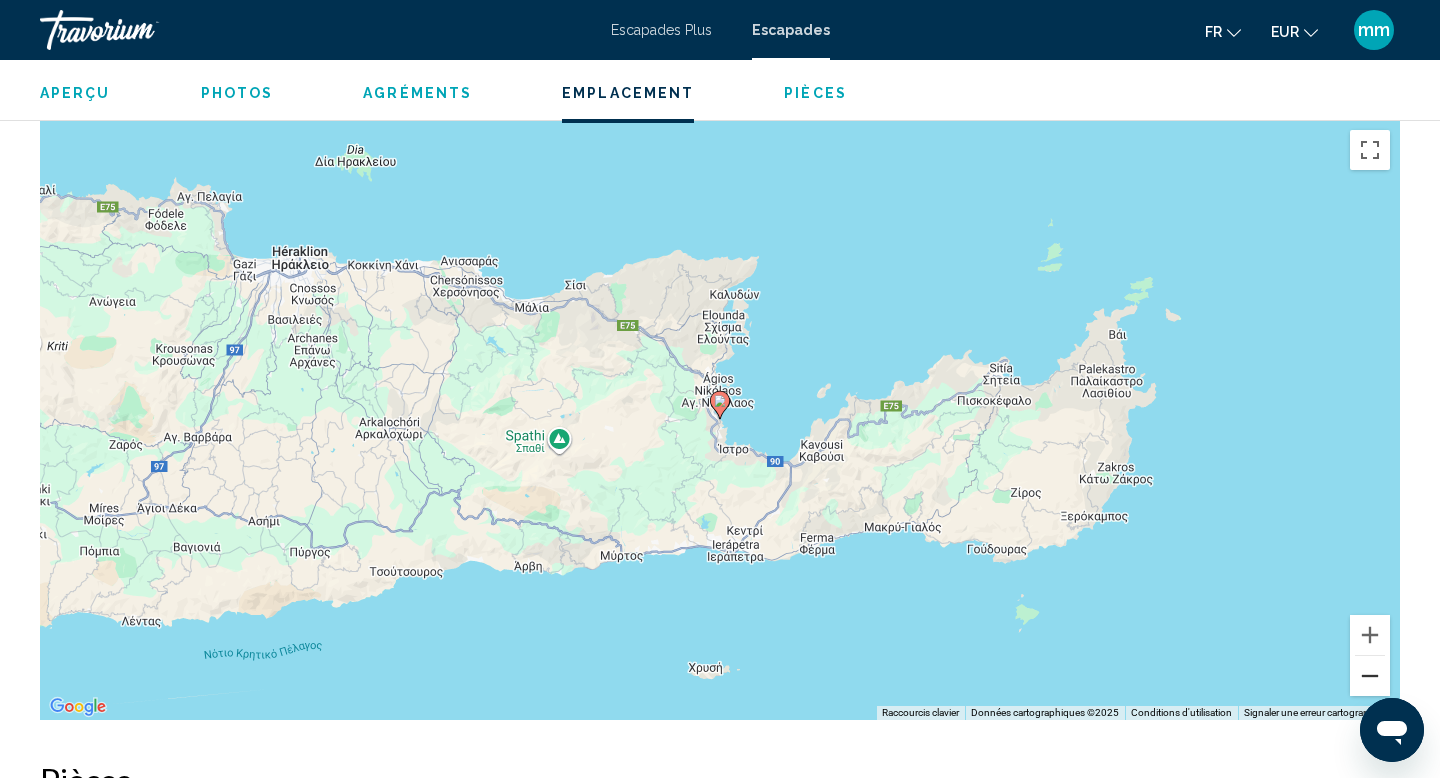 click at bounding box center (1370, 676) 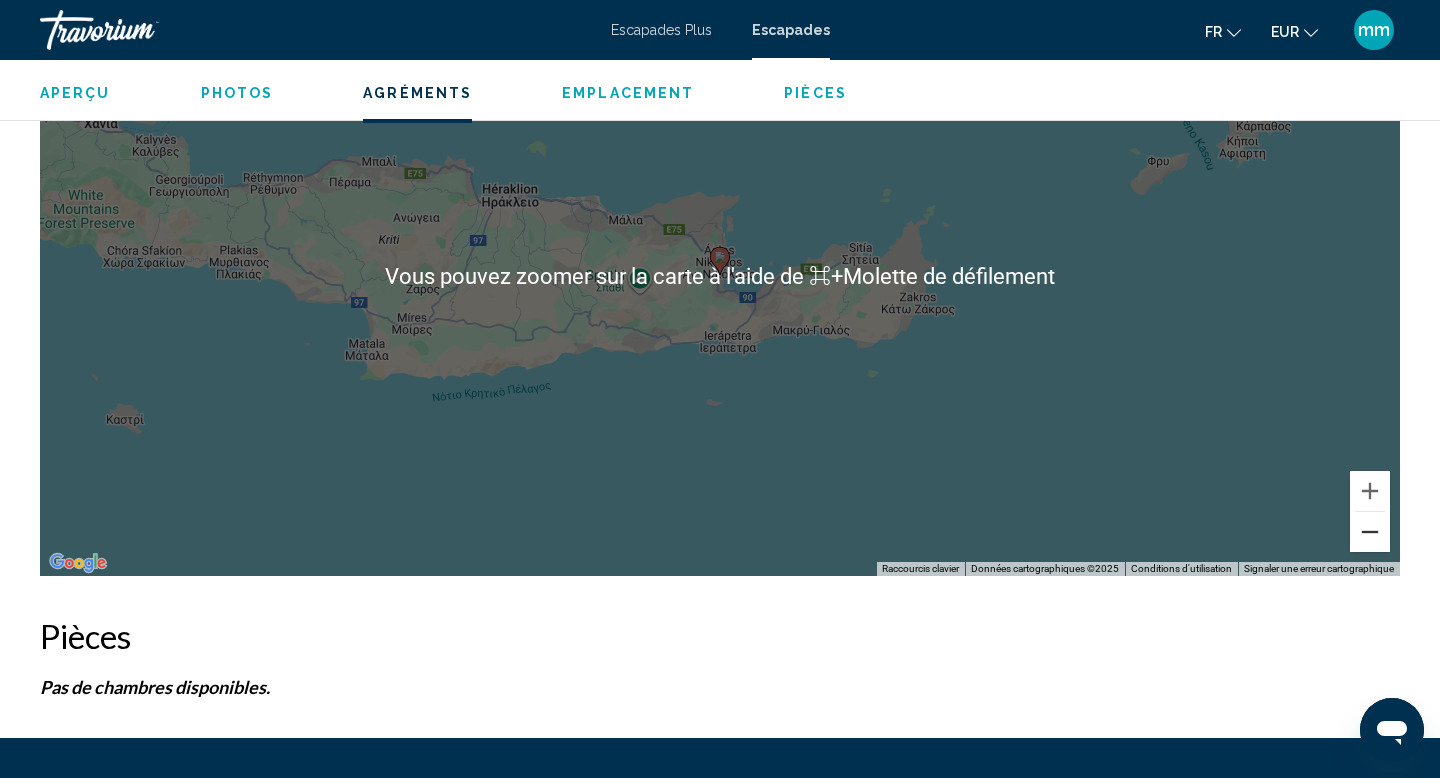 scroll, scrollTop: 2122, scrollLeft: 0, axis: vertical 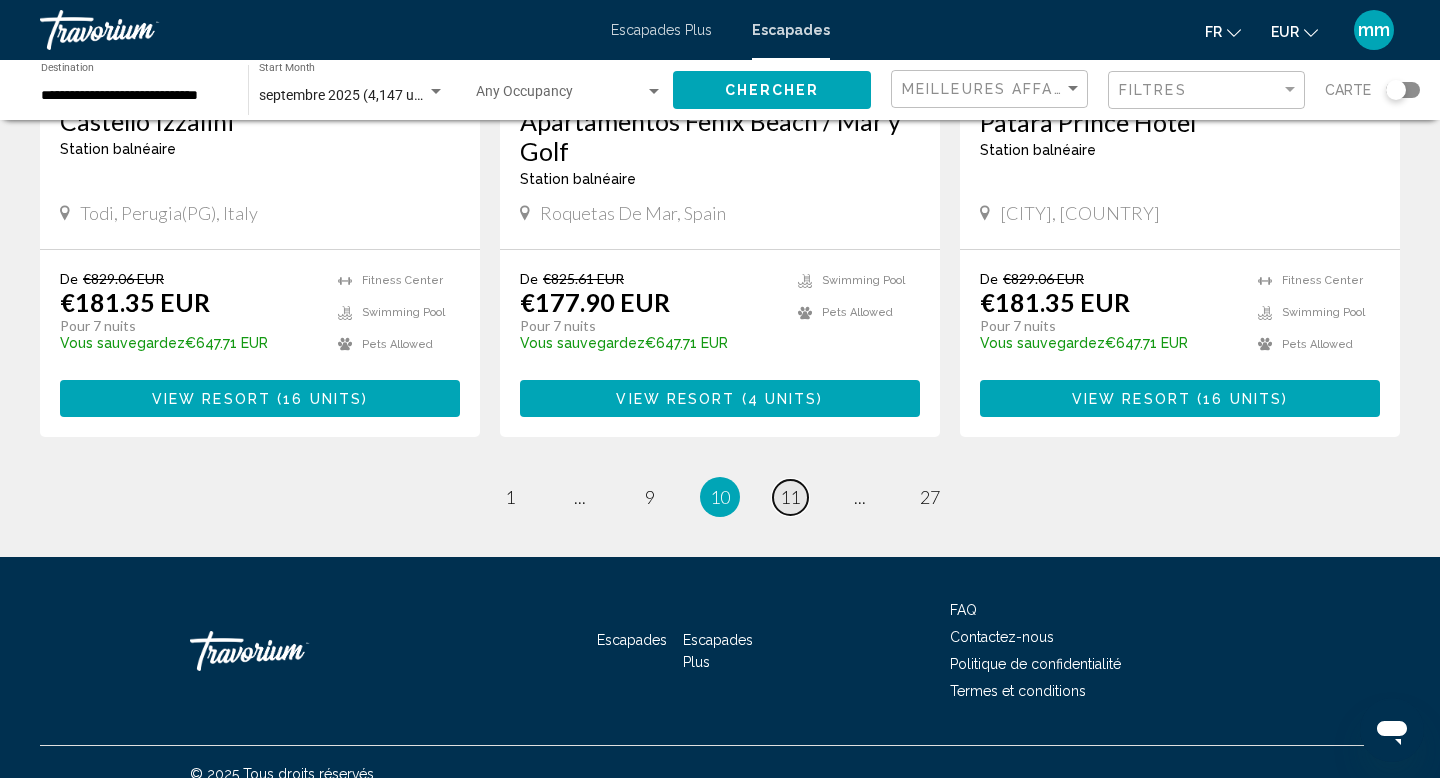 click on "page  11" at bounding box center (790, 497) 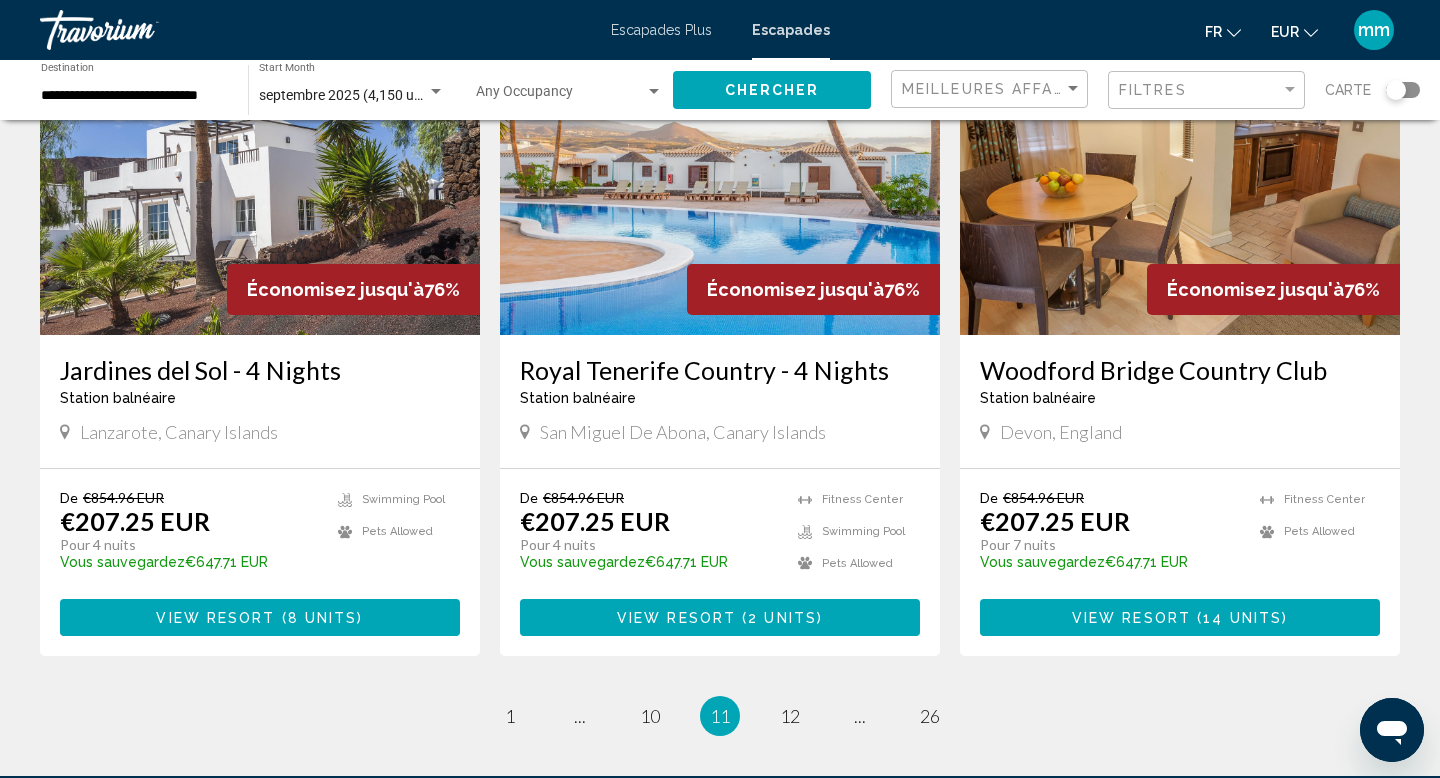 scroll, scrollTop: 2303, scrollLeft: 0, axis: vertical 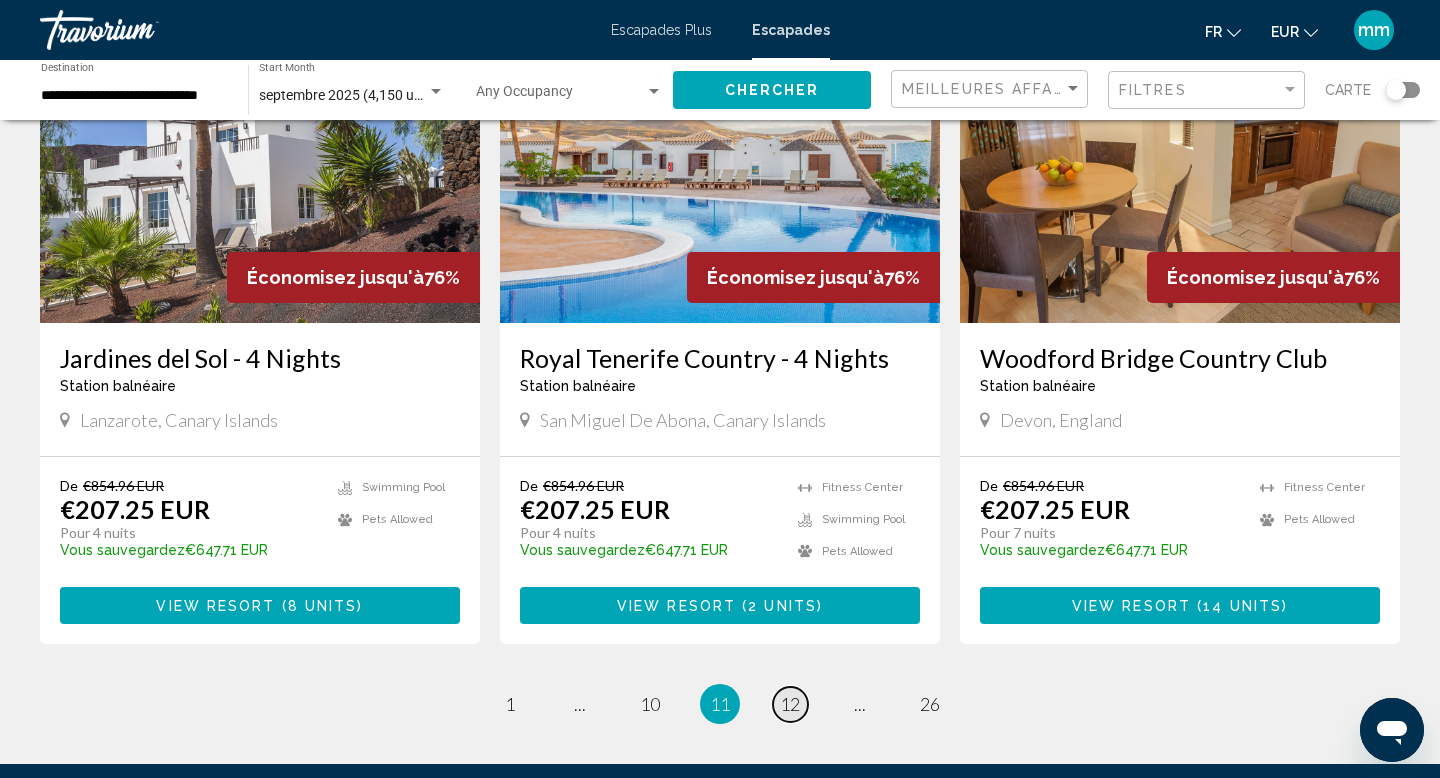 click on "12" at bounding box center [790, 704] 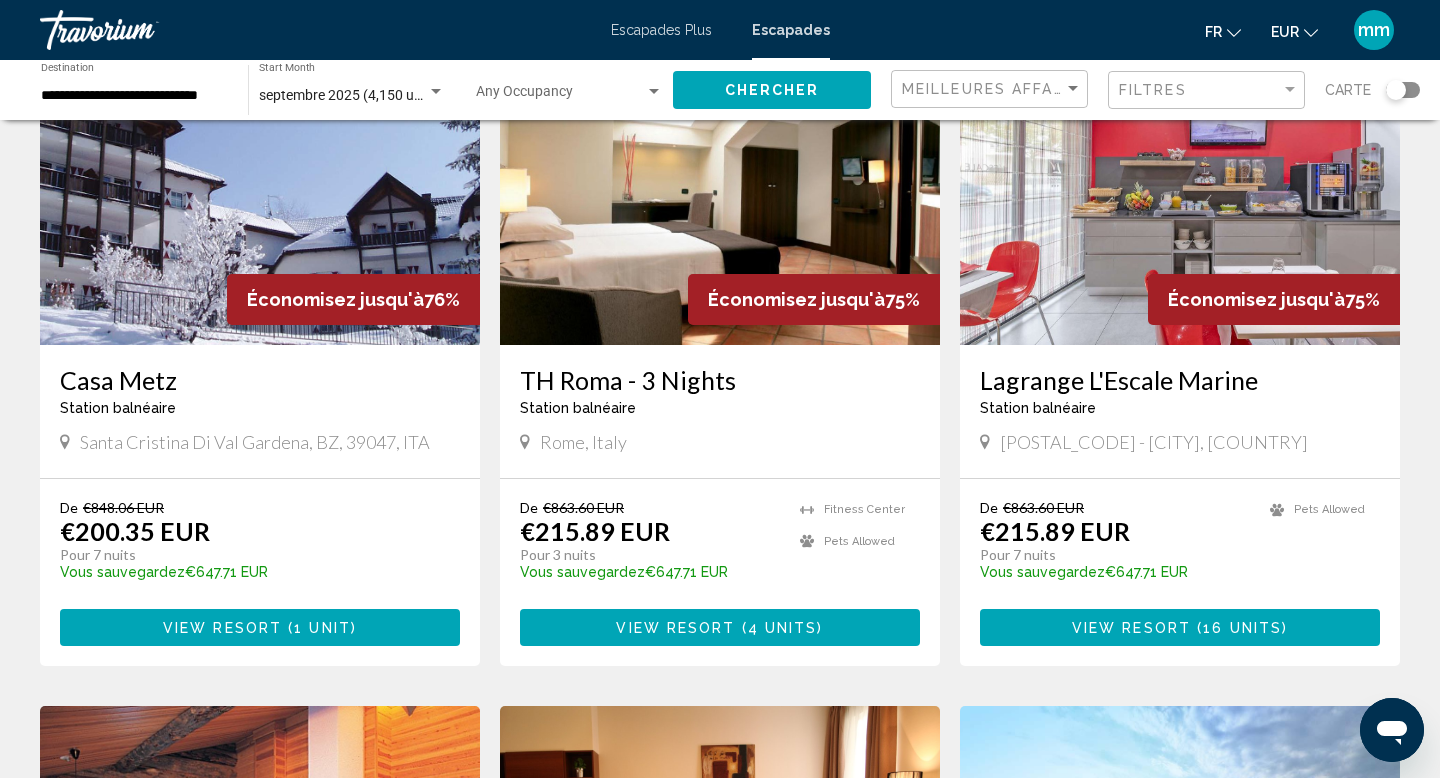 scroll, scrollTop: 189, scrollLeft: 0, axis: vertical 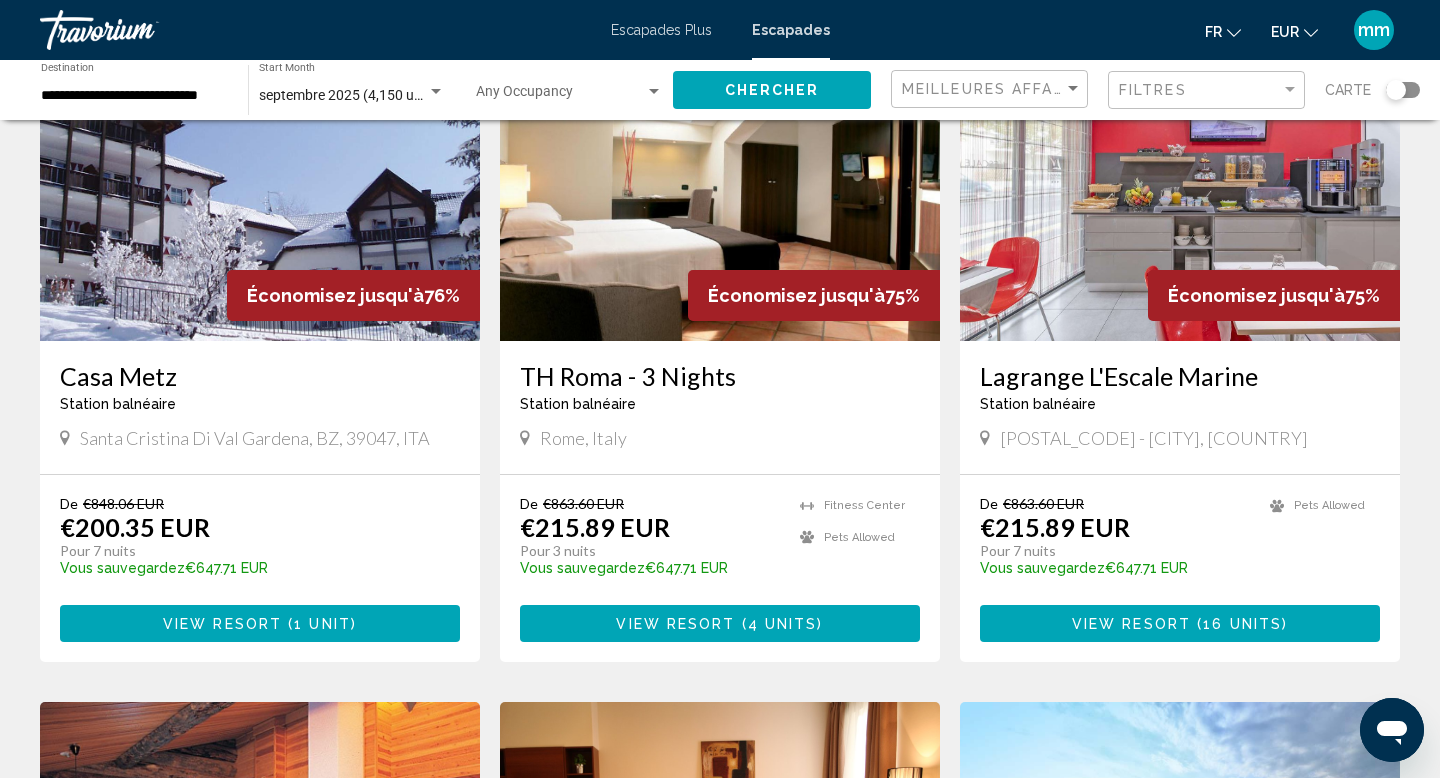click on "septembre 2025 (4,150 units available)" at bounding box center (379, 95) 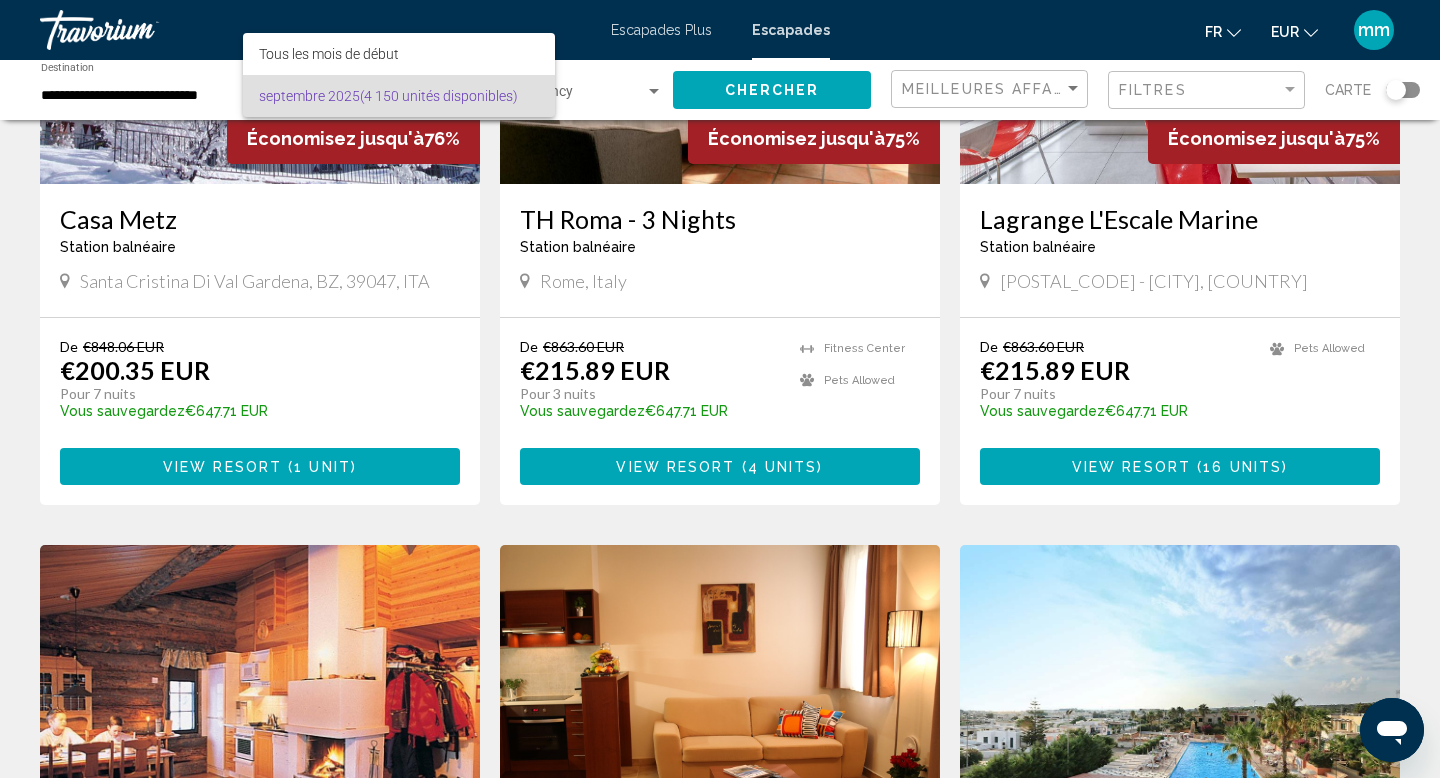 scroll, scrollTop: 0, scrollLeft: 0, axis: both 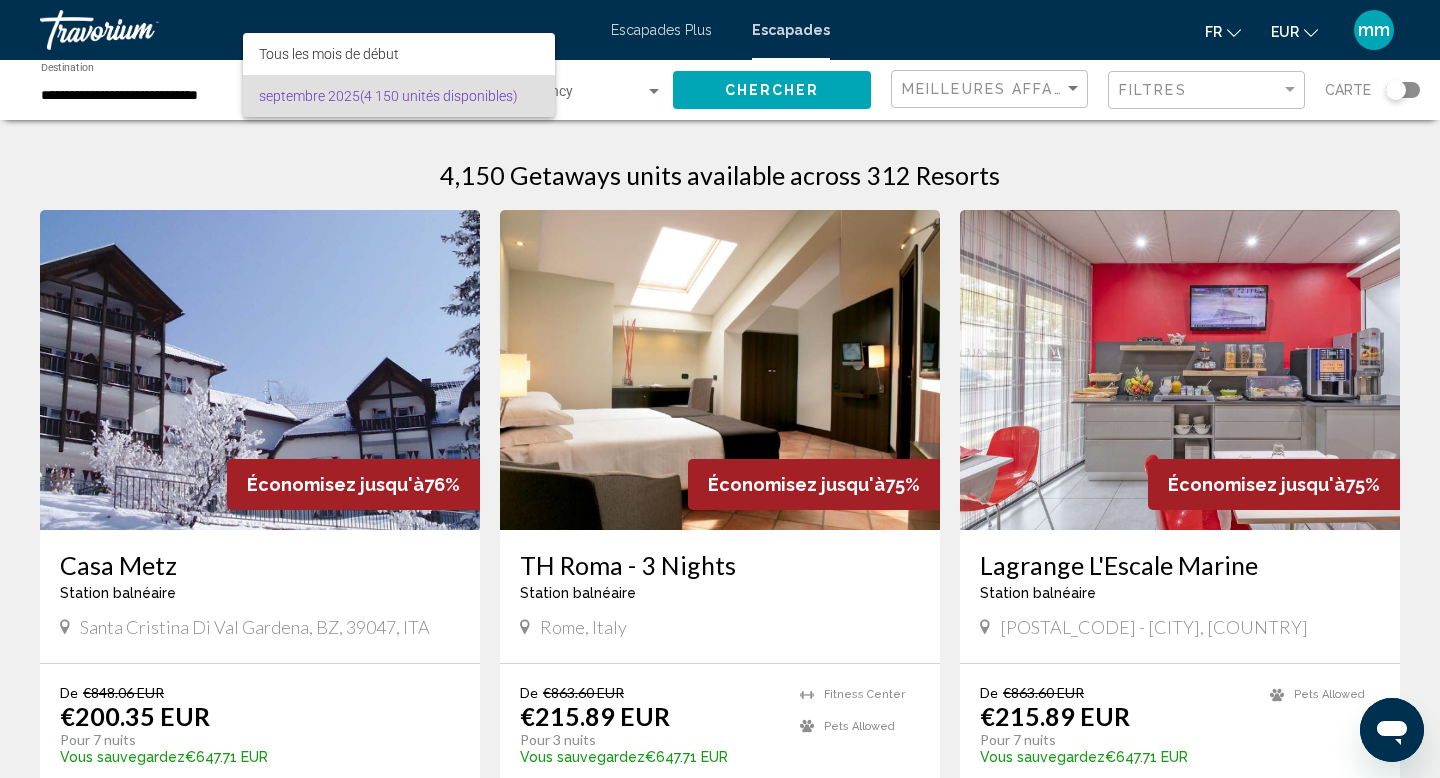click at bounding box center [720, 389] 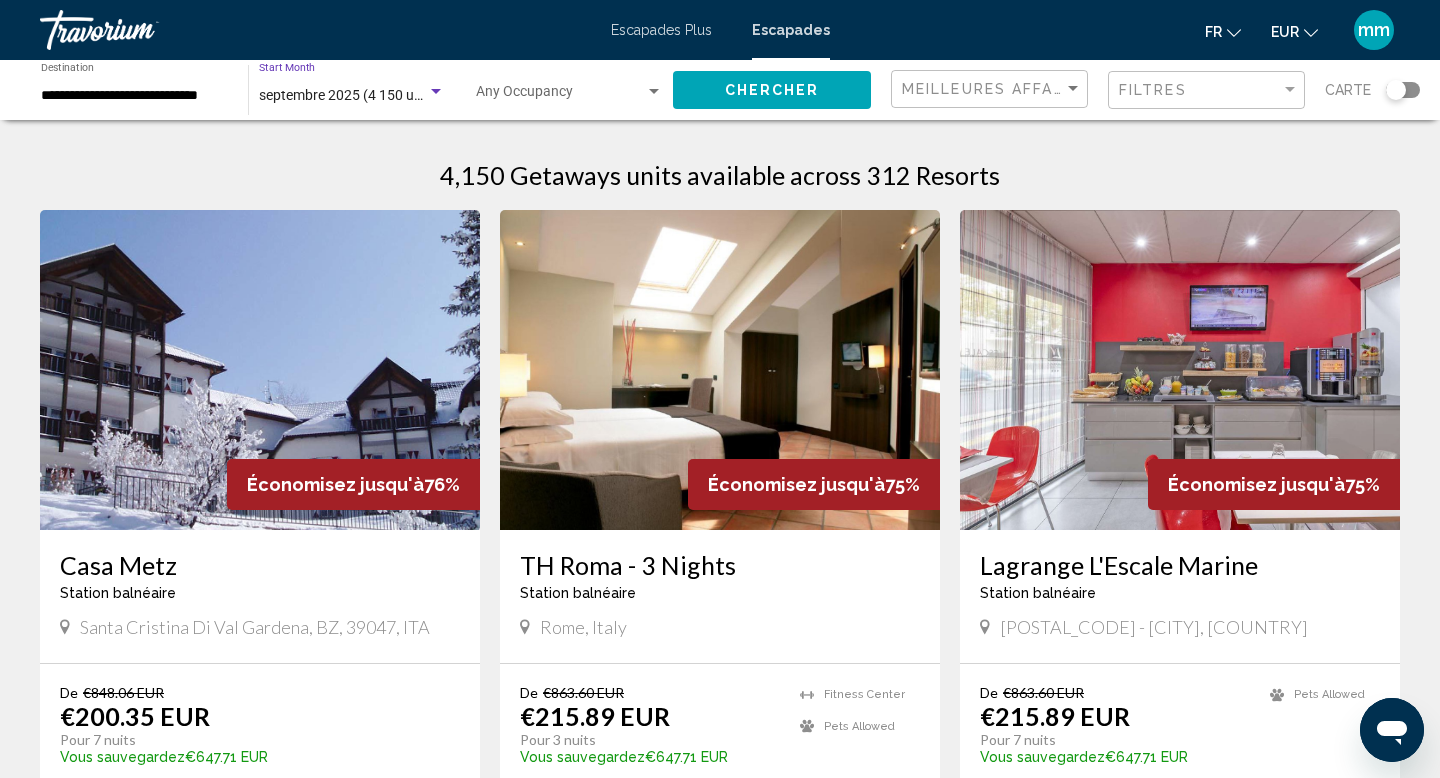 click on "septembre 2025 (4 150 unités disponibles)" at bounding box center [390, 95] 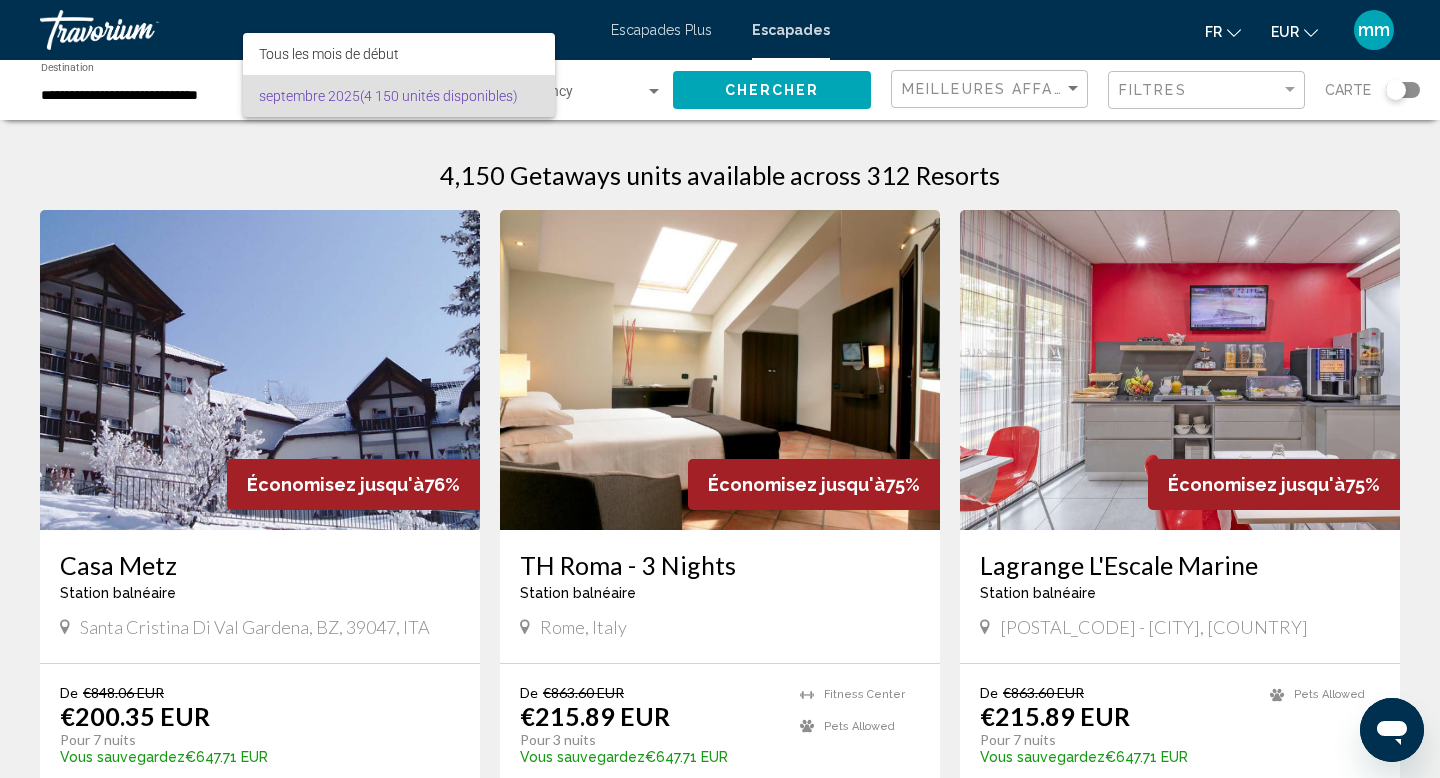 click at bounding box center [720, 389] 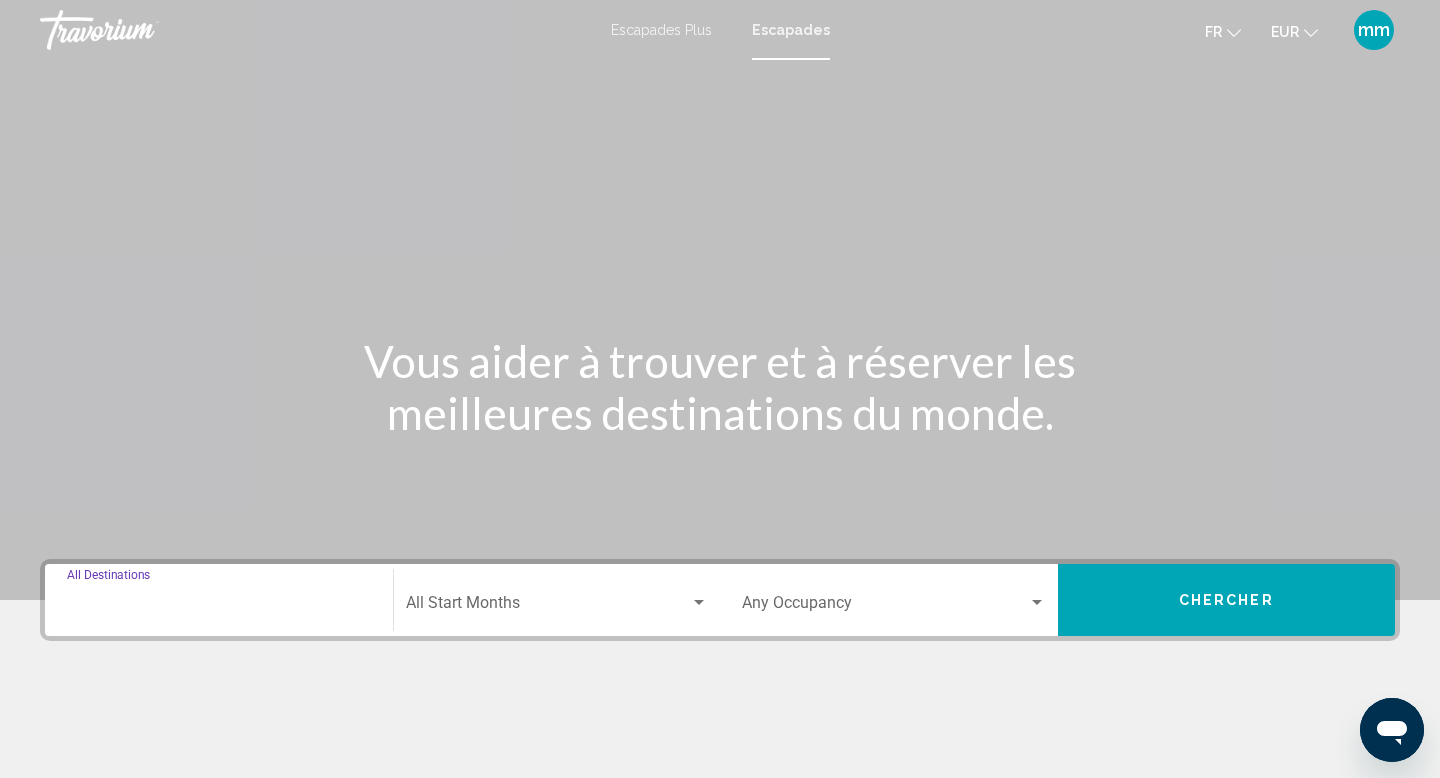 click on "Destination All Destinations" at bounding box center [219, 607] 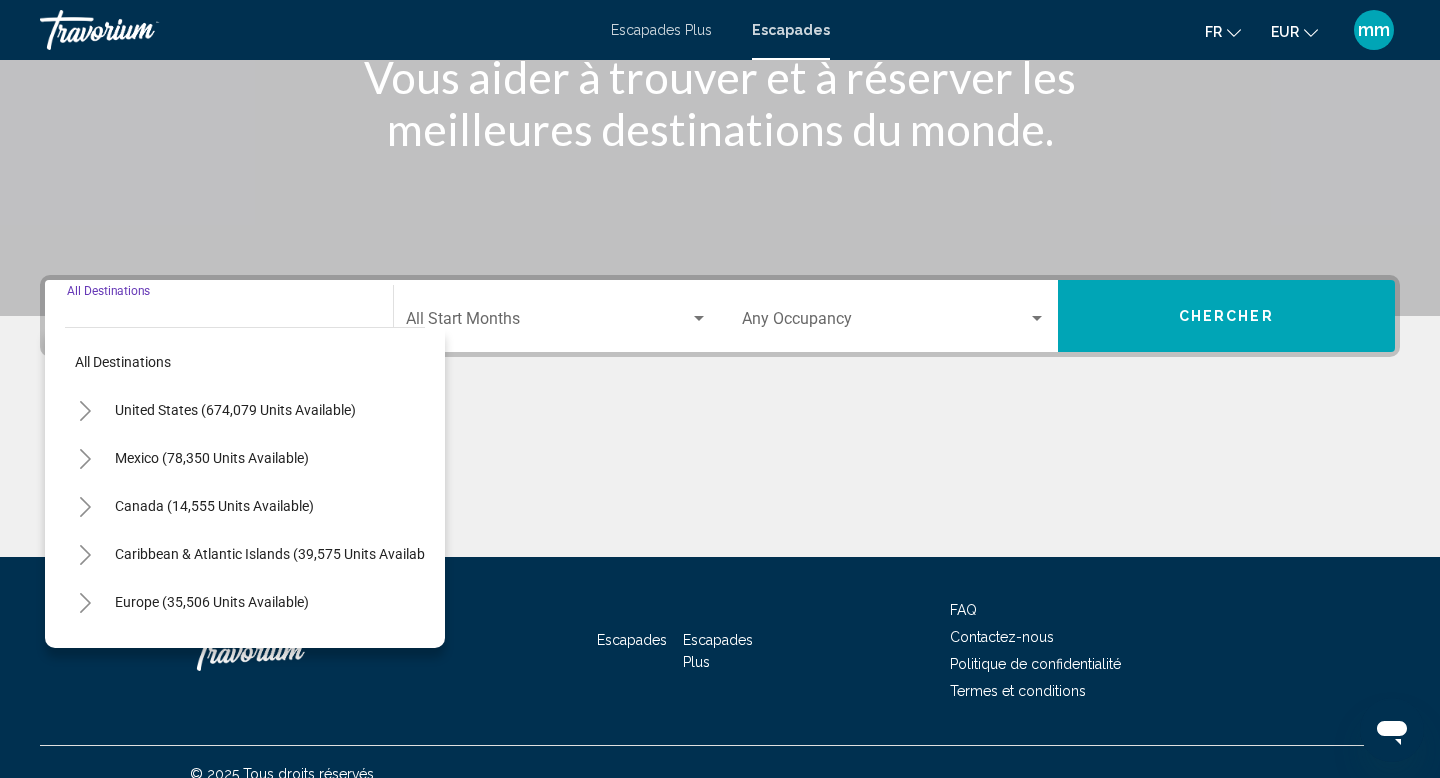 scroll, scrollTop: 308, scrollLeft: 0, axis: vertical 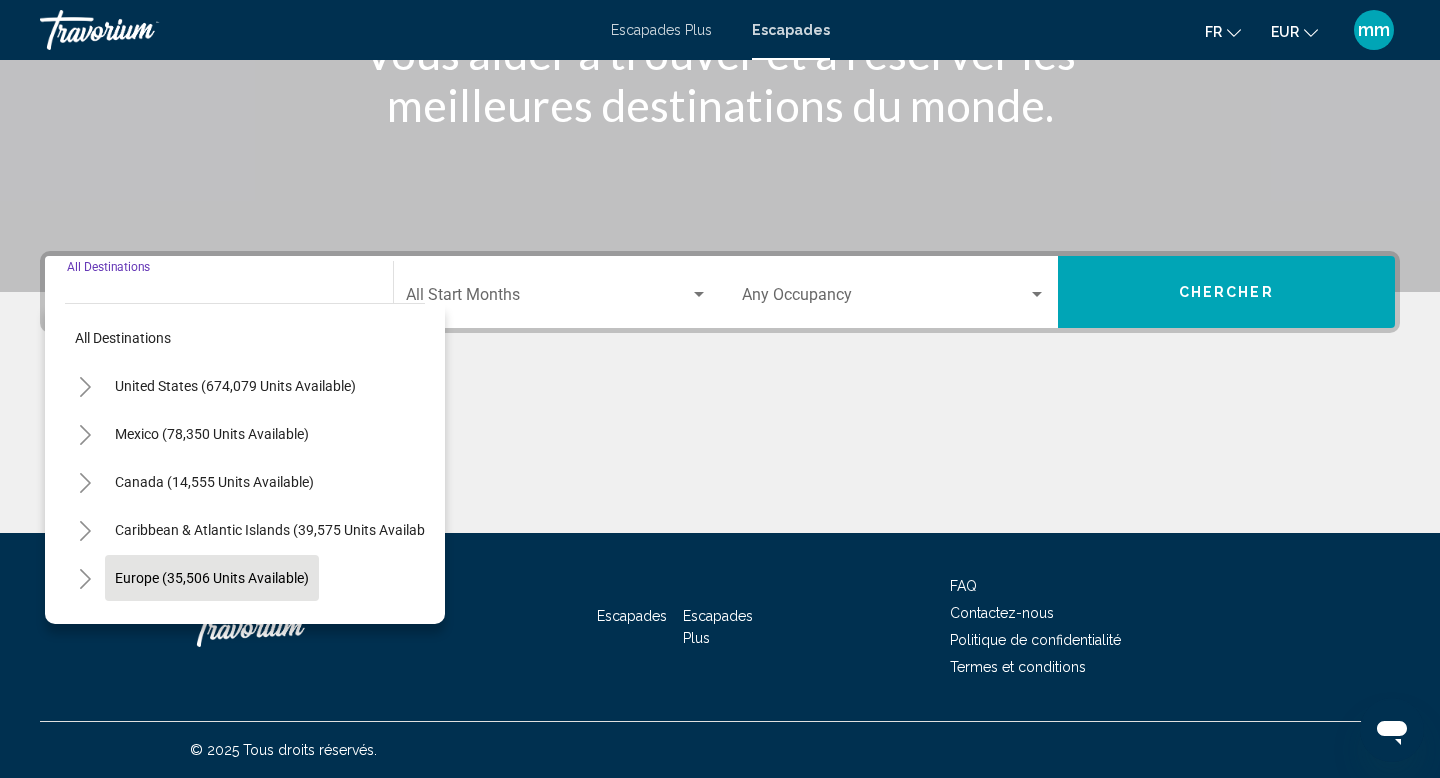 click on "Europe (35,506 units available)" at bounding box center (214, 626) 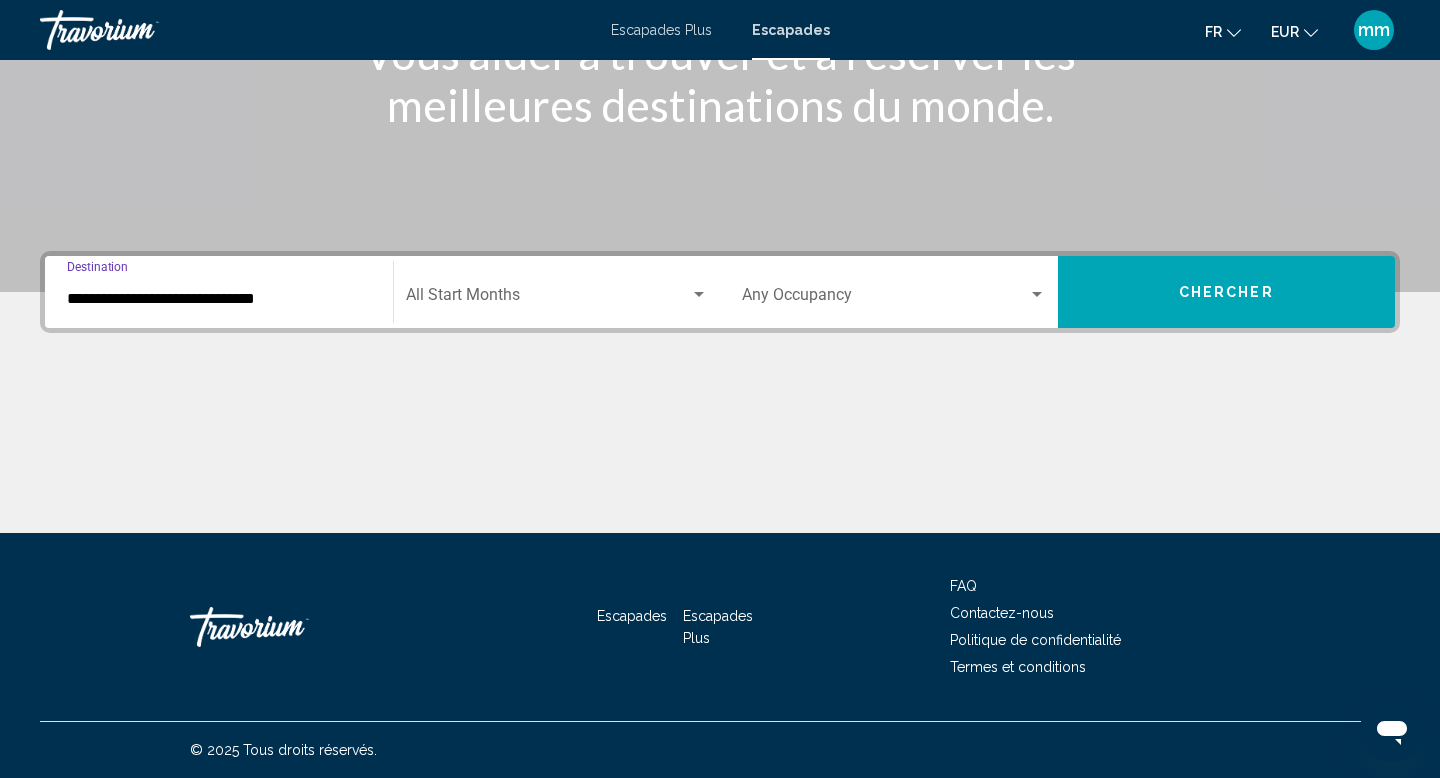 click at bounding box center [548, 299] 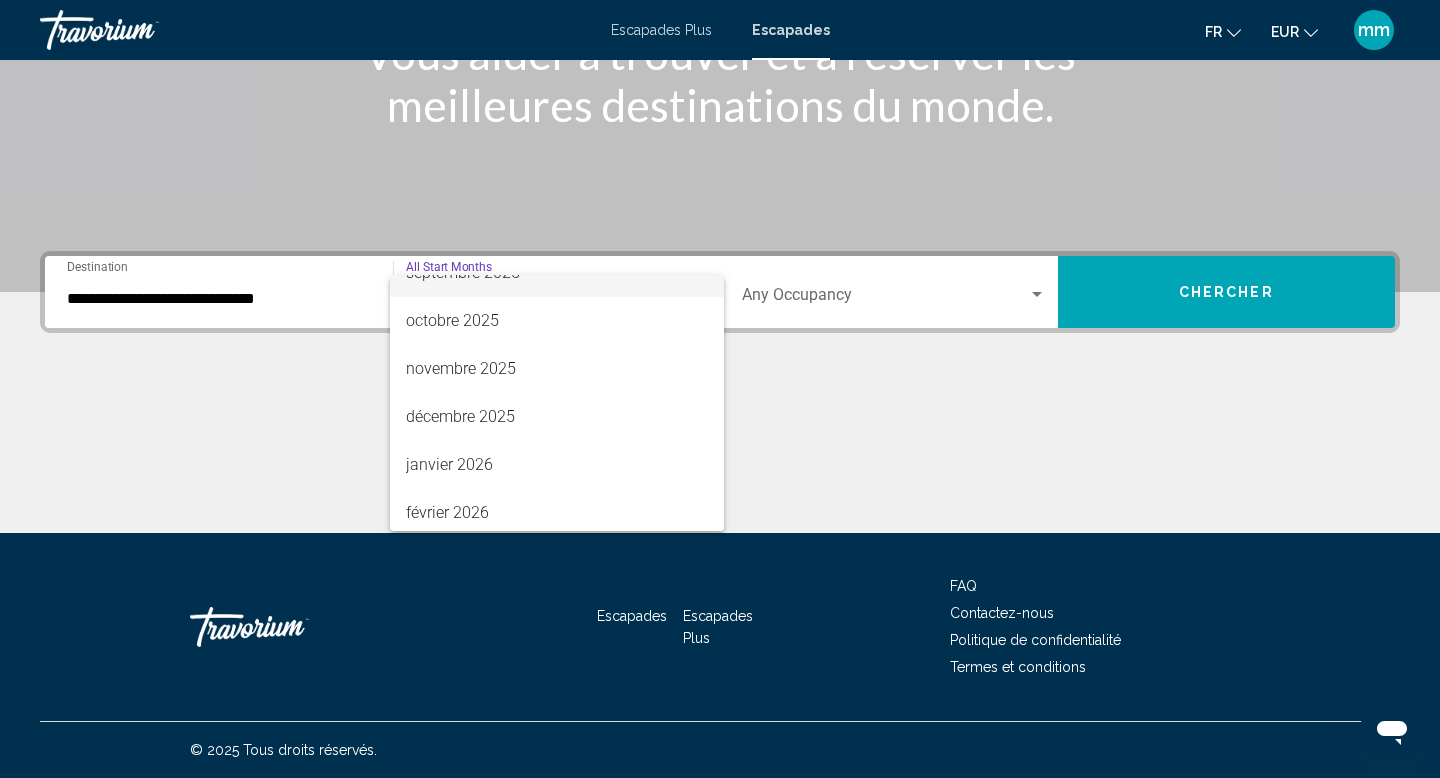 scroll, scrollTop: 125, scrollLeft: 0, axis: vertical 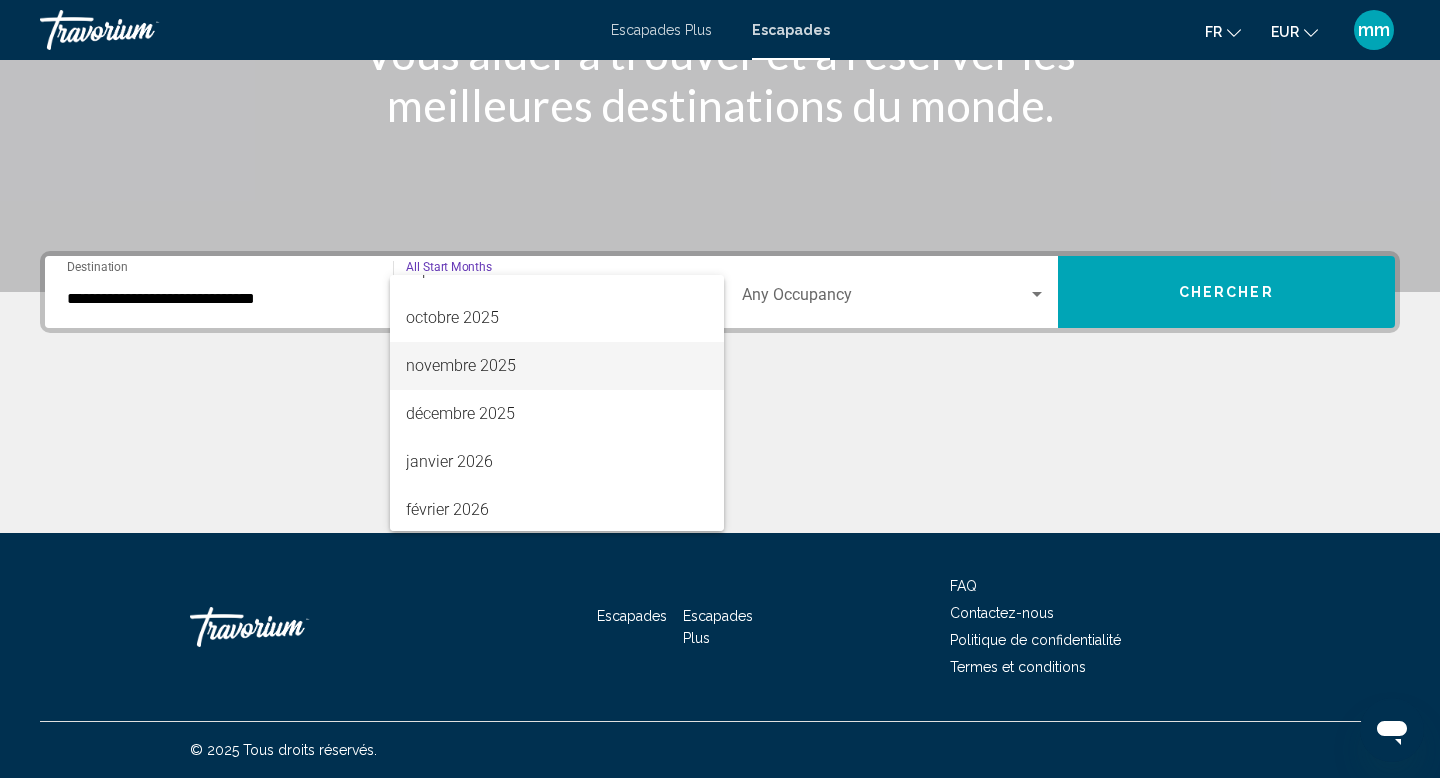 click on "novembre 2025" at bounding box center (557, 366) 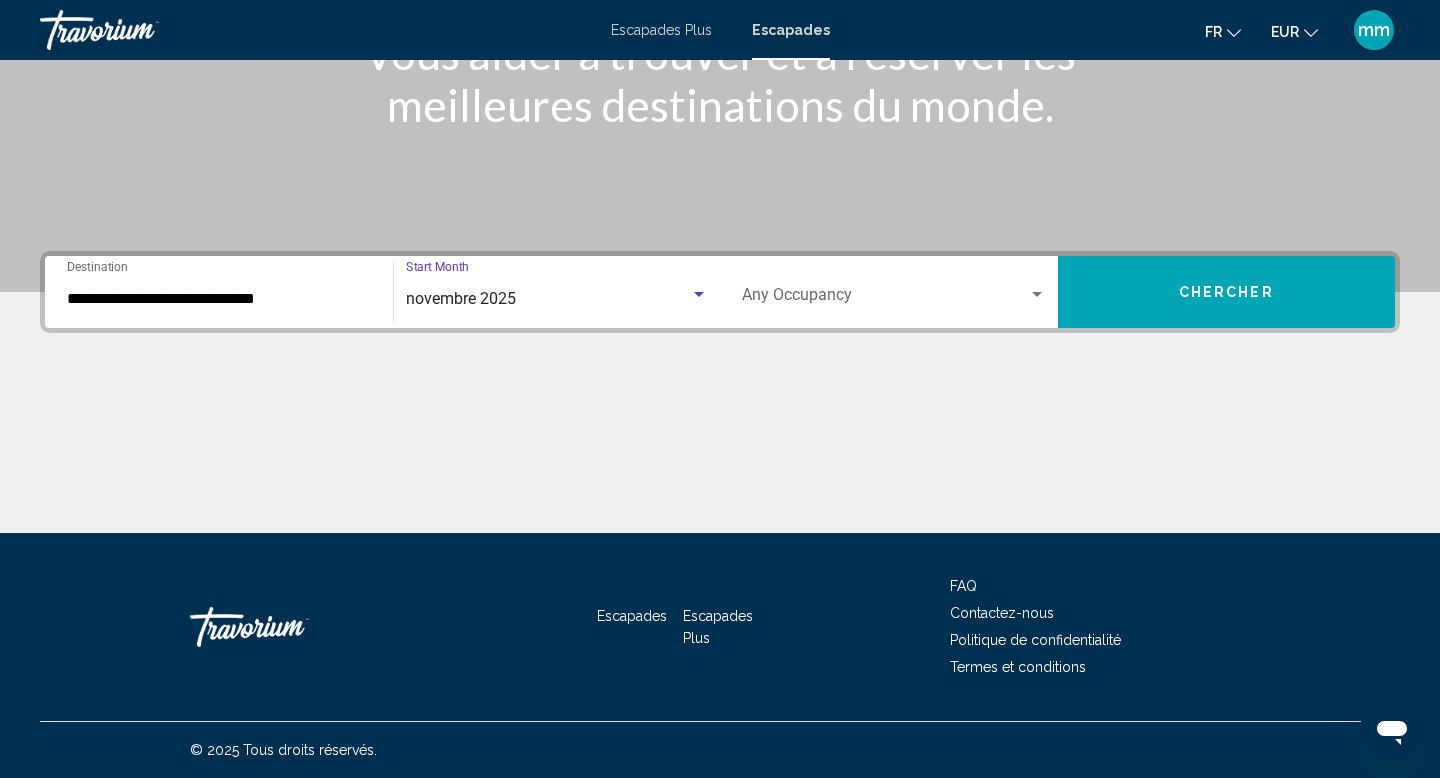 click on "Chercher" at bounding box center [1226, 293] 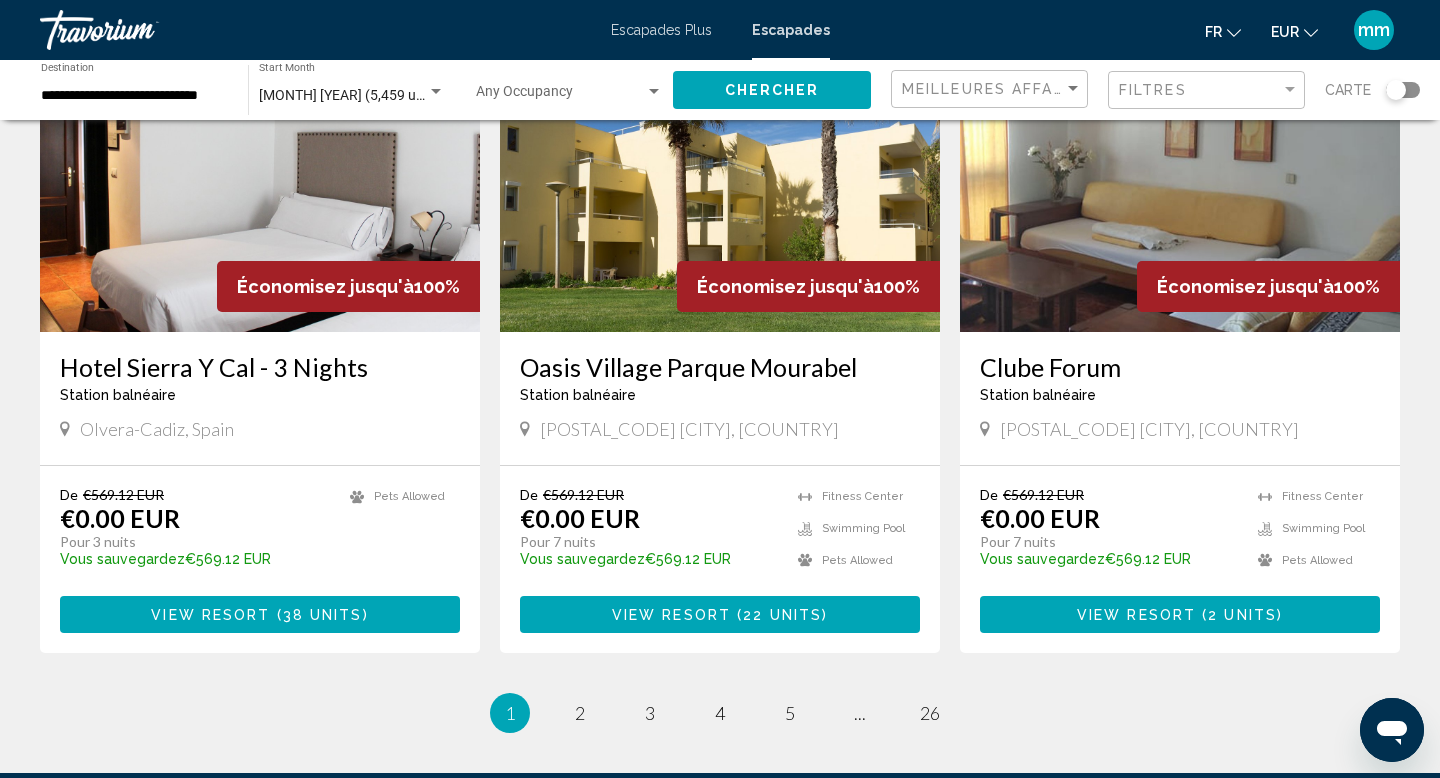 scroll, scrollTop: 2303, scrollLeft: 0, axis: vertical 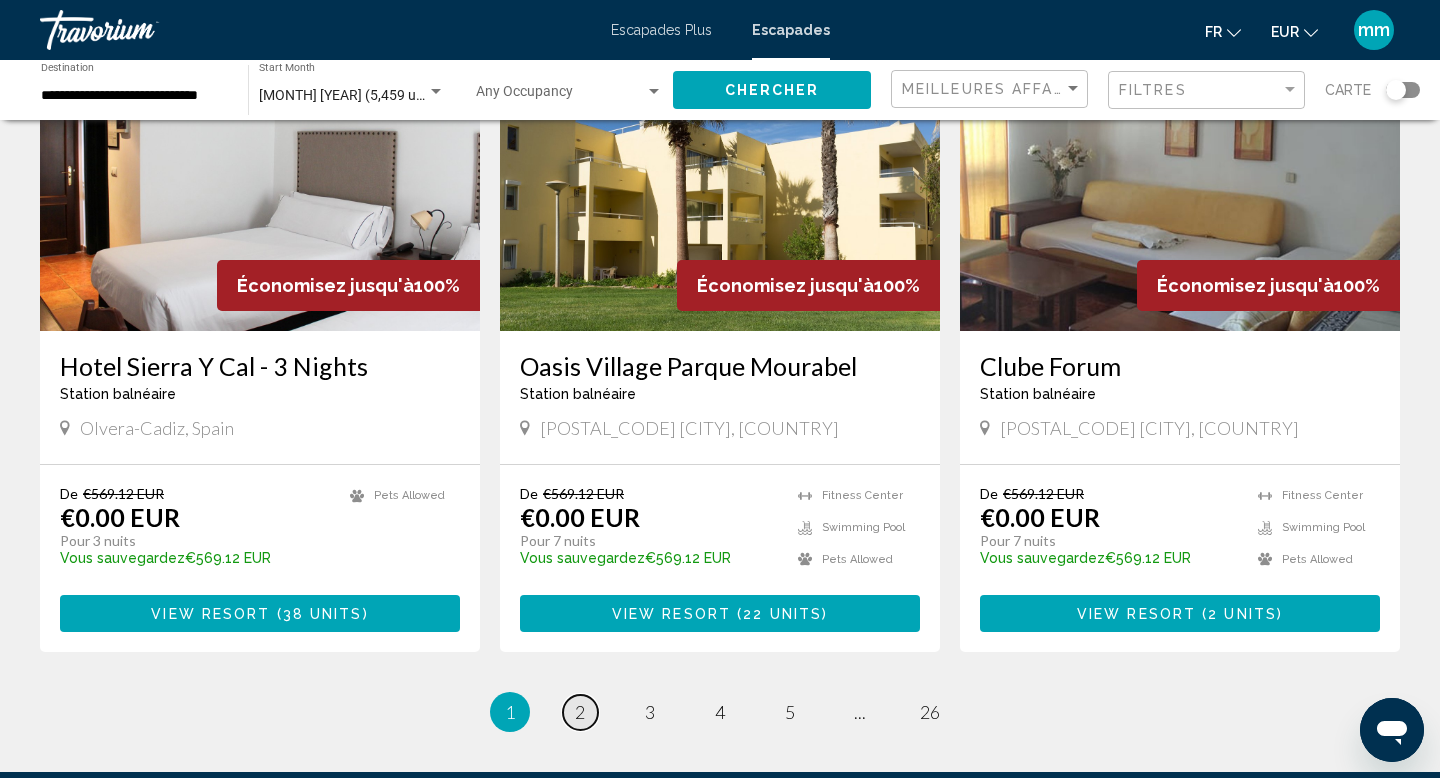 click on "2" at bounding box center [580, 712] 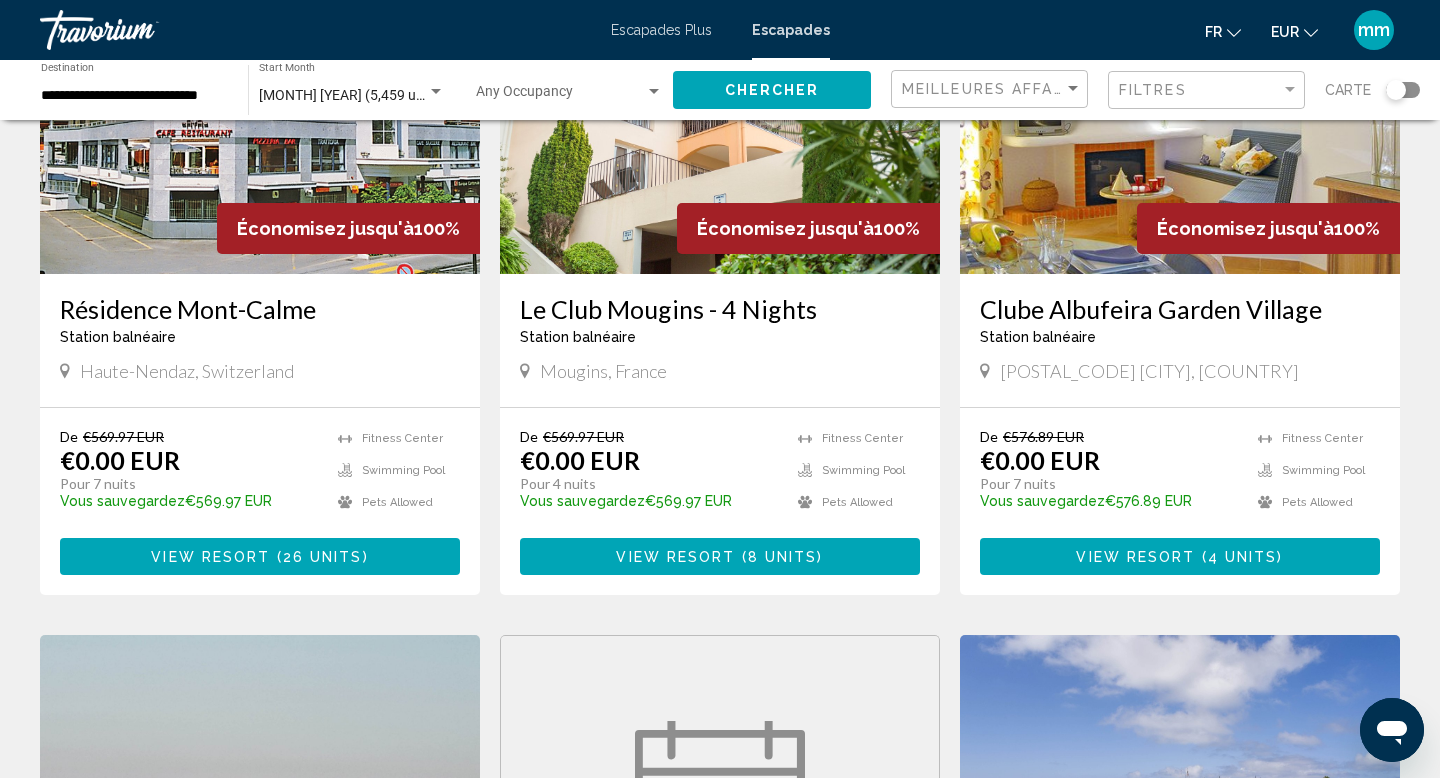 scroll, scrollTop: 0, scrollLeft: 0, axis: both 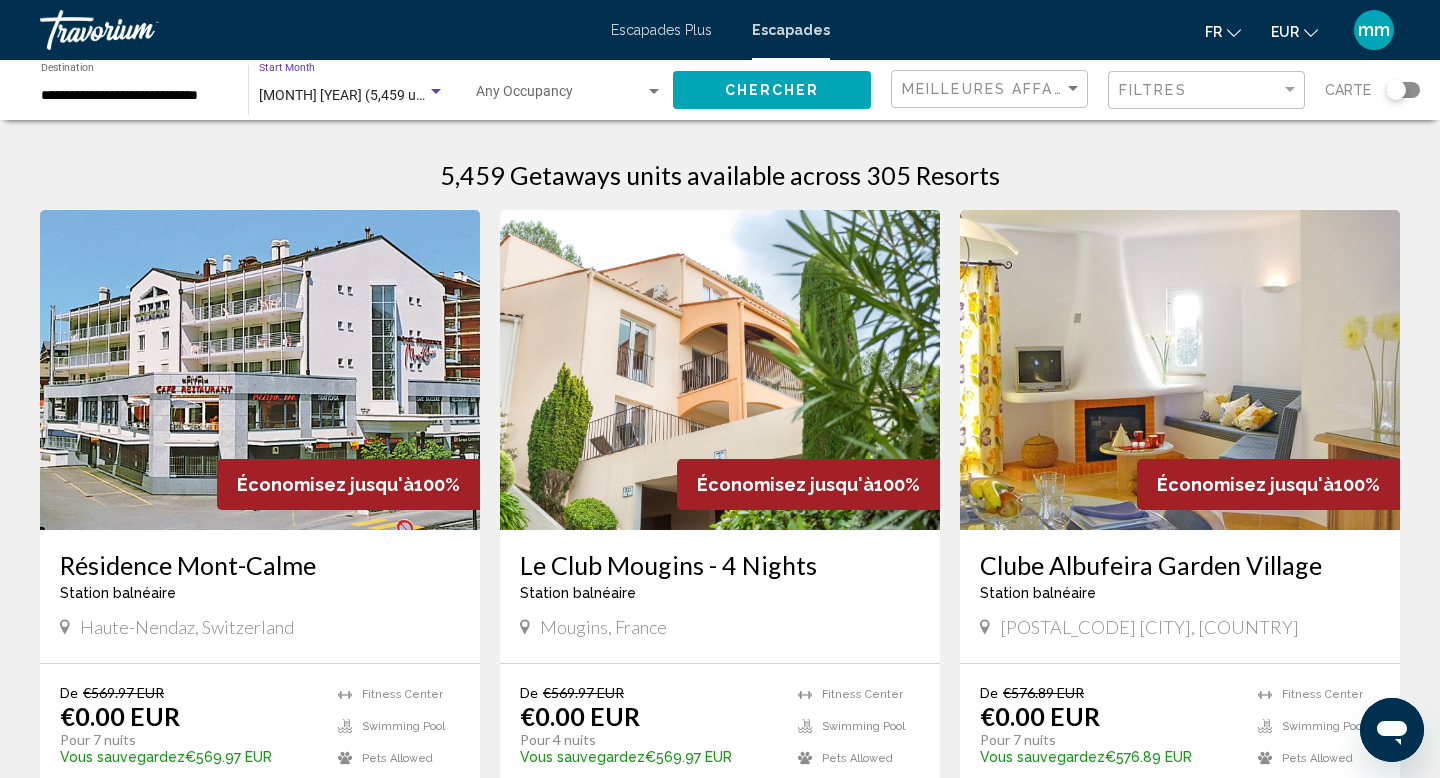 click on "[MONTH] [YEAR] (5,459 units available)" at bounding box center (380, 95) 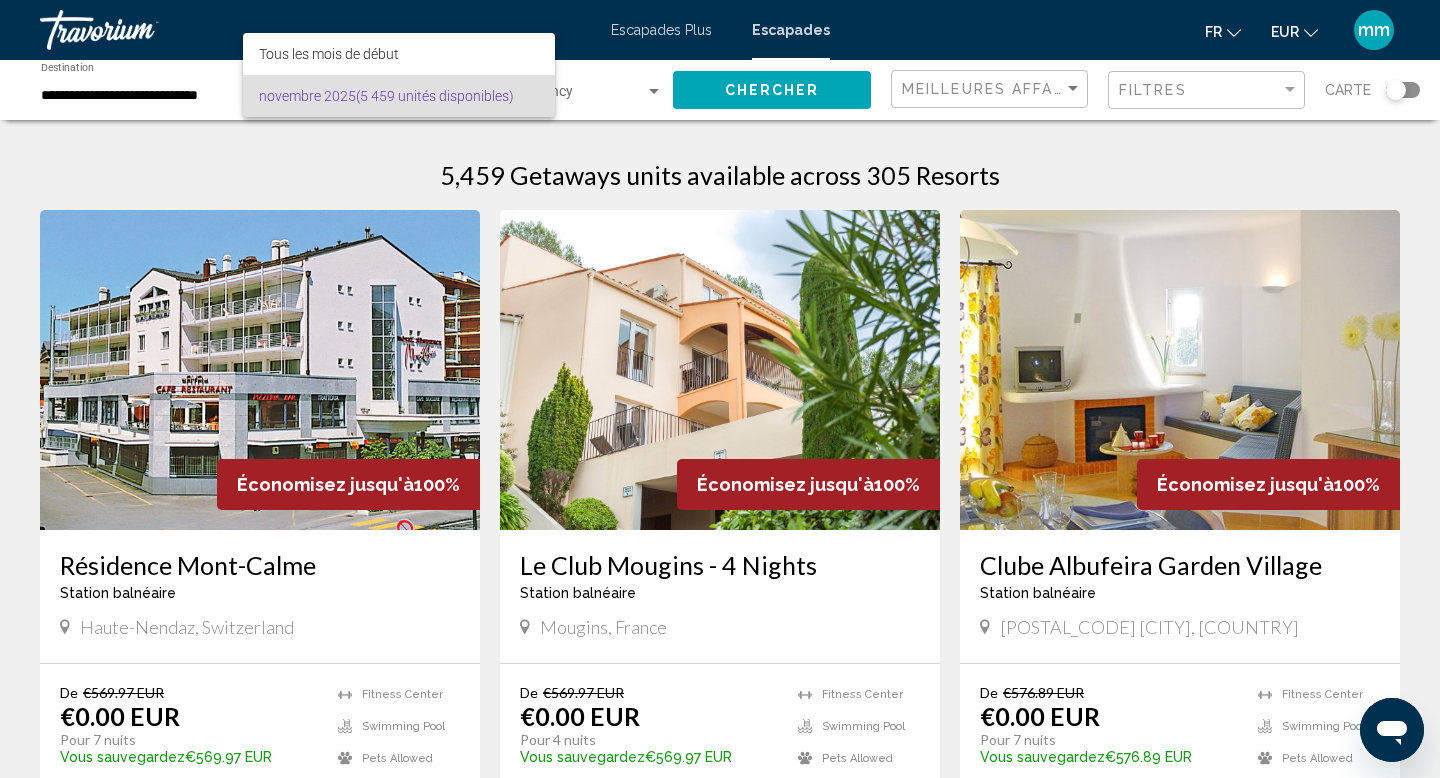 click at bounding box center (720, 389) 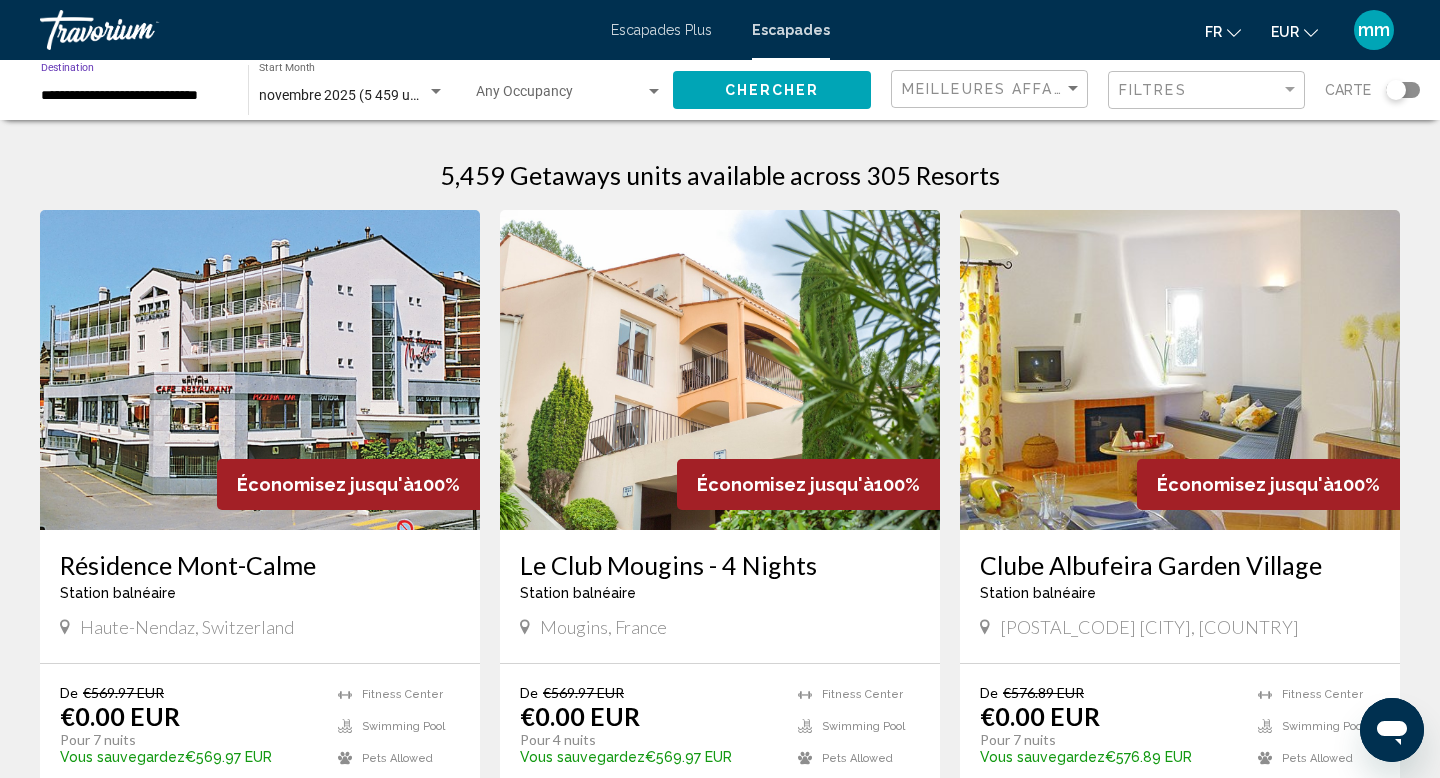 click on "**********" at bounding box center (134, 96) 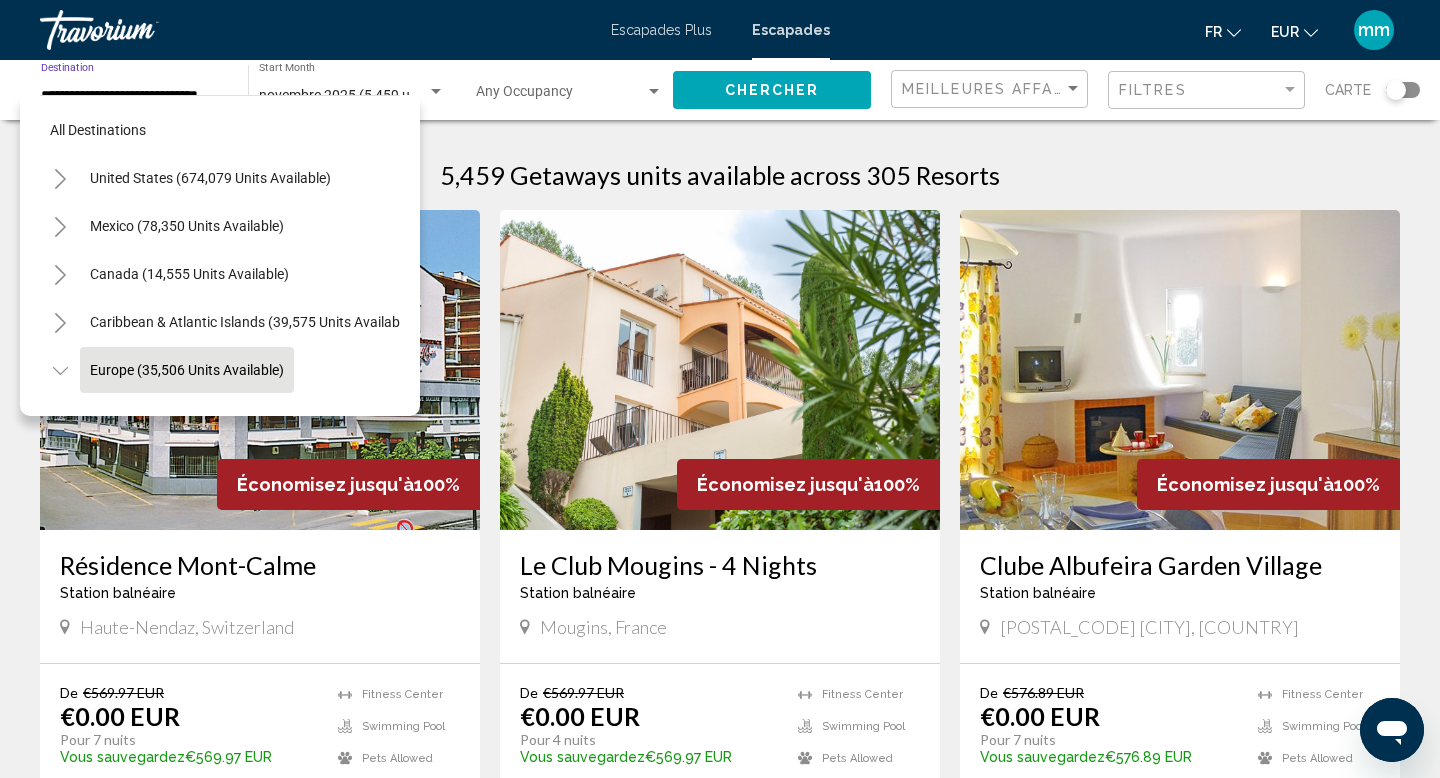 scroll, scrollTop: 119, scrollLeft: 0, axis: vertical 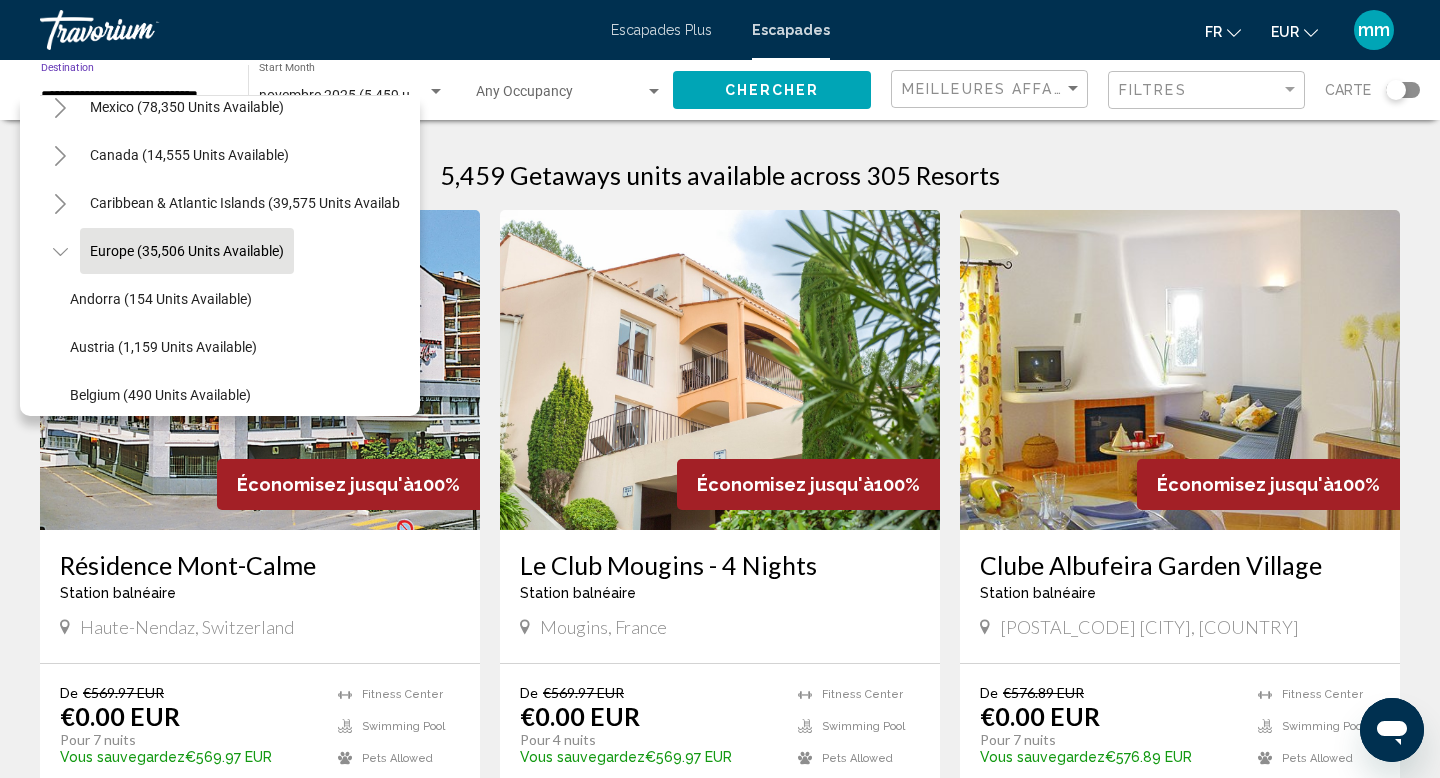 click on "Europe (35,506 units available)" 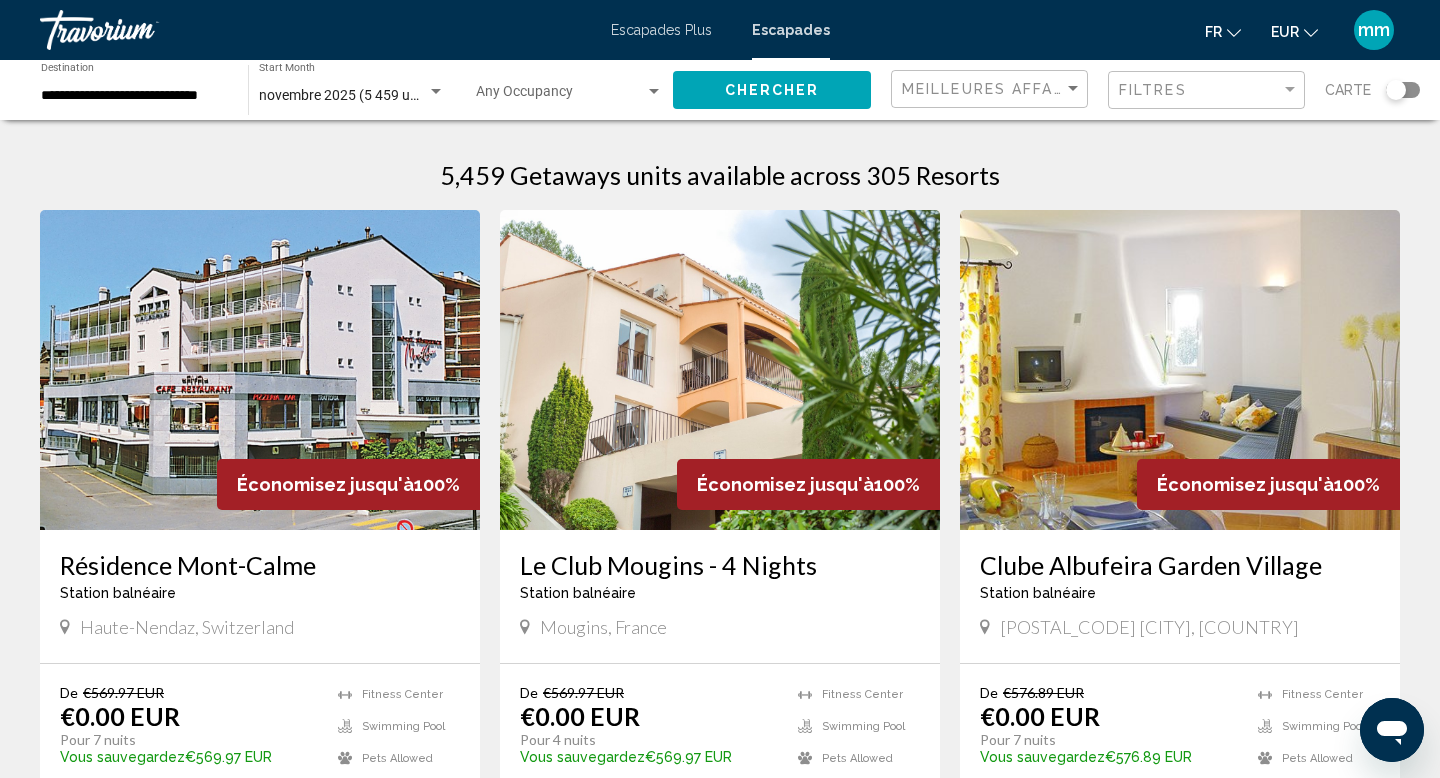 click on "novembre 2025 (5 459 unités disponibles) Start Month All Start Months Occupancy Any Occupancy Chercher Meilleures affaires Filtres Carte 5,459 Getaways units available across 305 Resorts Économisez jusqu'à 100% Résidence Mont-Calme Station balnéaire - Ceci est une station d'adultes seulement Haute-Nendaz, [COUNTRY] De €569.97 EUR €0.00 EUR Pour 7 nuits Vous sauvegardez €569.97 EUR temp 4.7 Fitness Center Swimming Pool Pets Allowed View Resort ( 26 units ) Économisez jusqu'à 100% Le Club Mougins - 4 Nights Station balnéaire - Ceci est une station d'adultes seulement Mougins, [COUNTRY] De €569.97 EUR €0.00 EUR Pour 4 nuits Vous sauvegardez €569.97 EUR temp ( )" 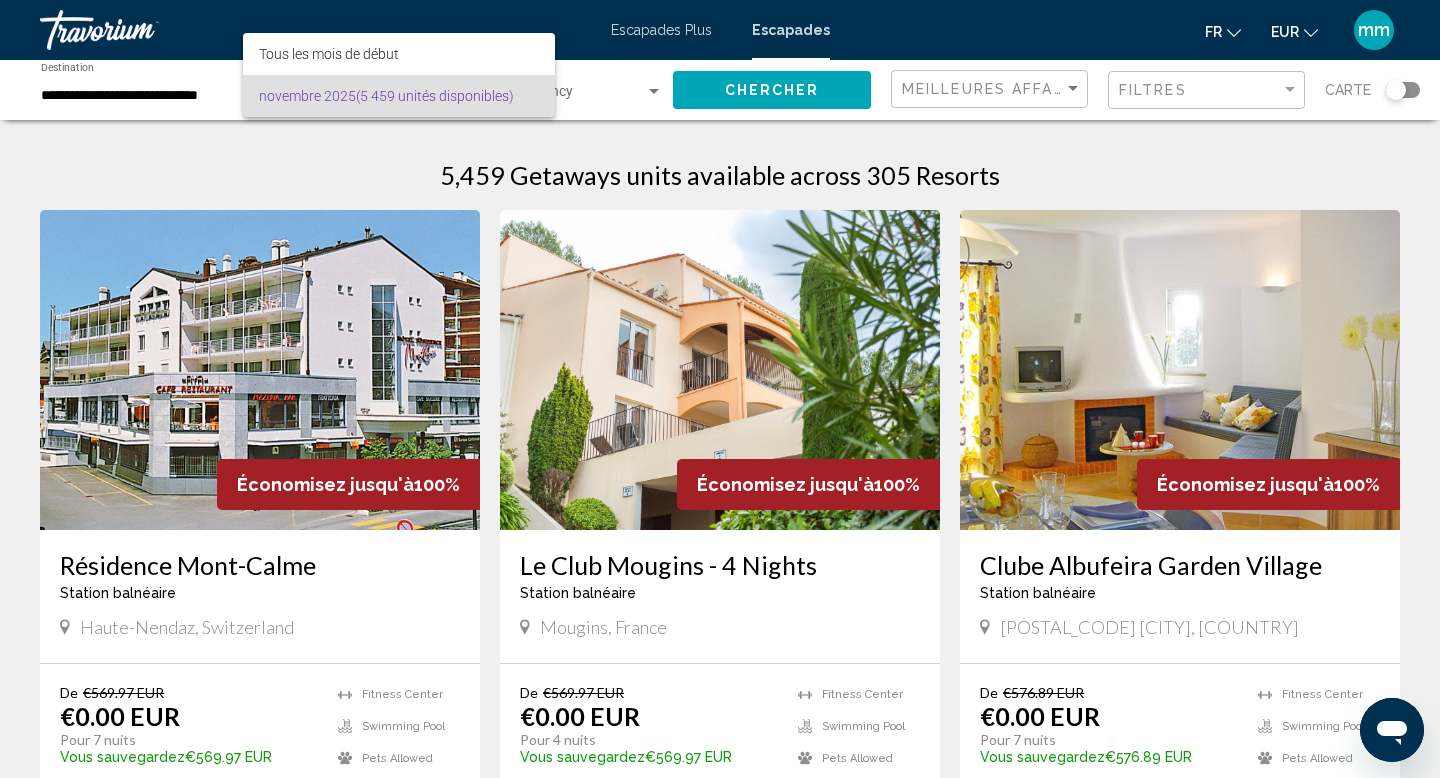 click on "novembre 2025 (5 459 unités disponibles) Start Month All Start Months" at bounding box center [399, 96] 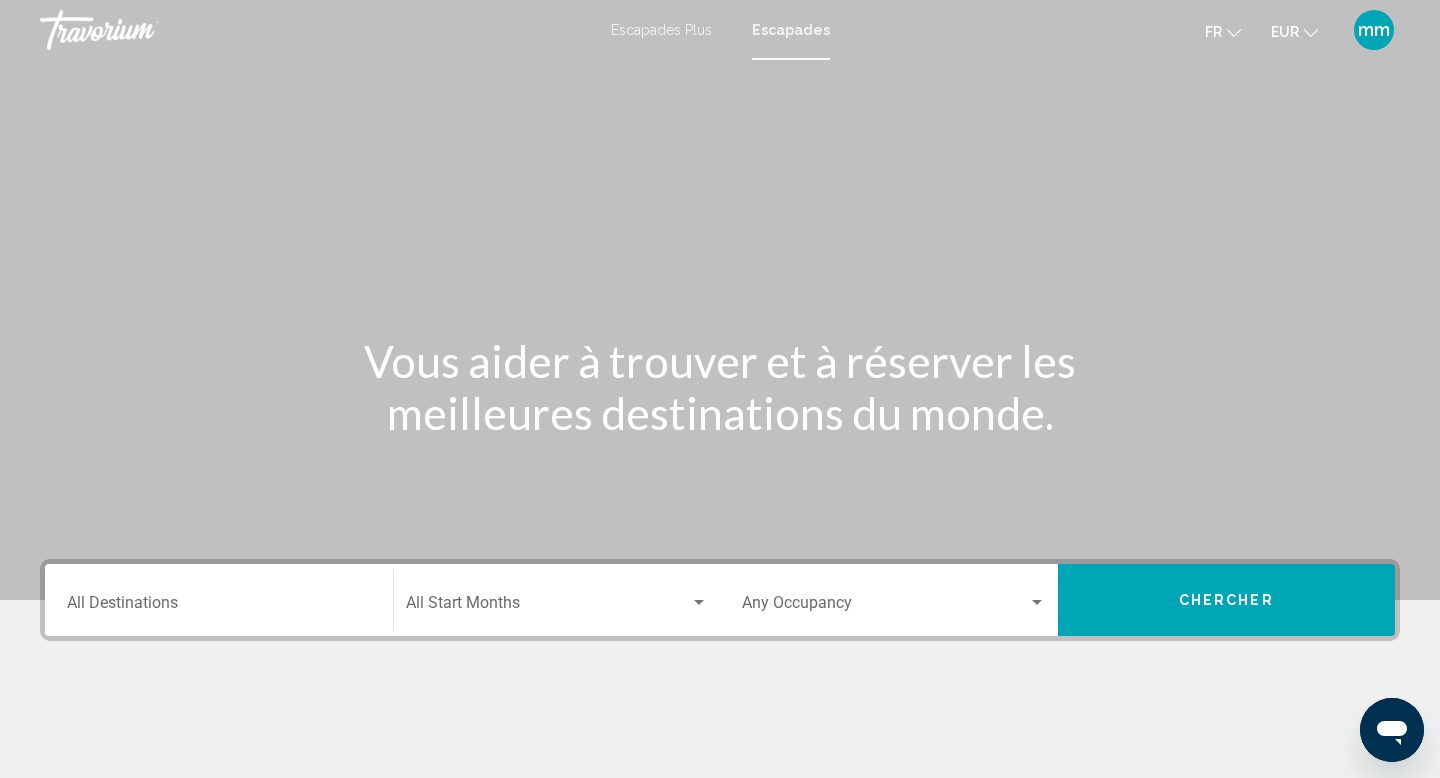 click on "Destination All Destinations" at bounding box center (219, 607) 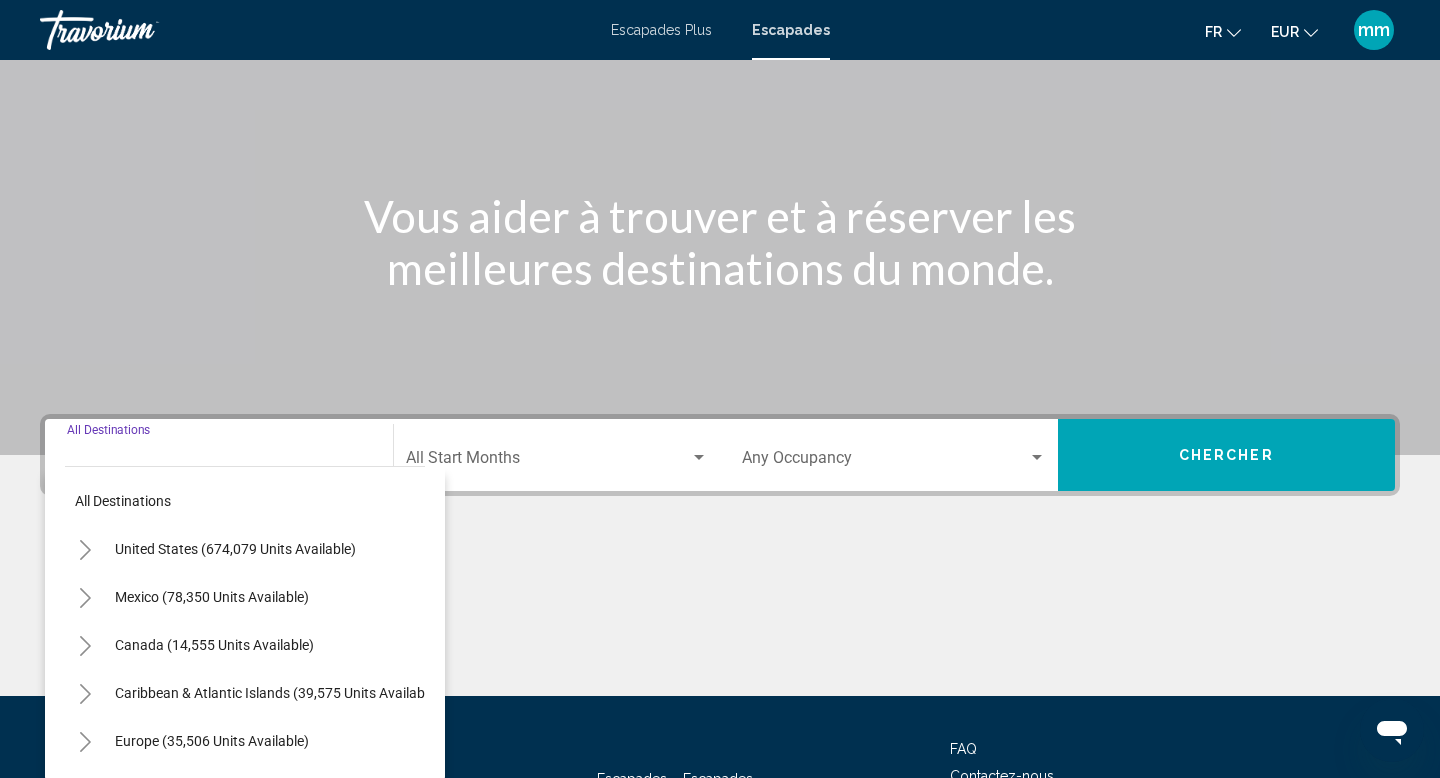 scroll, scrollTop: 308, scrollLeft: 0, axis: vertical 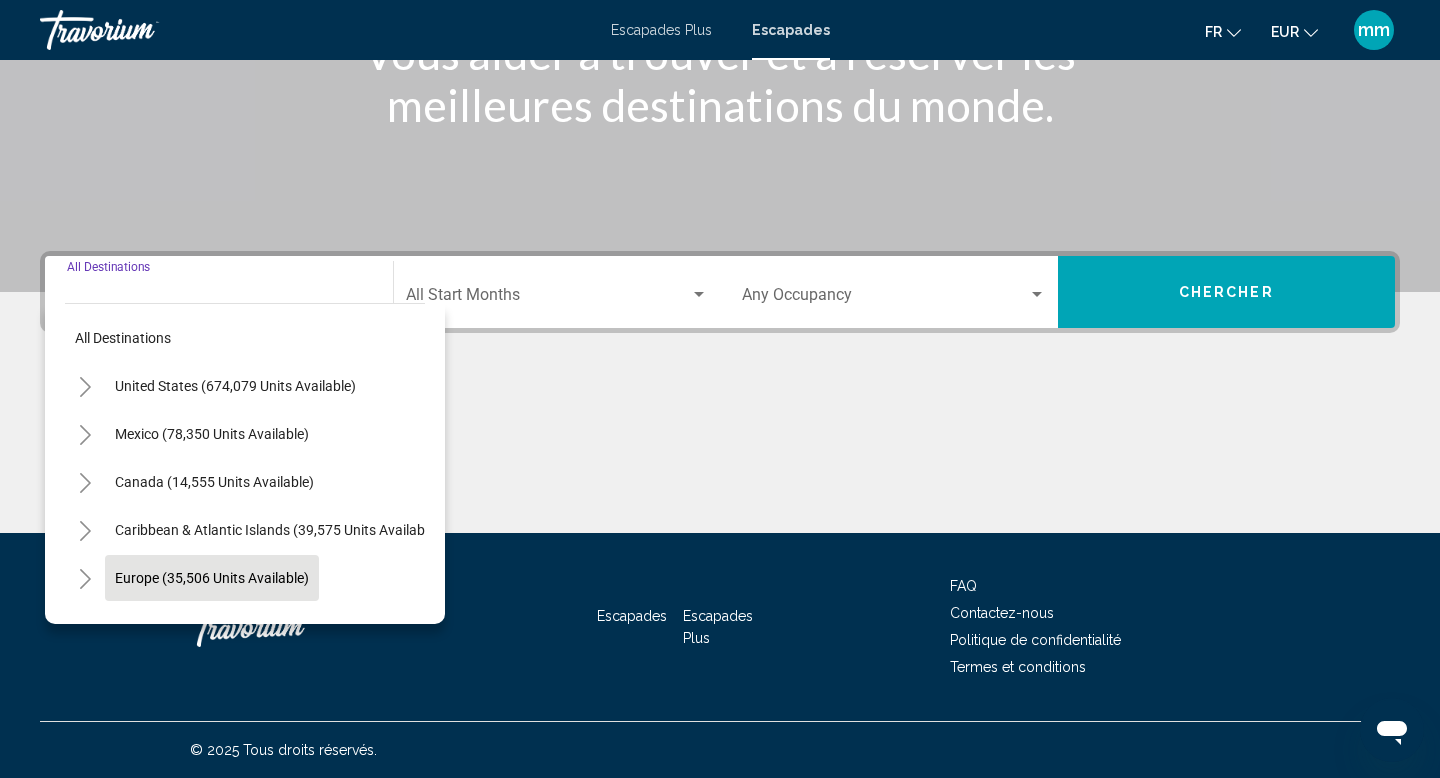 click on "Europe (35,506 units available)" at bounding box center (214, 626) 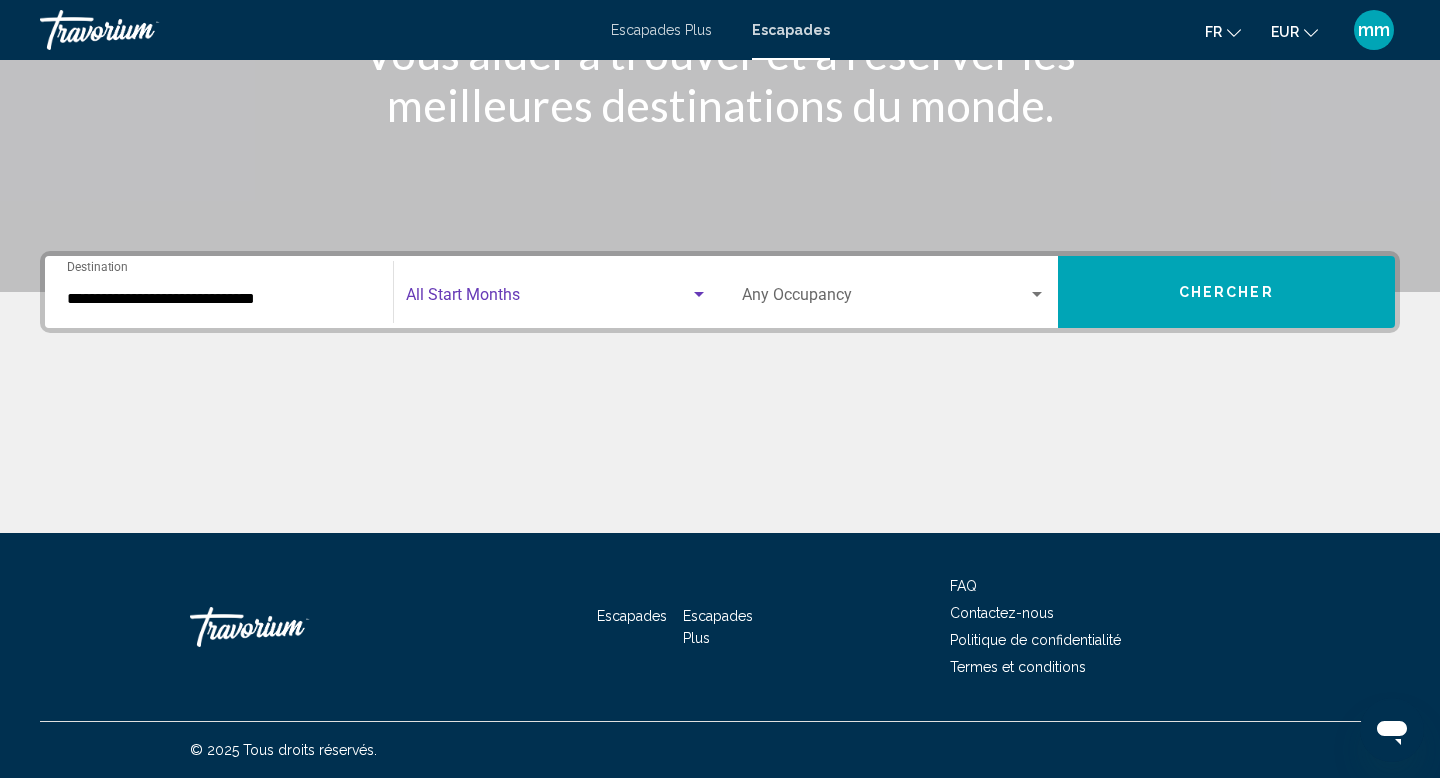 click at bounding box center (548, 299) 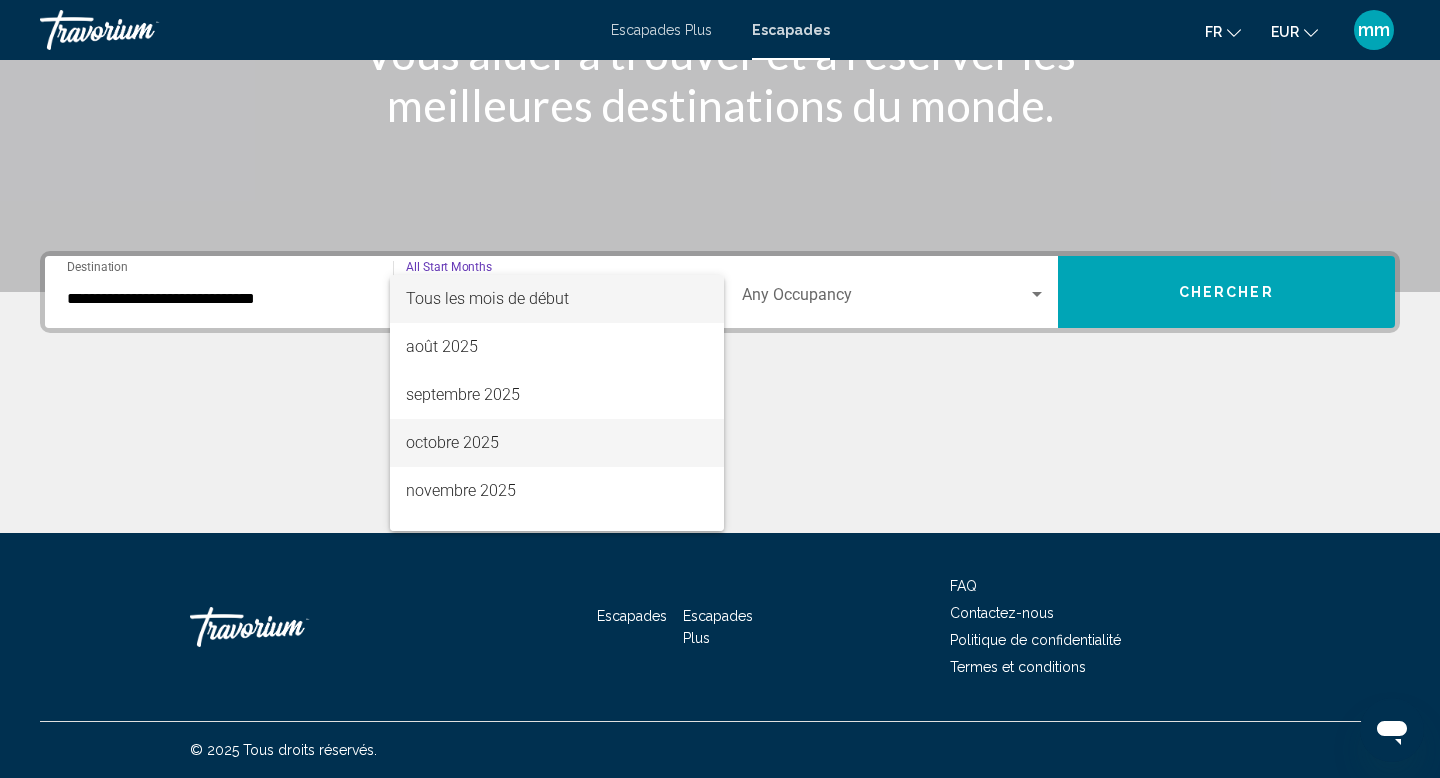 click on "octobre 2025" at bounding box center (452, 442) 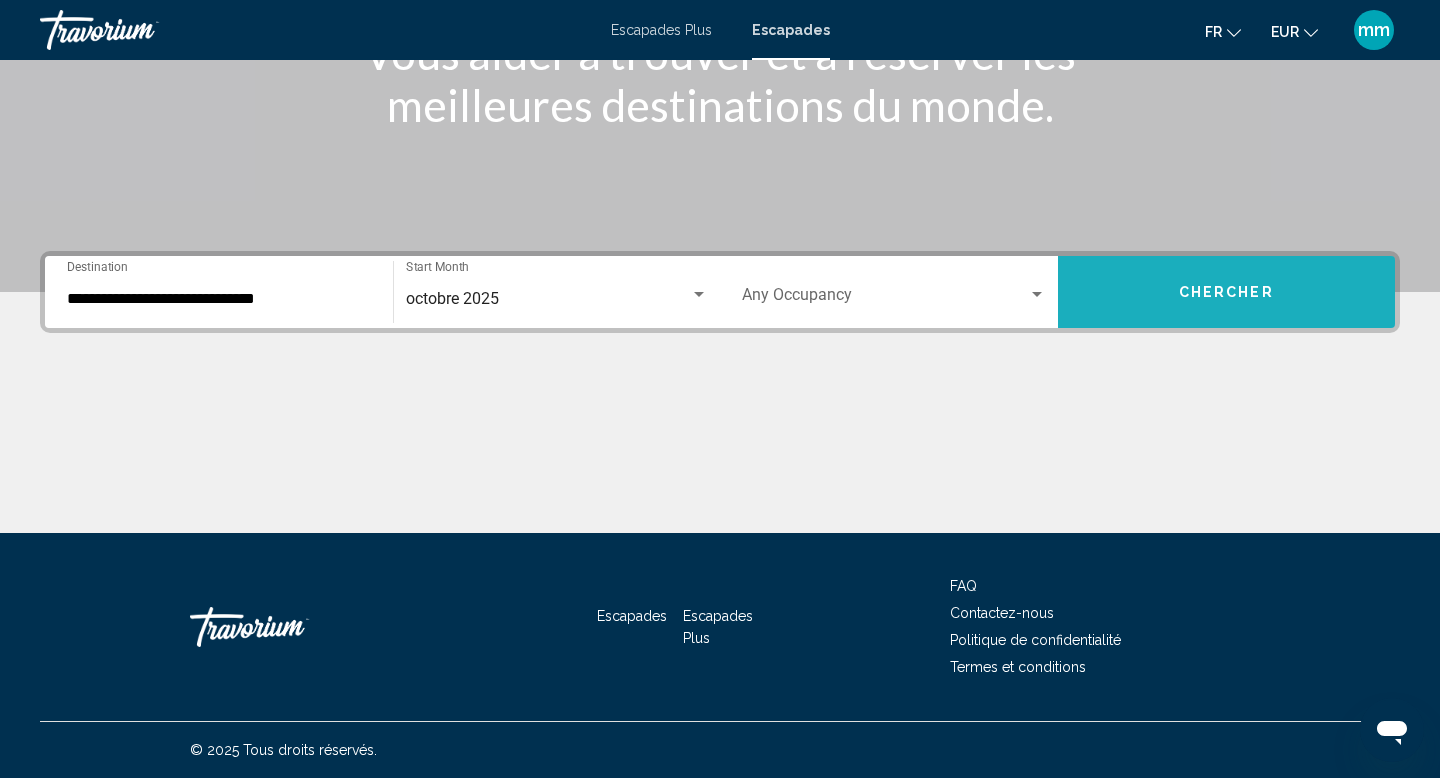 click on "Chercher" at bounding box center [1226, 293] 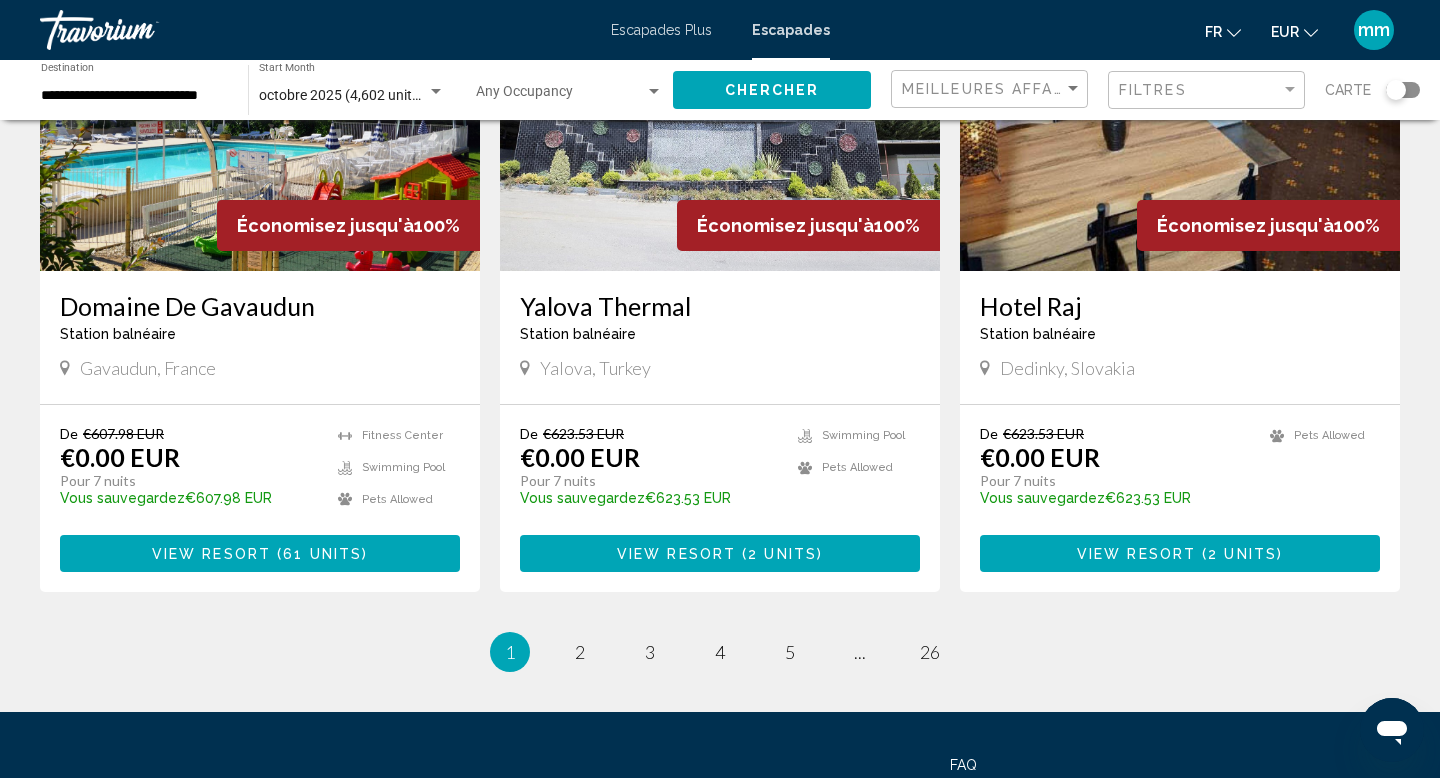 scroll, scrollTop: 2339, scrollLeft: 0, axis: vertical 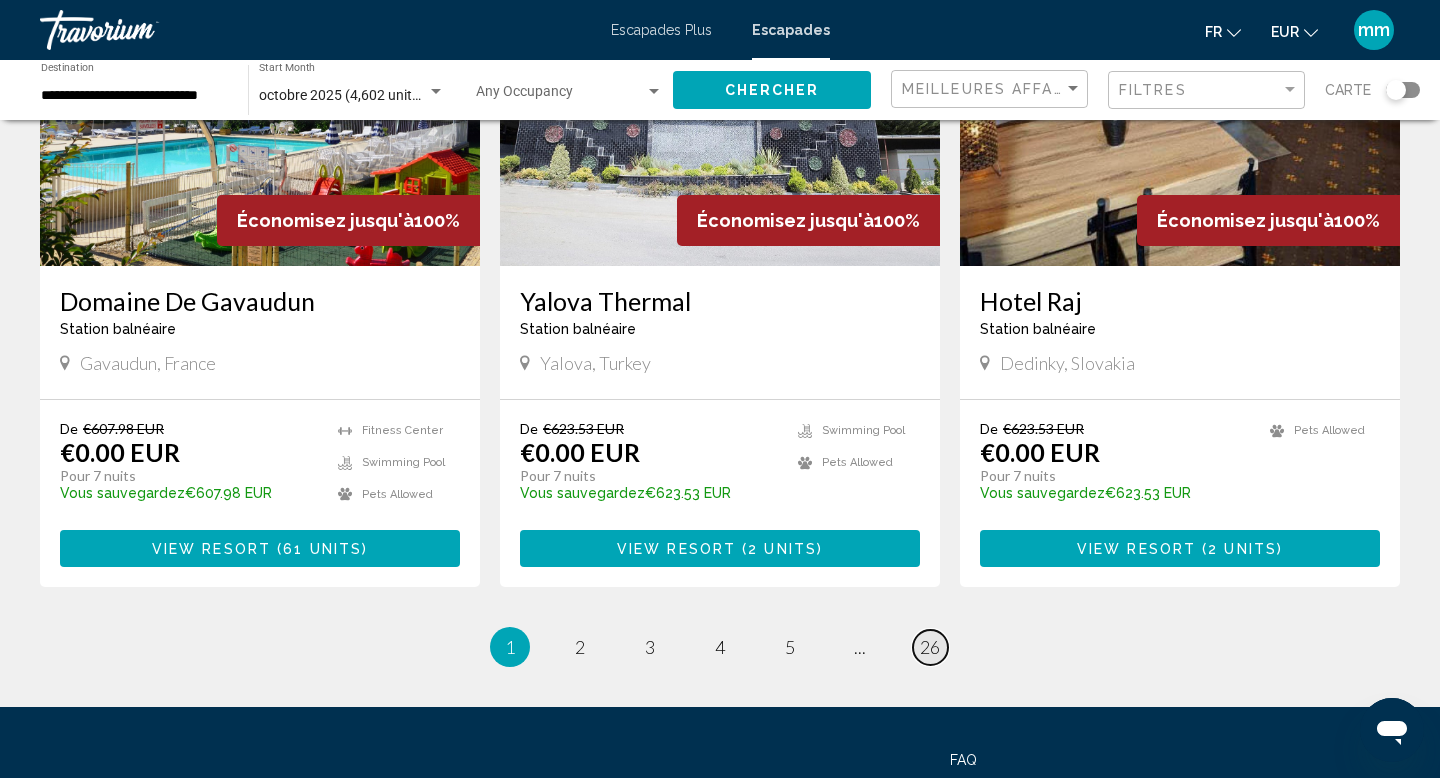 click on "26" at bounding box center (930, 647) 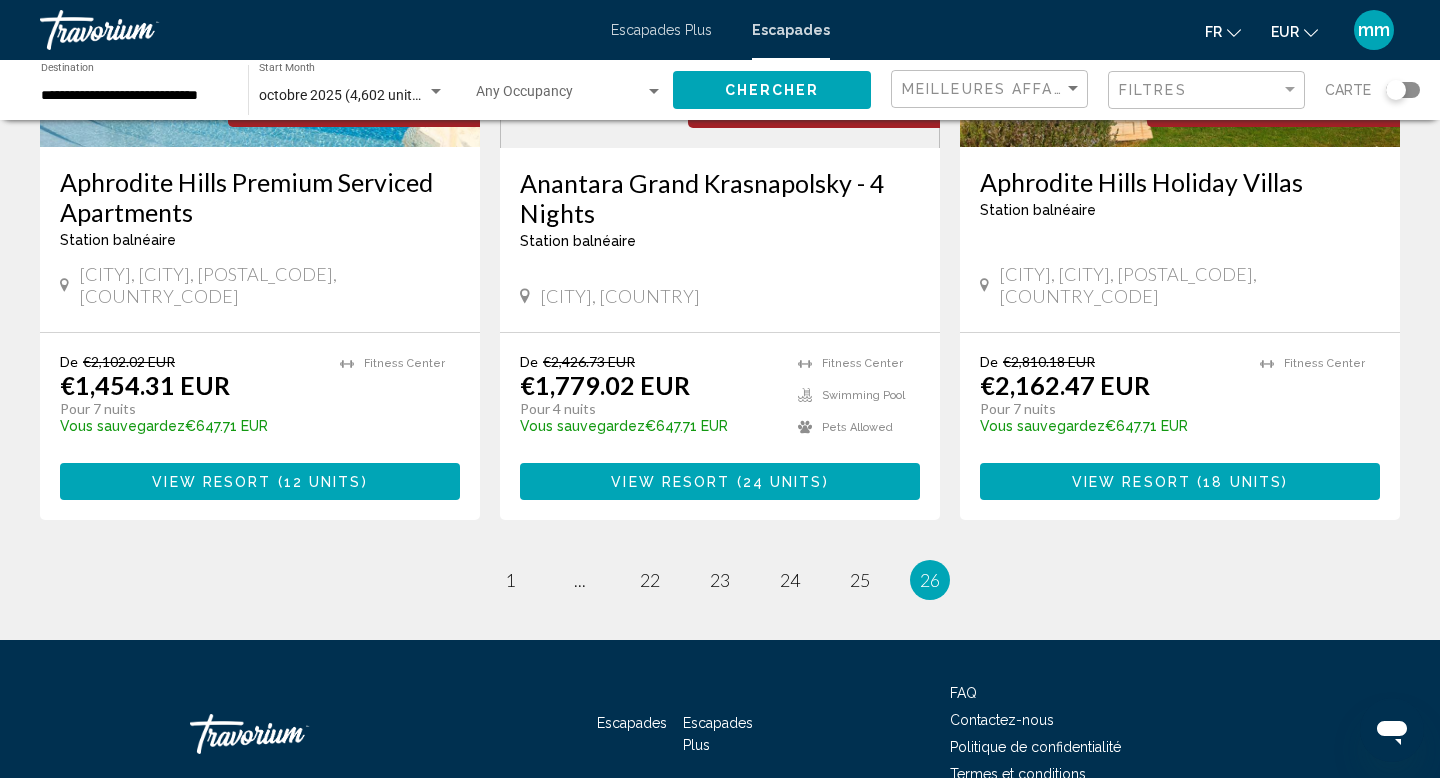 scroll, scrollTop: 469, scrollLeft: 0, axis: vertical 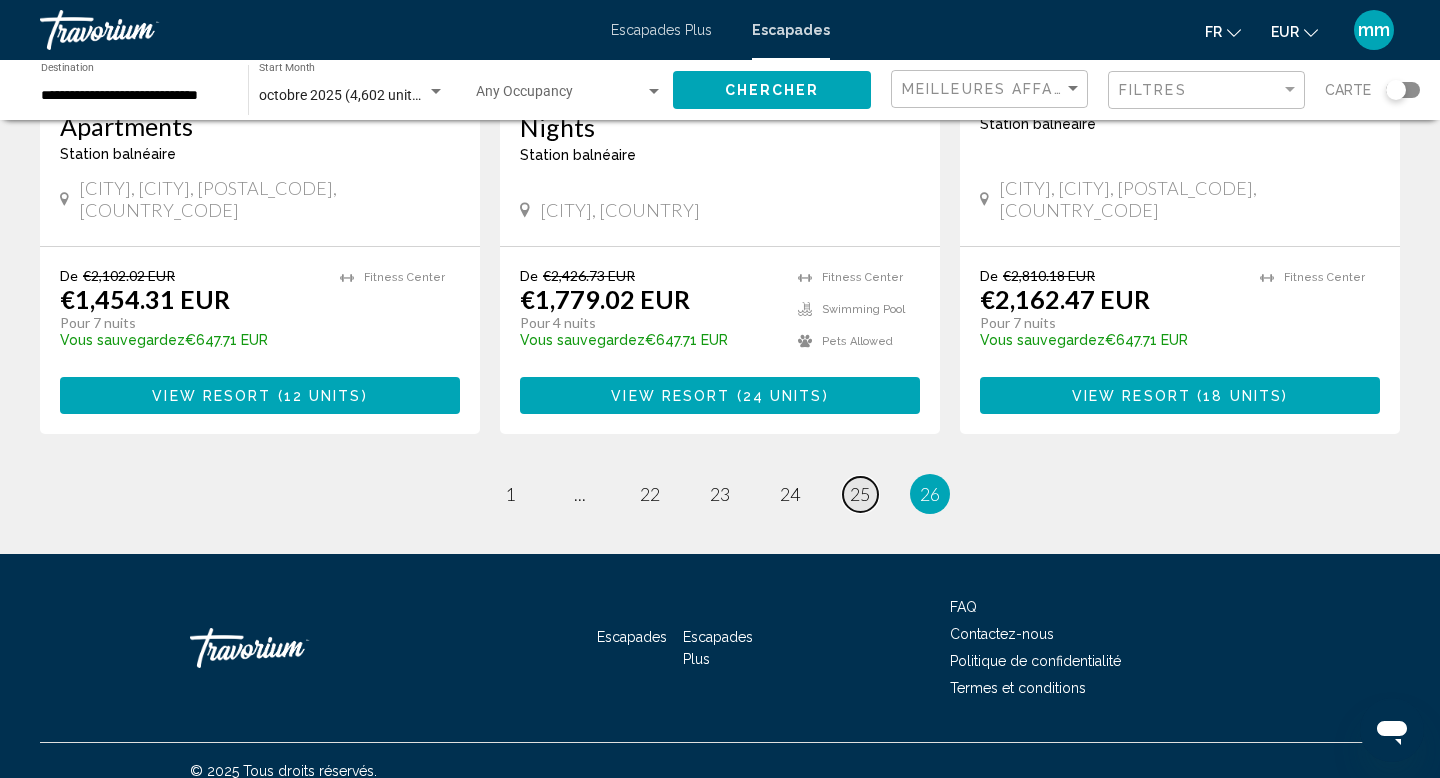 click on "25" at bounding box center (860, 494) 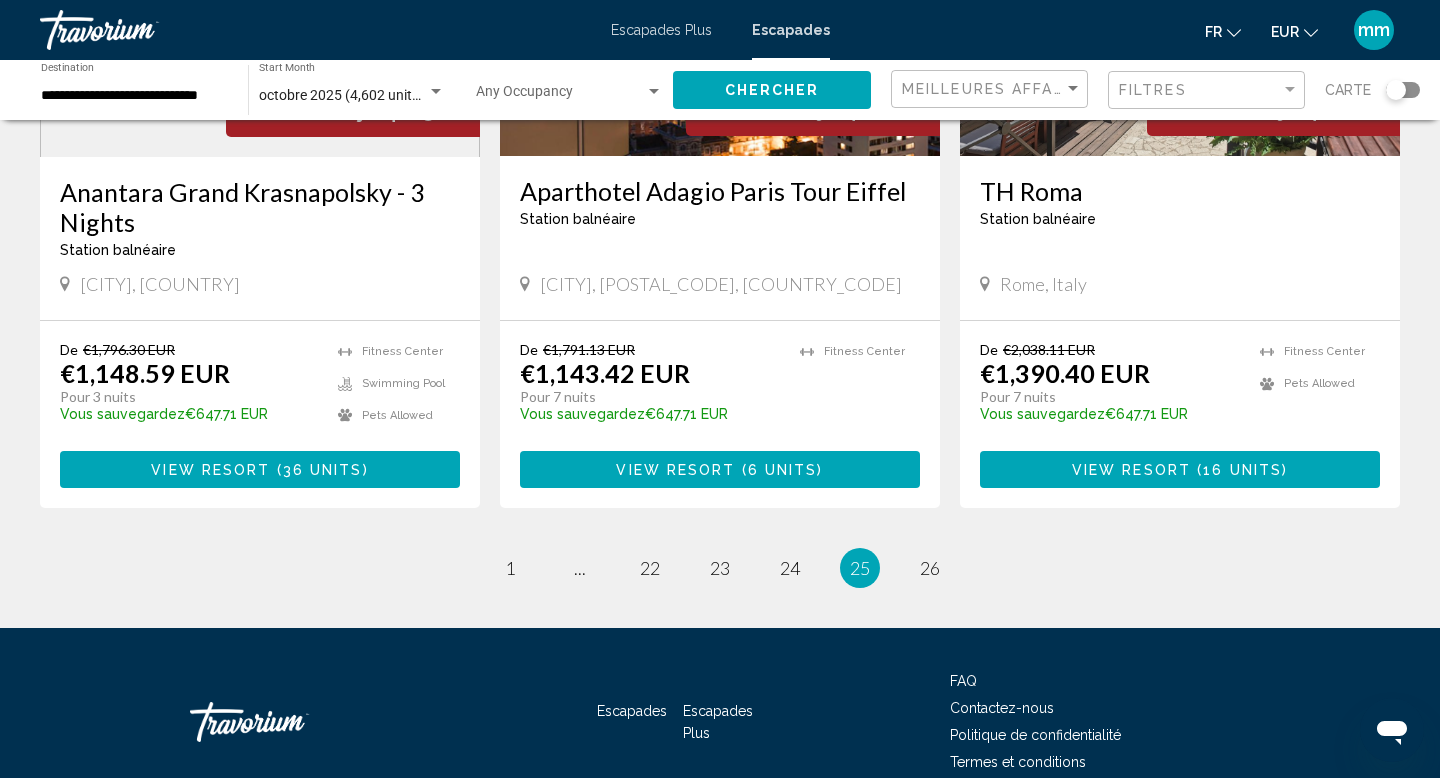 scroll, scrollTop: 2451, scrollLeft: 0, axis: vertical 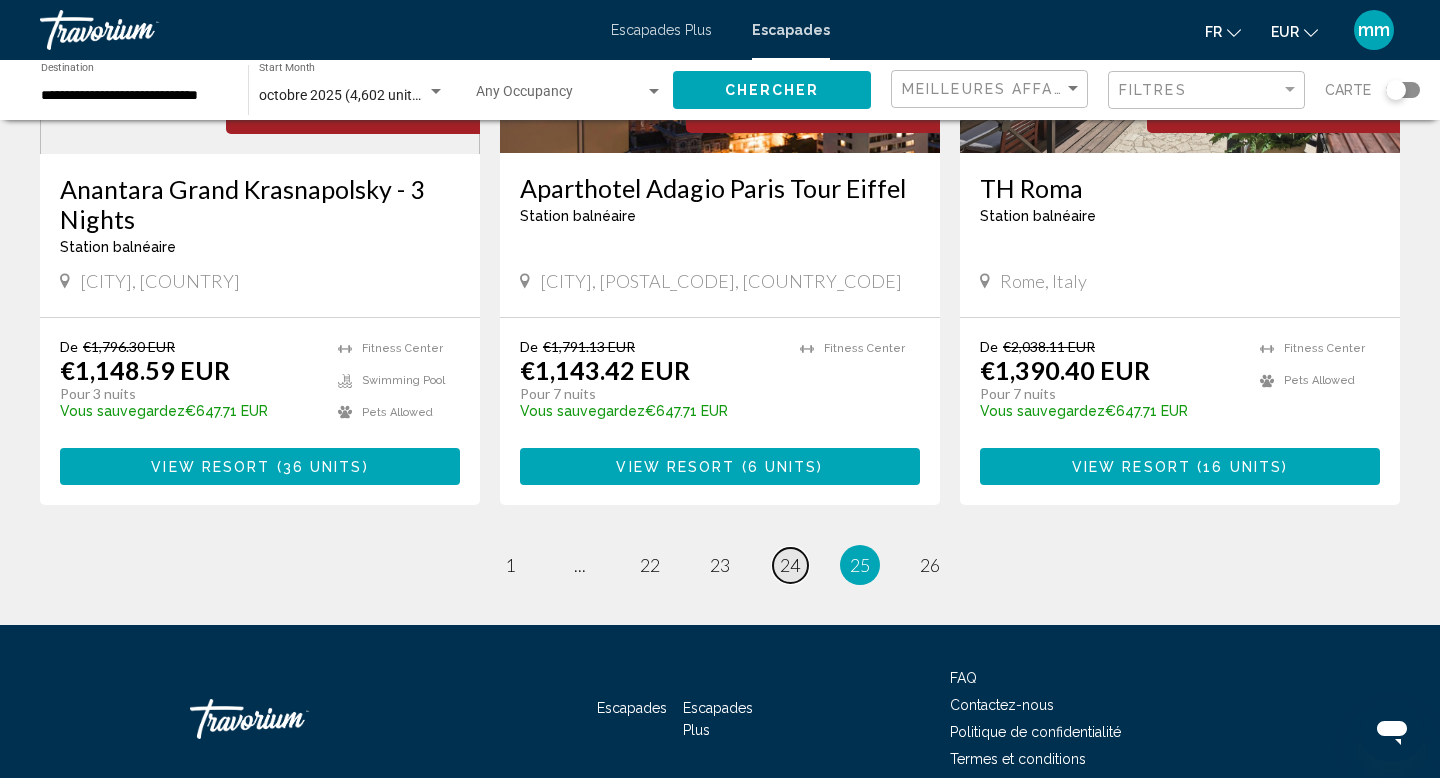 click on "24" at bounding box center [790, 565] 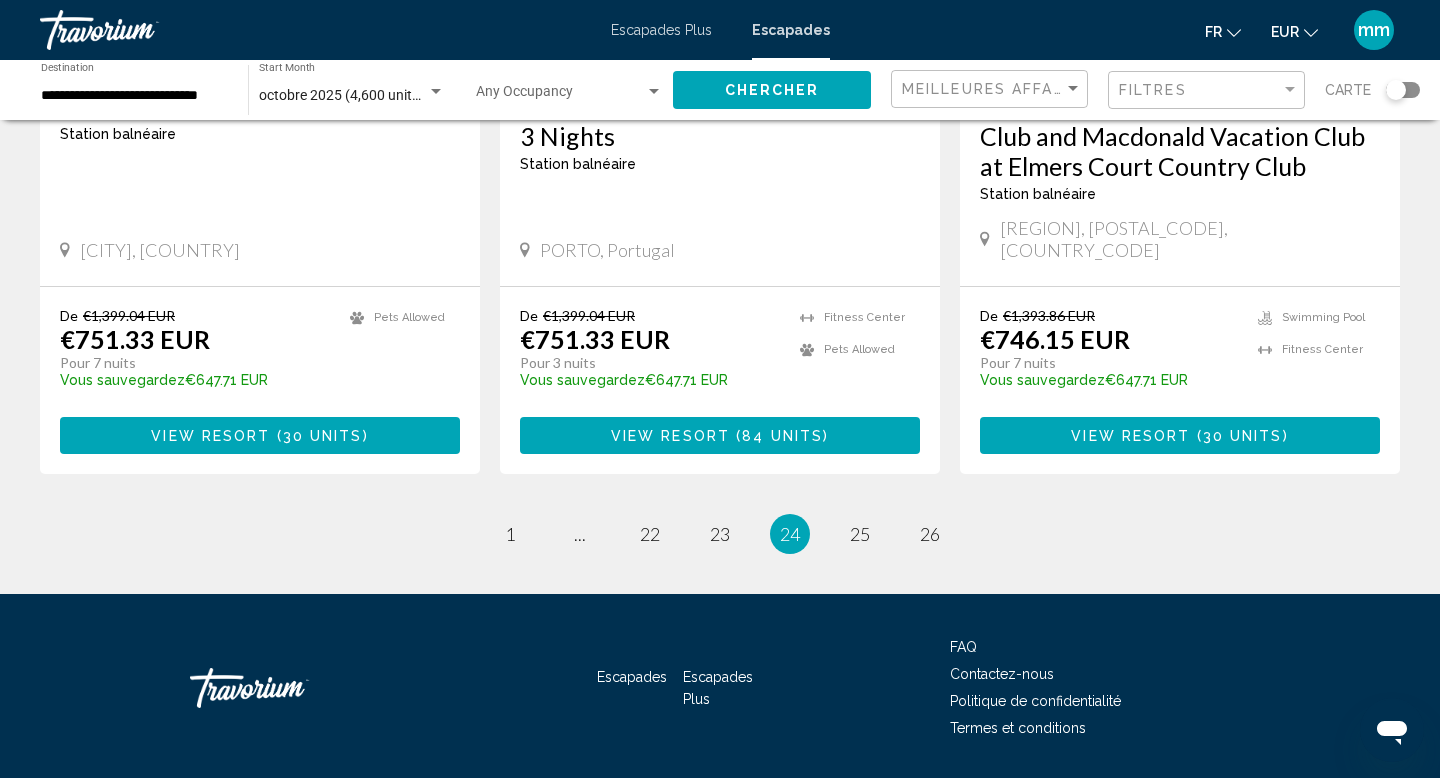 scroll, scrollTop: 2601, scrollLeft: 0, axis: vertical 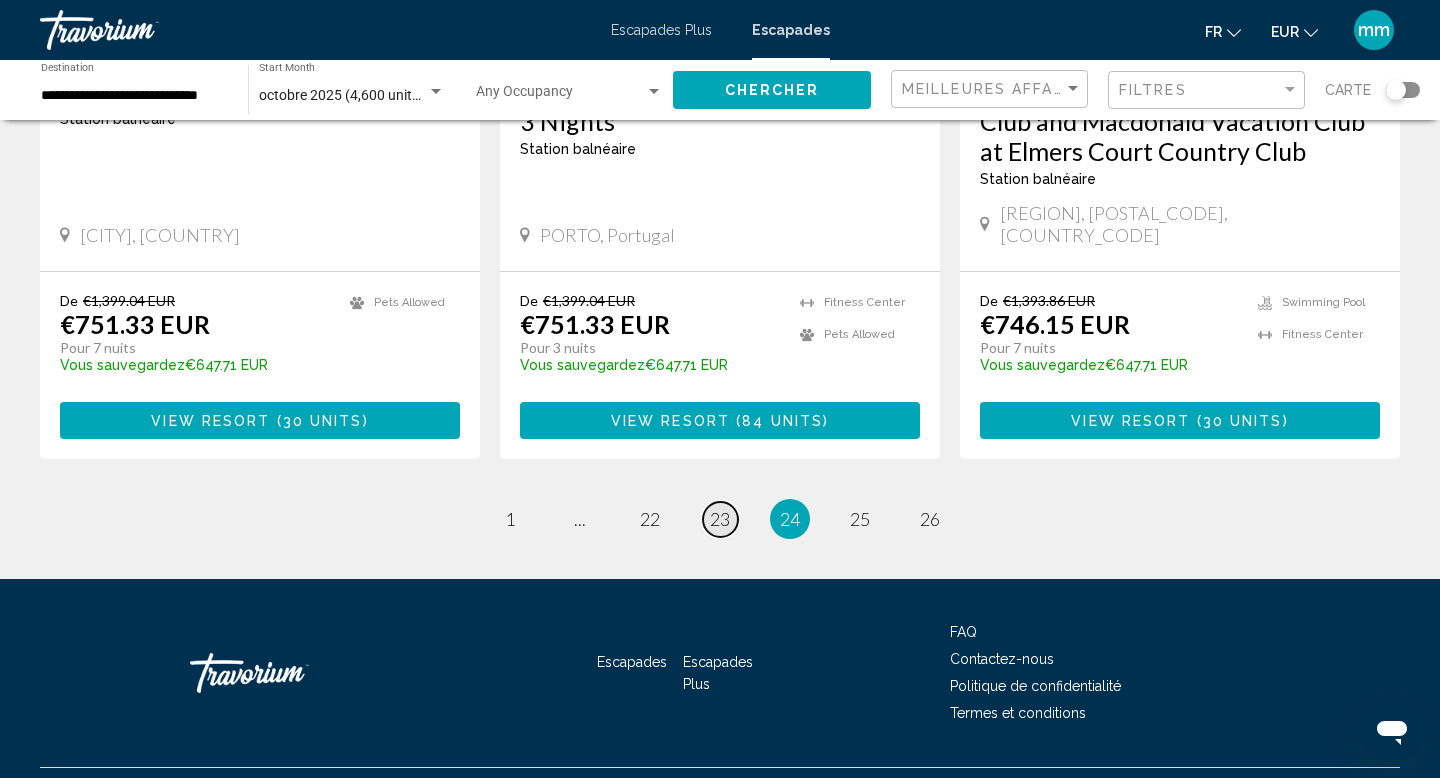 click on "23" at bounding box center [720, 519] 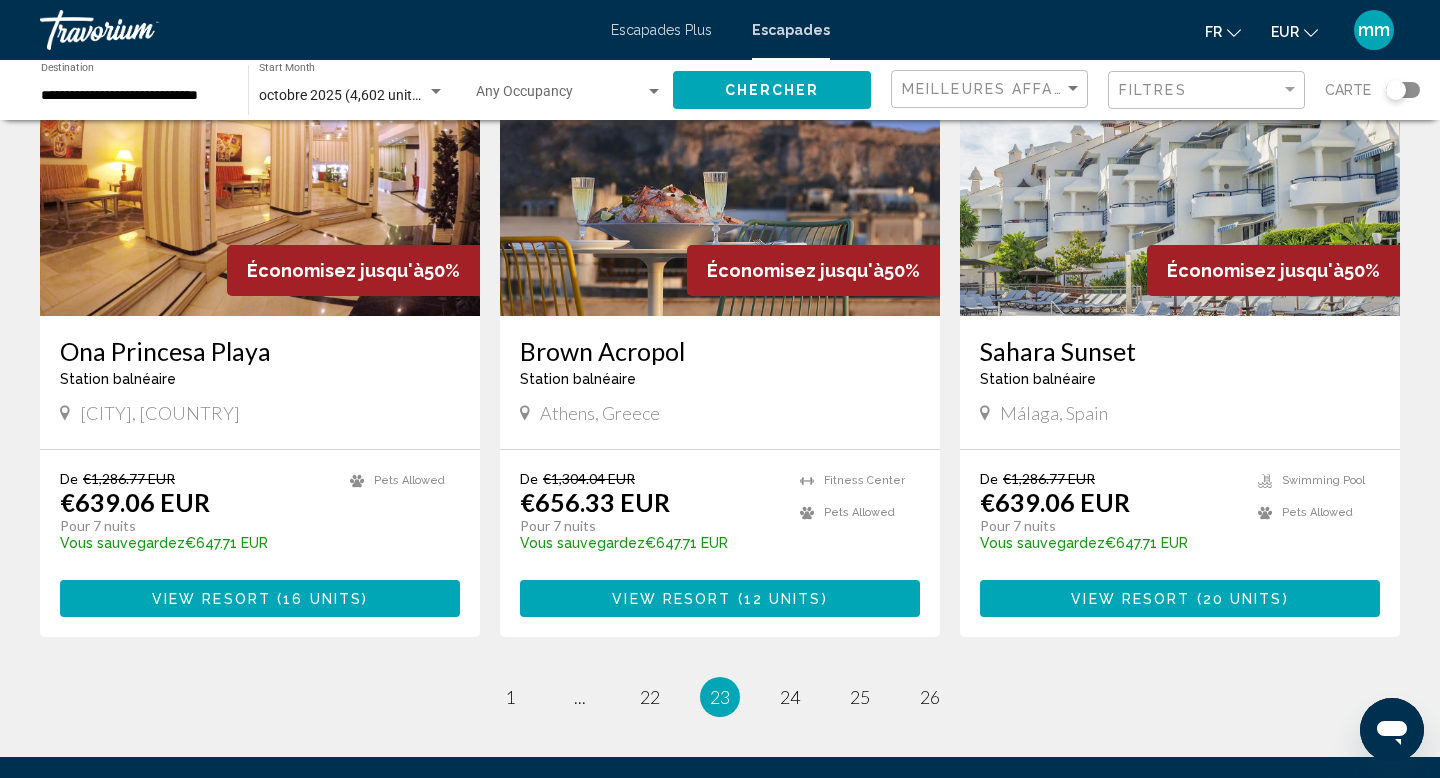 scroll, scrollTop: 2324, scrollLeft: 0, axis: vertical 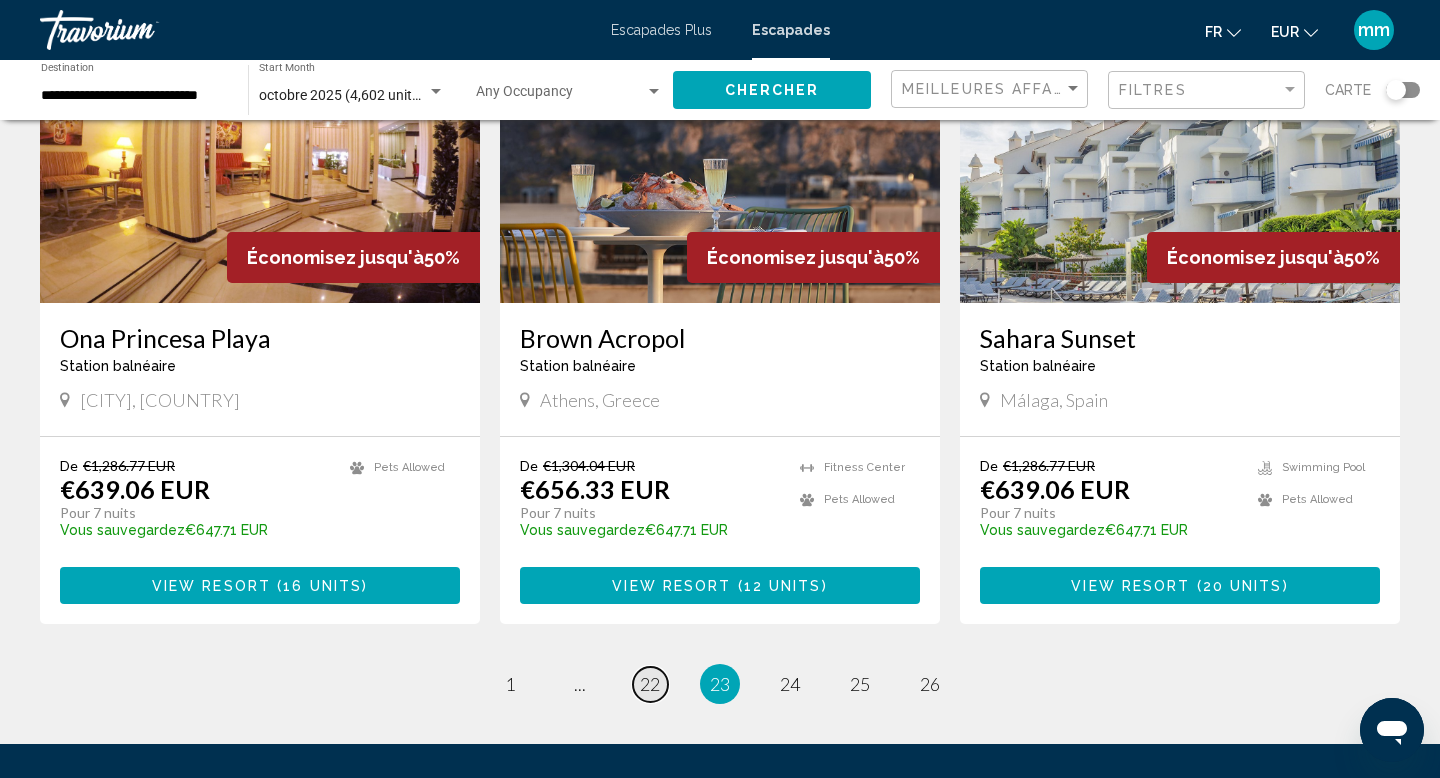 click on "22" at bounding box center (650, 684) 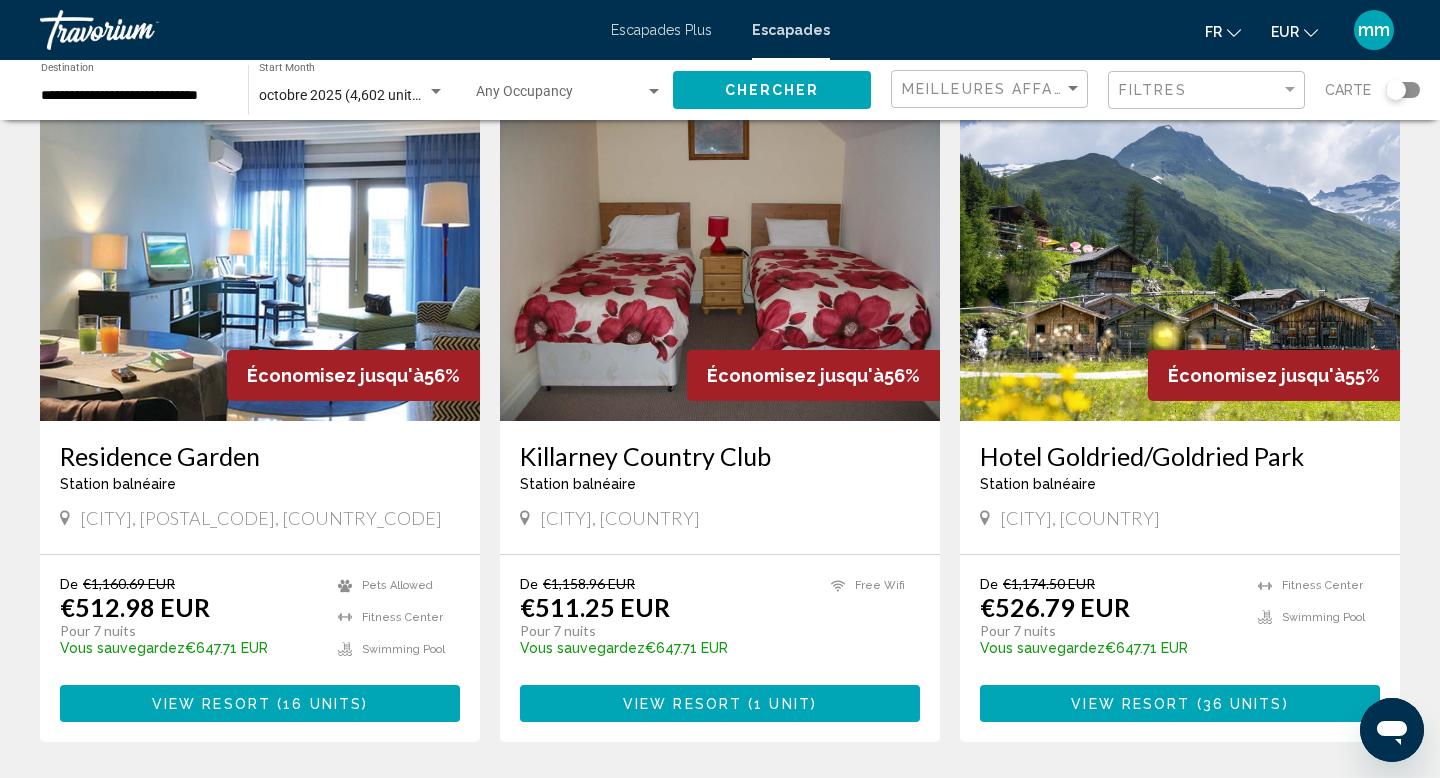 scroll, scrollTop: 110, scrollLeft: 0, axis: vertical 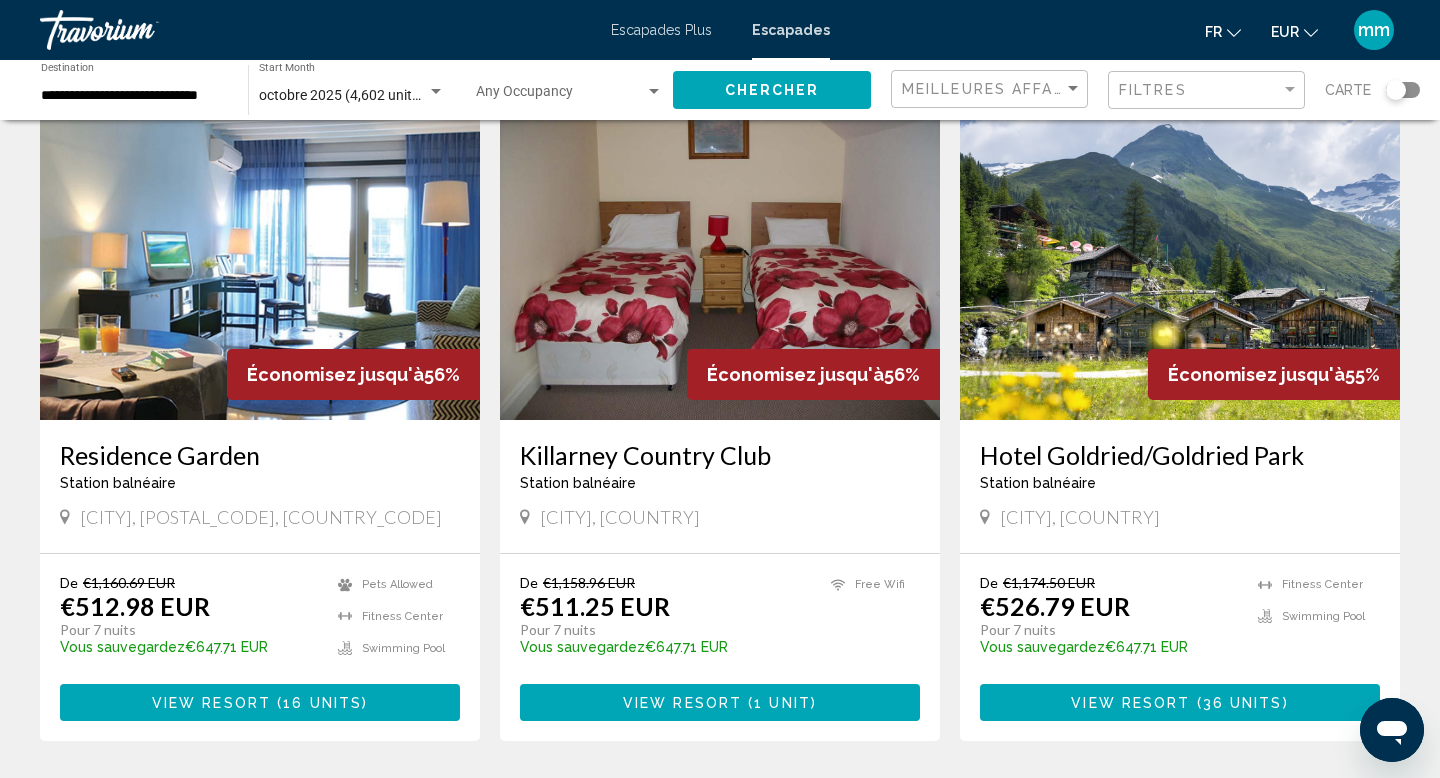 click at bounding box center [1180, 260] 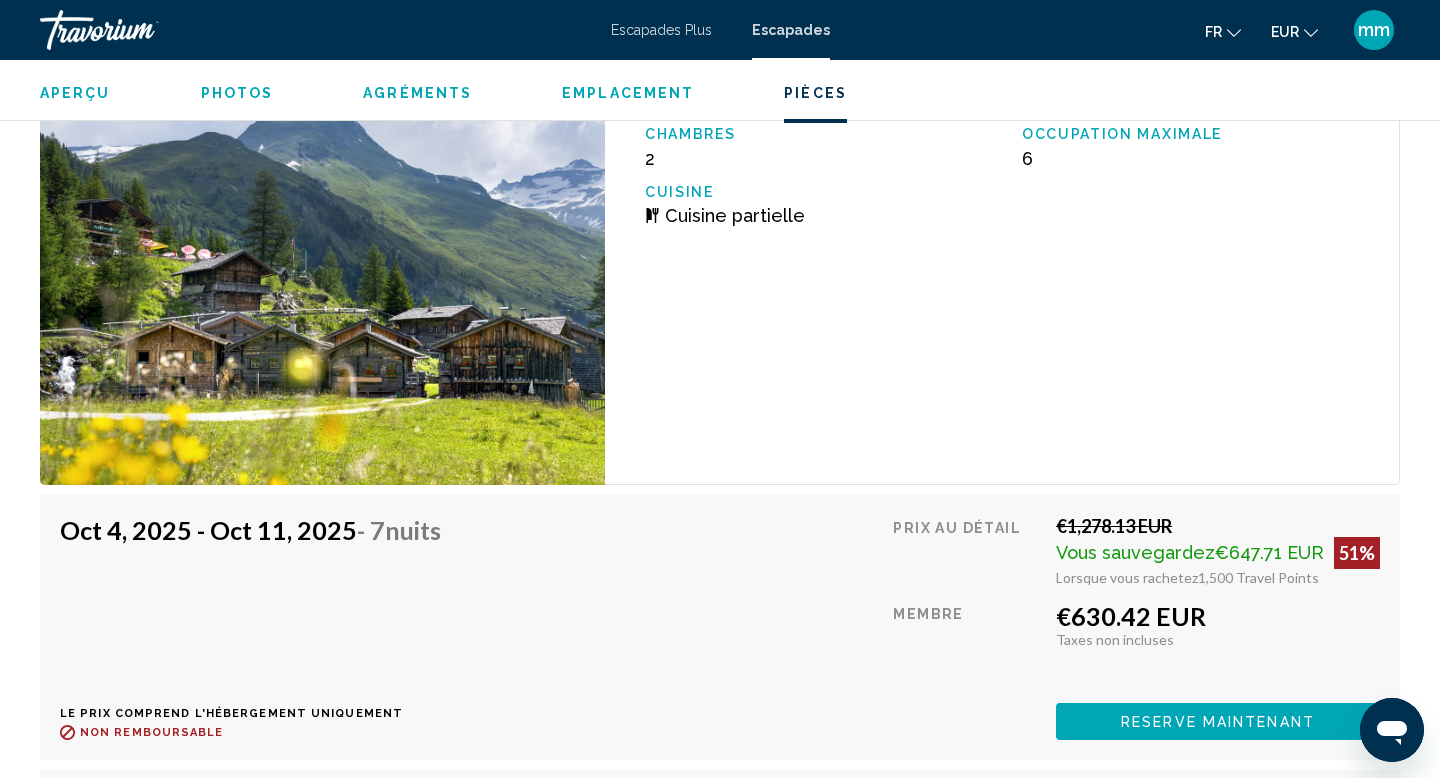 scroll, scrollTop: 4547, scrollLeft: 0, axis: vertical 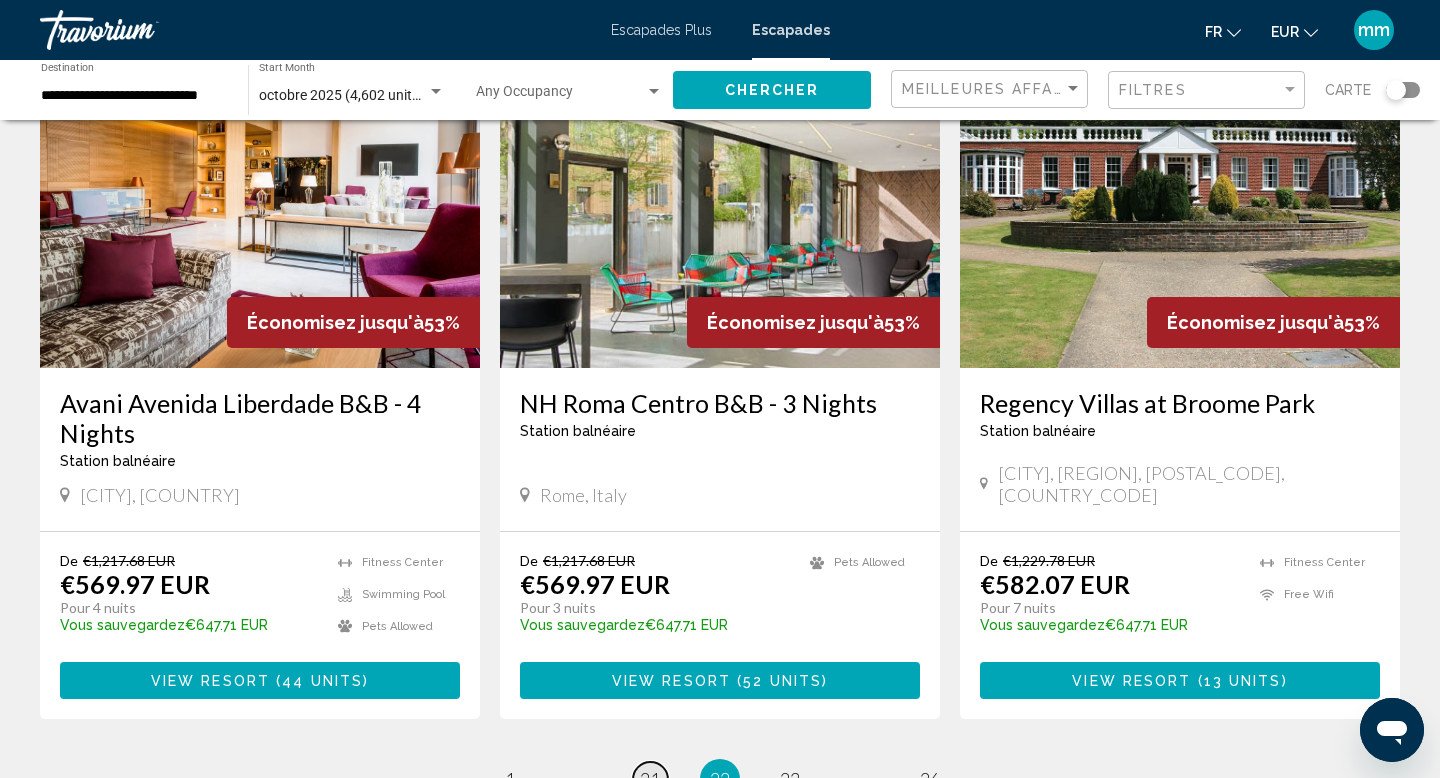 click on "21" at bounding box center (650, 779) 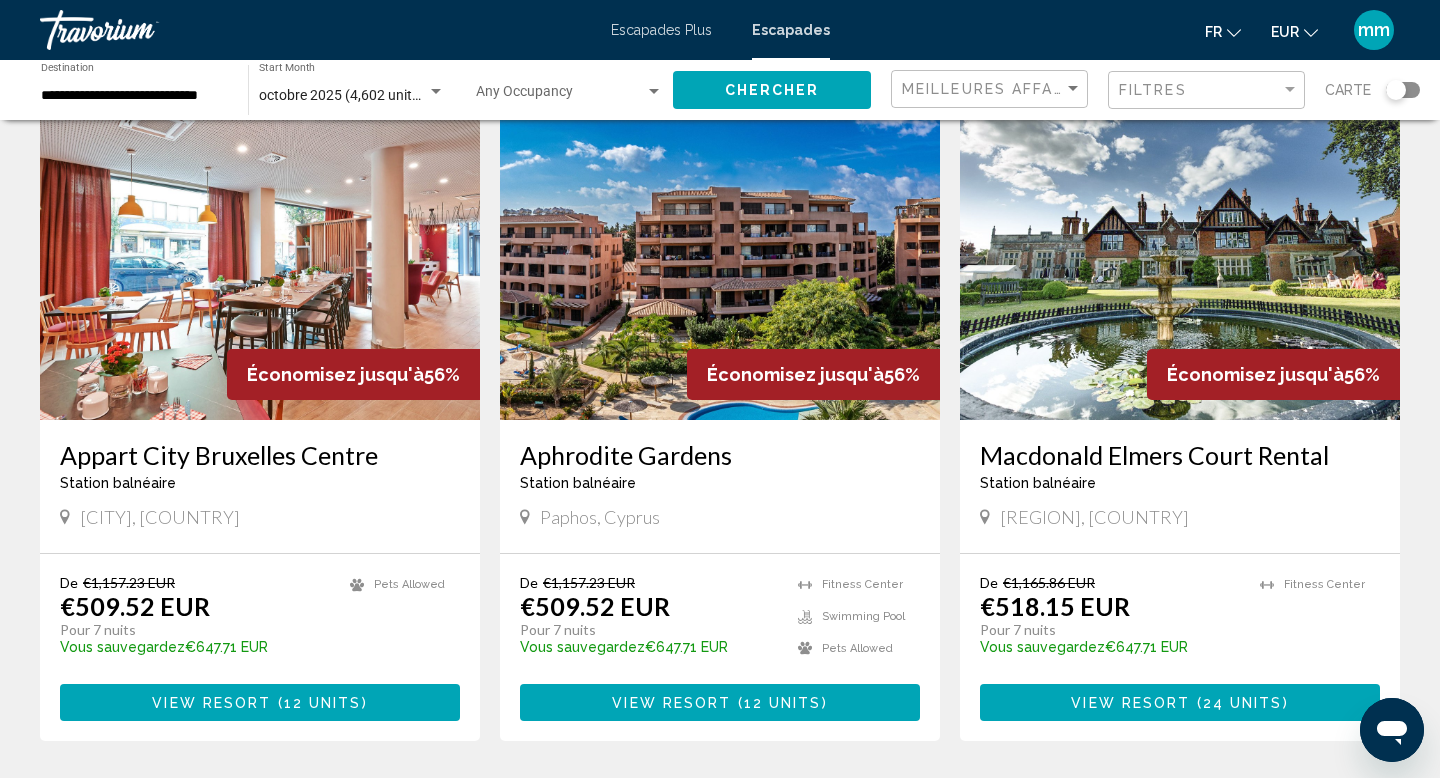 scroll, scrollTop: 2262, scrollLeft: 0, axis: vertical 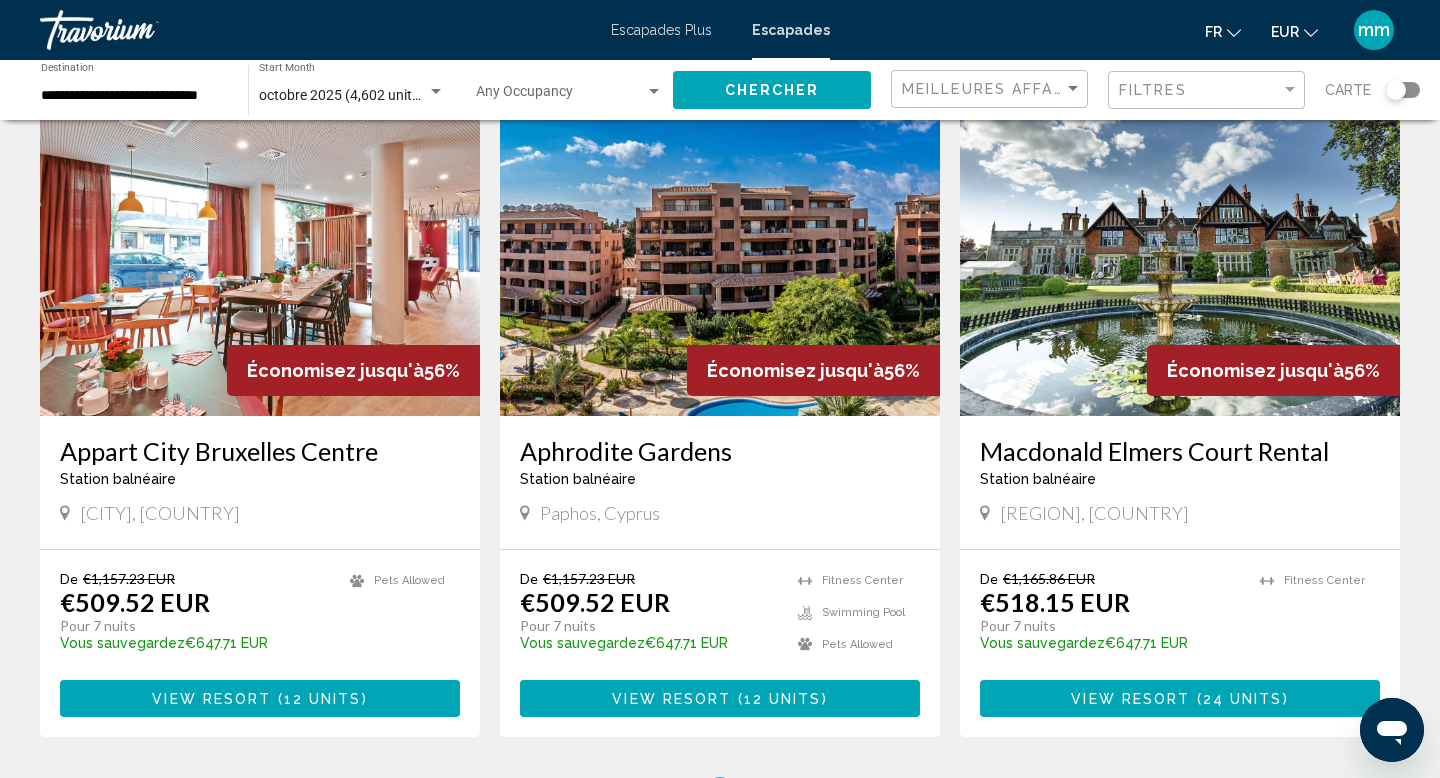 click on "20" at bounding box center (650, 797) 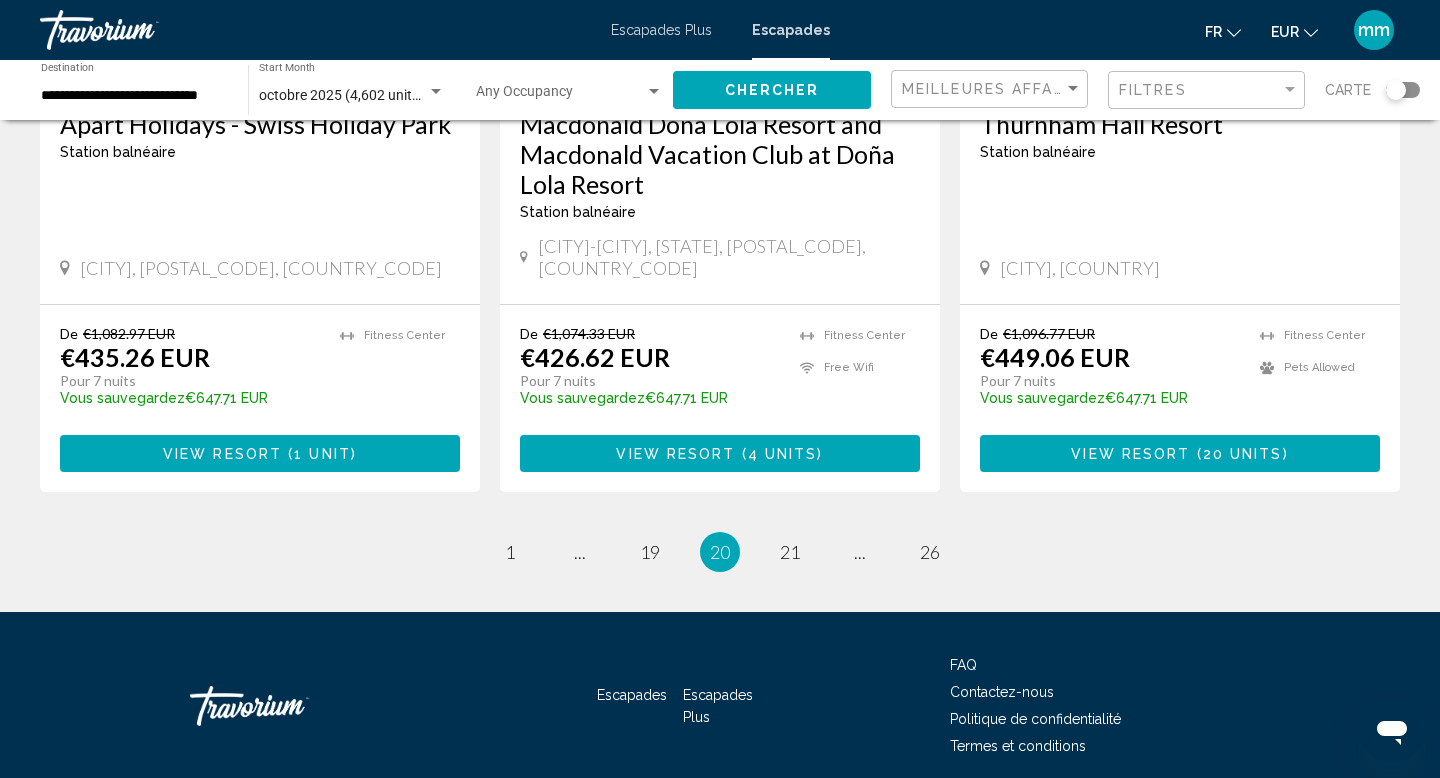 scroll, scrollTop: 2600, scrollLeft: 0, axis: vertical 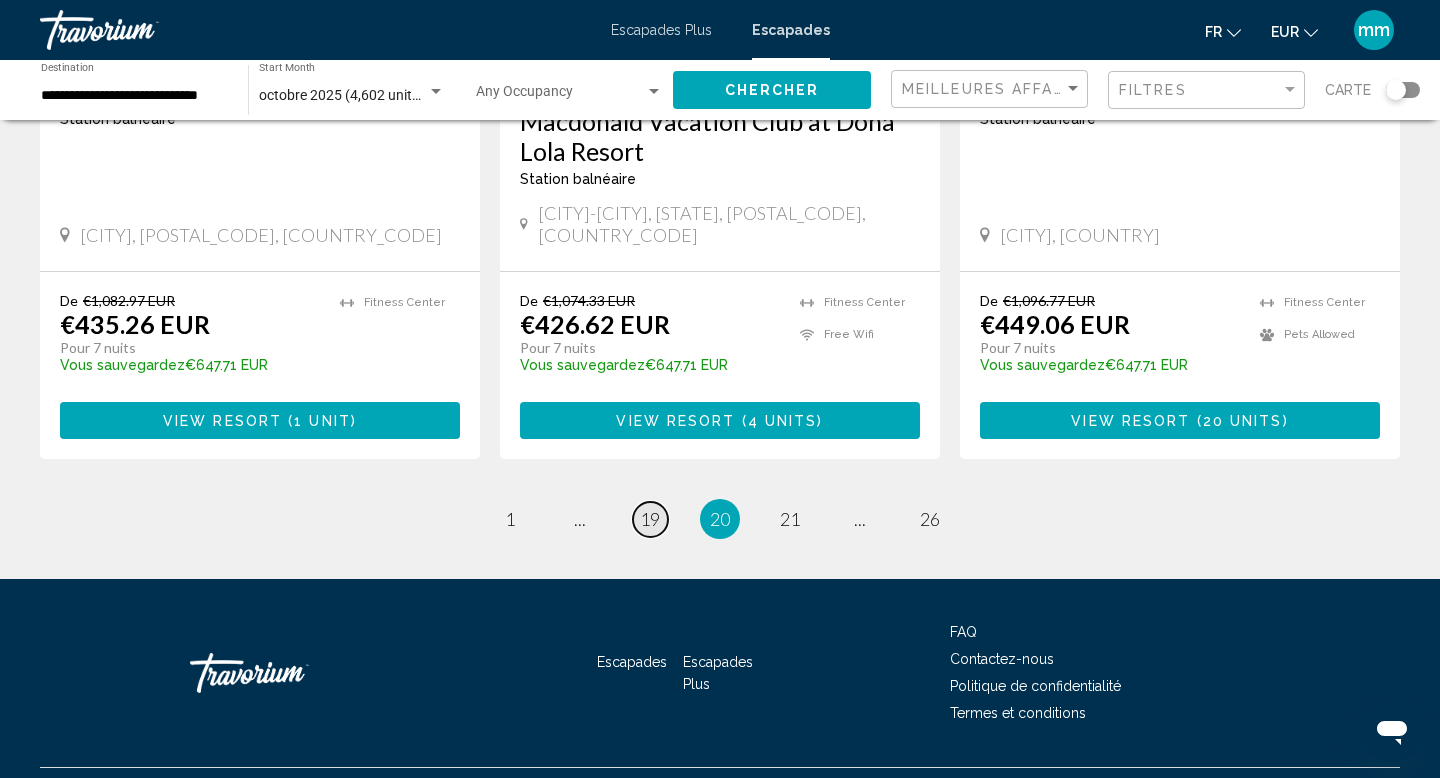 click on "19" at bounding box center (650, 519) 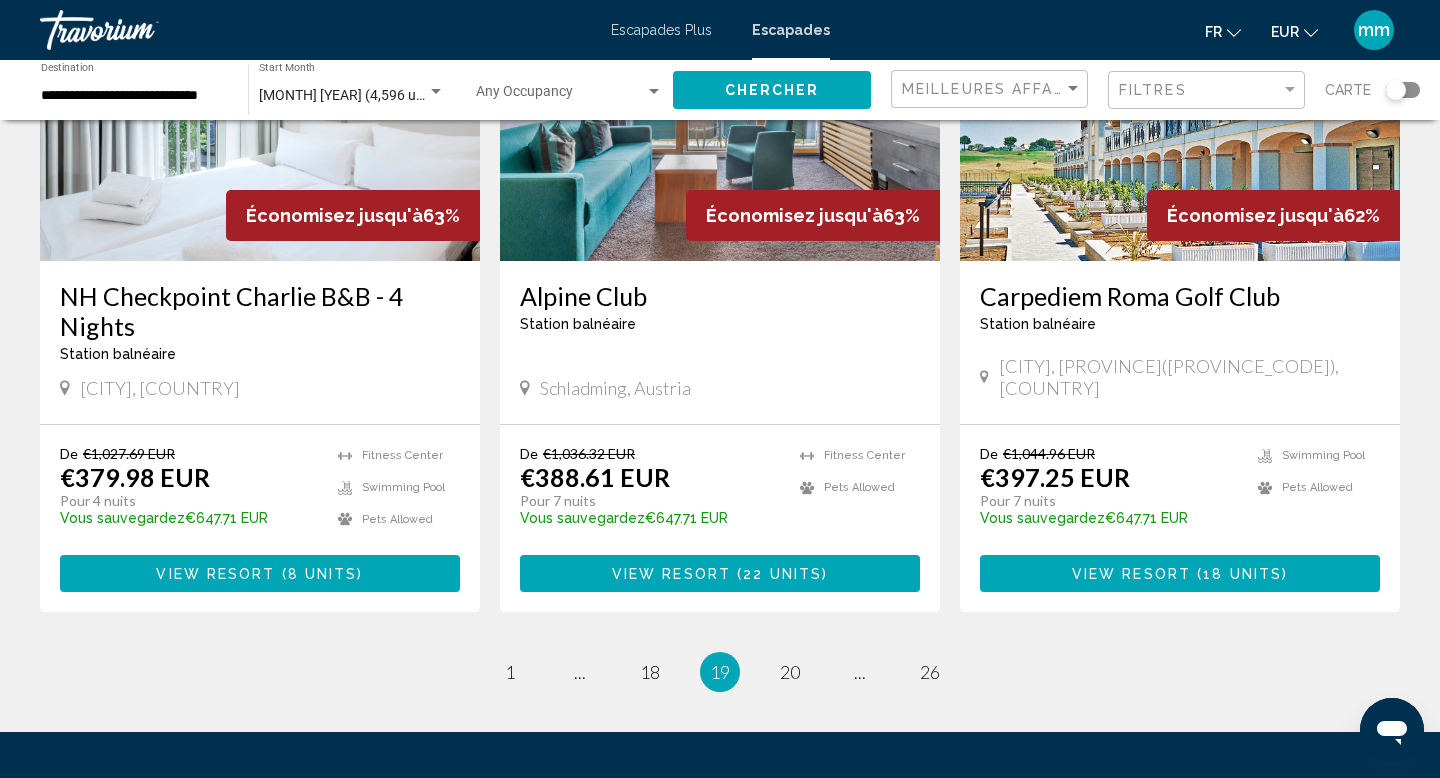 scroll, scrollTop: 2480, scrollLeft: 0, axis: vertical 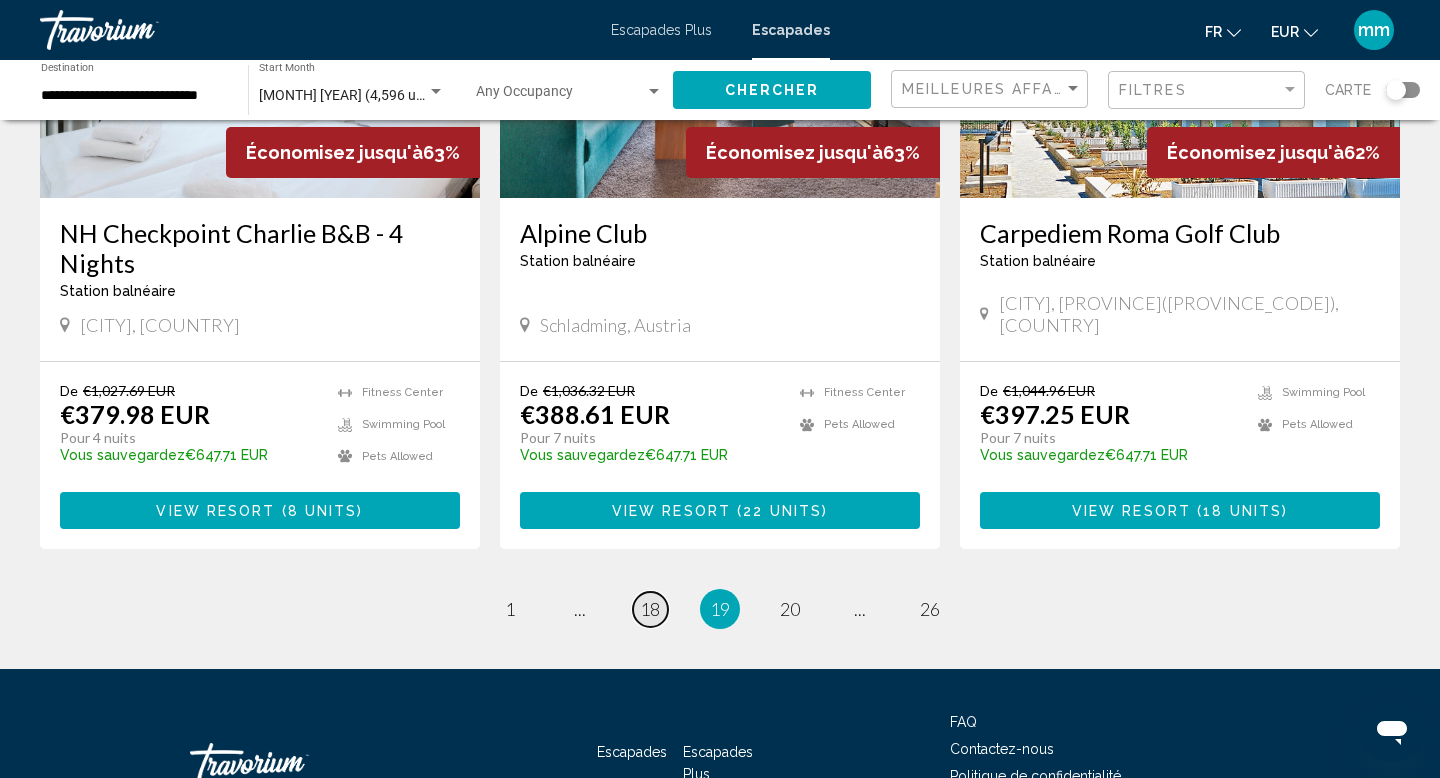 click on "18" at bounding box center (650, 609) 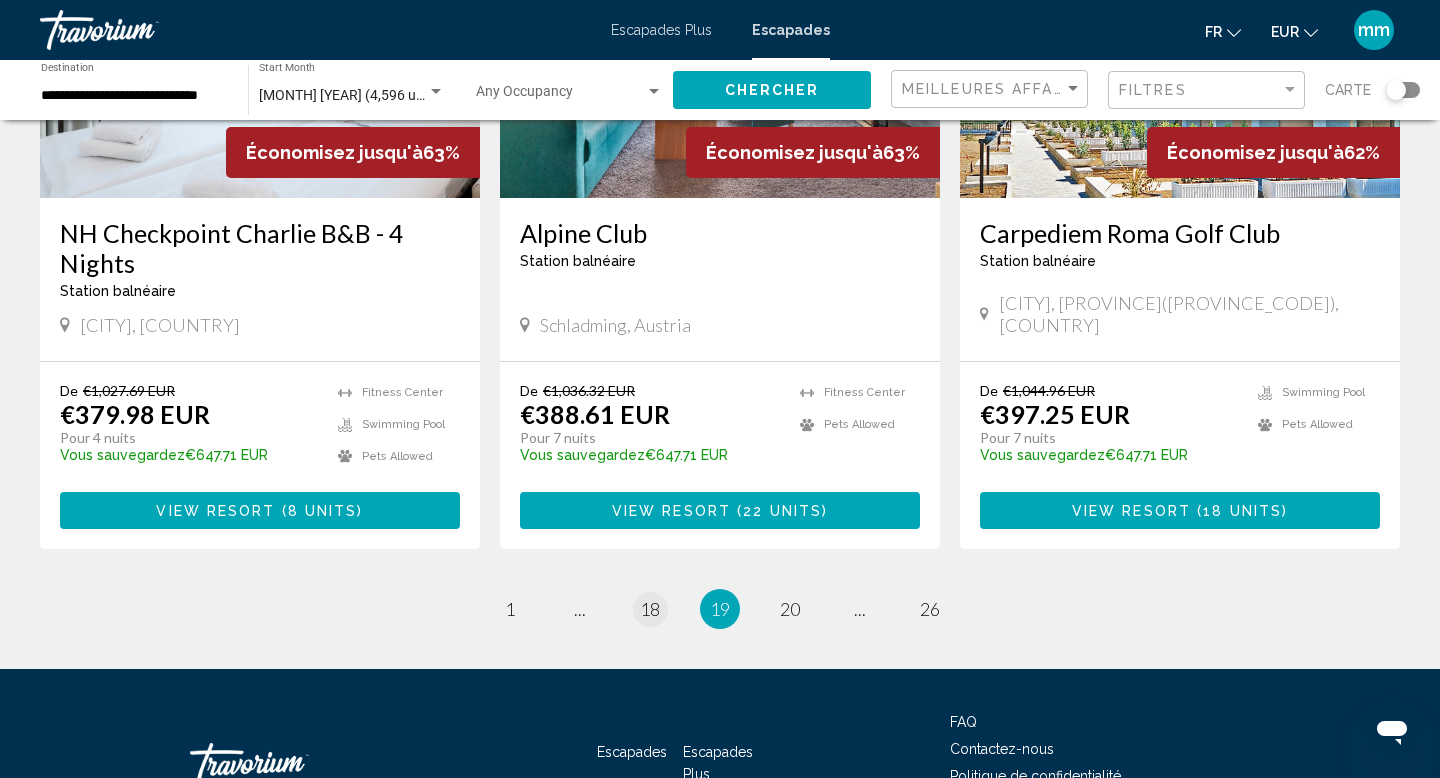 scroll, scrollTop: 0, scrollLeft: 0, axis: both 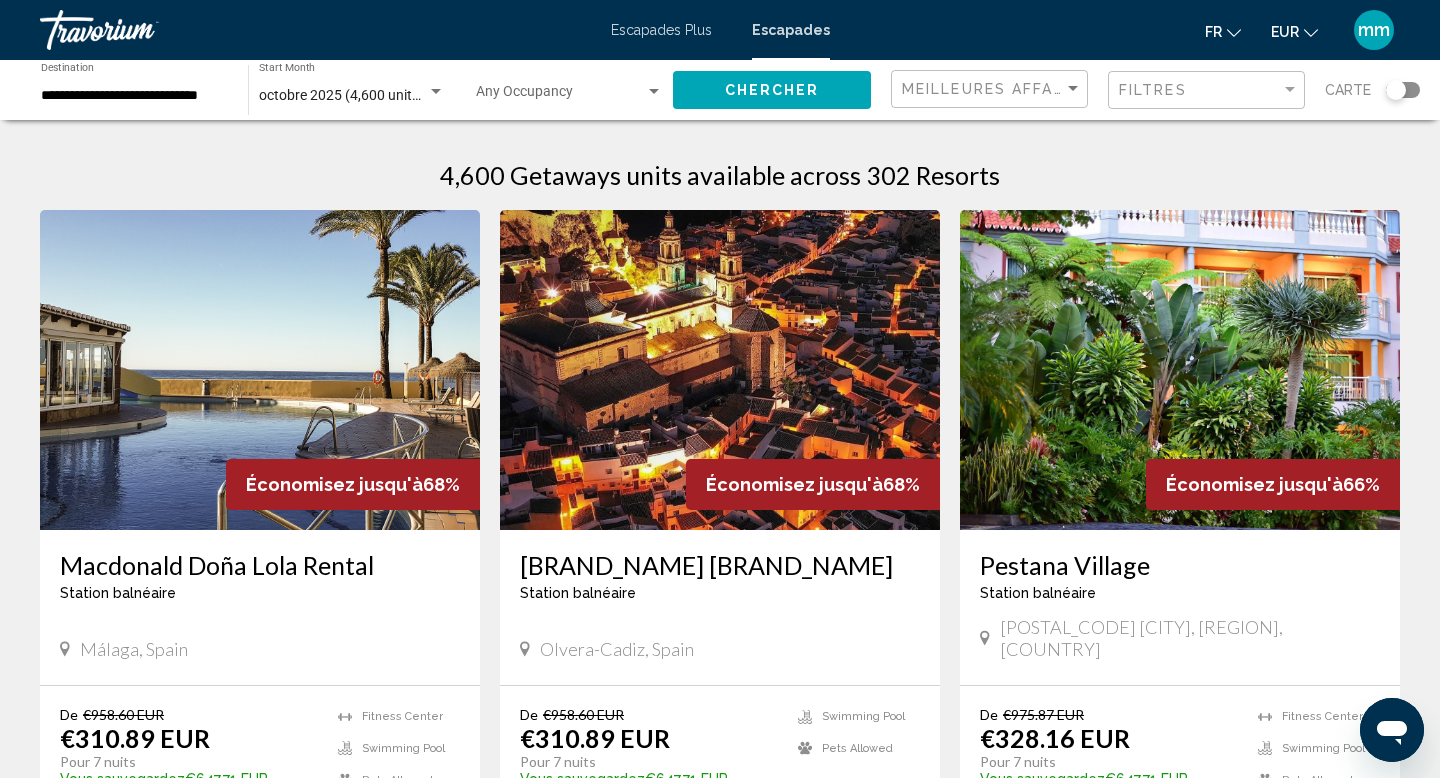 click at bounding box center (1180, 370) 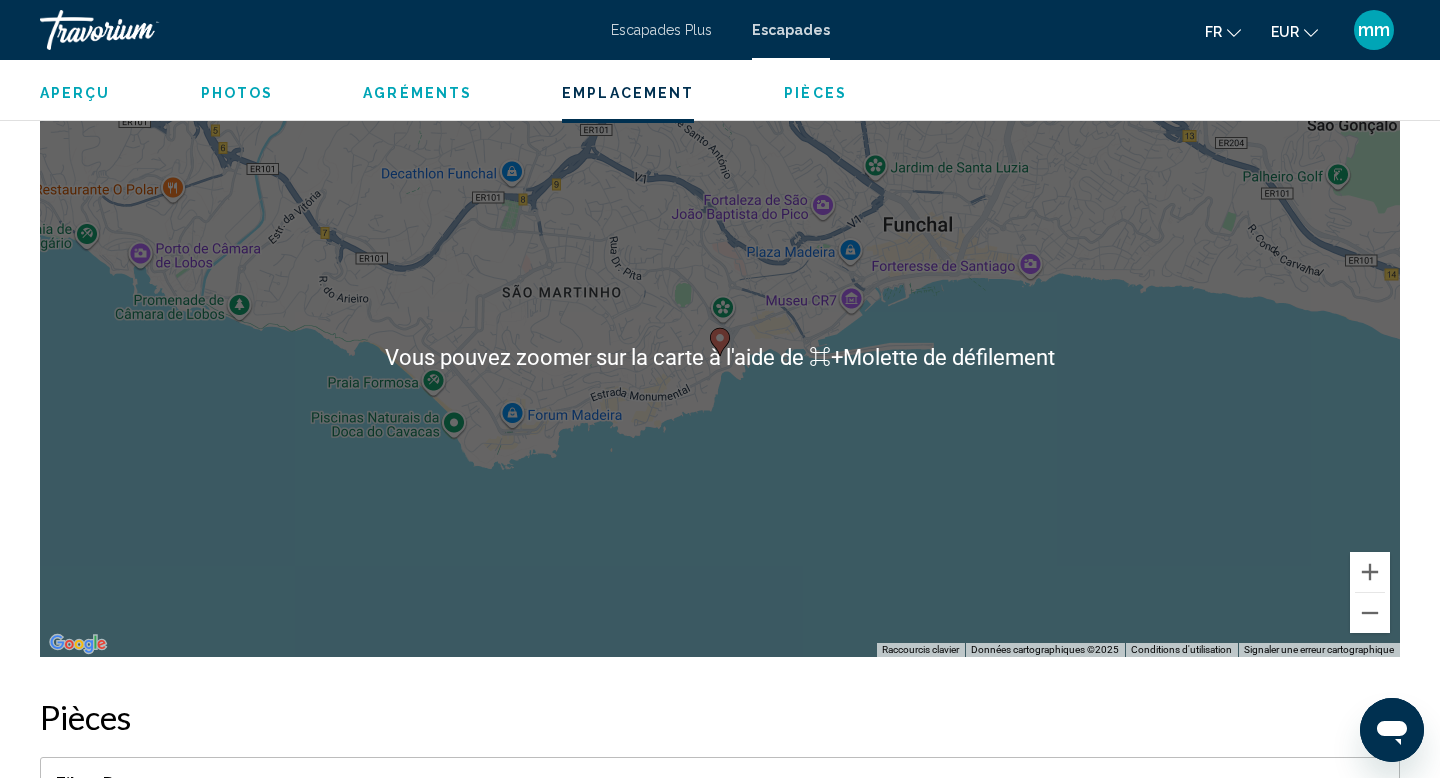 scroll, scrollTop: 3132, scrollLeft: 0, axis: vertical 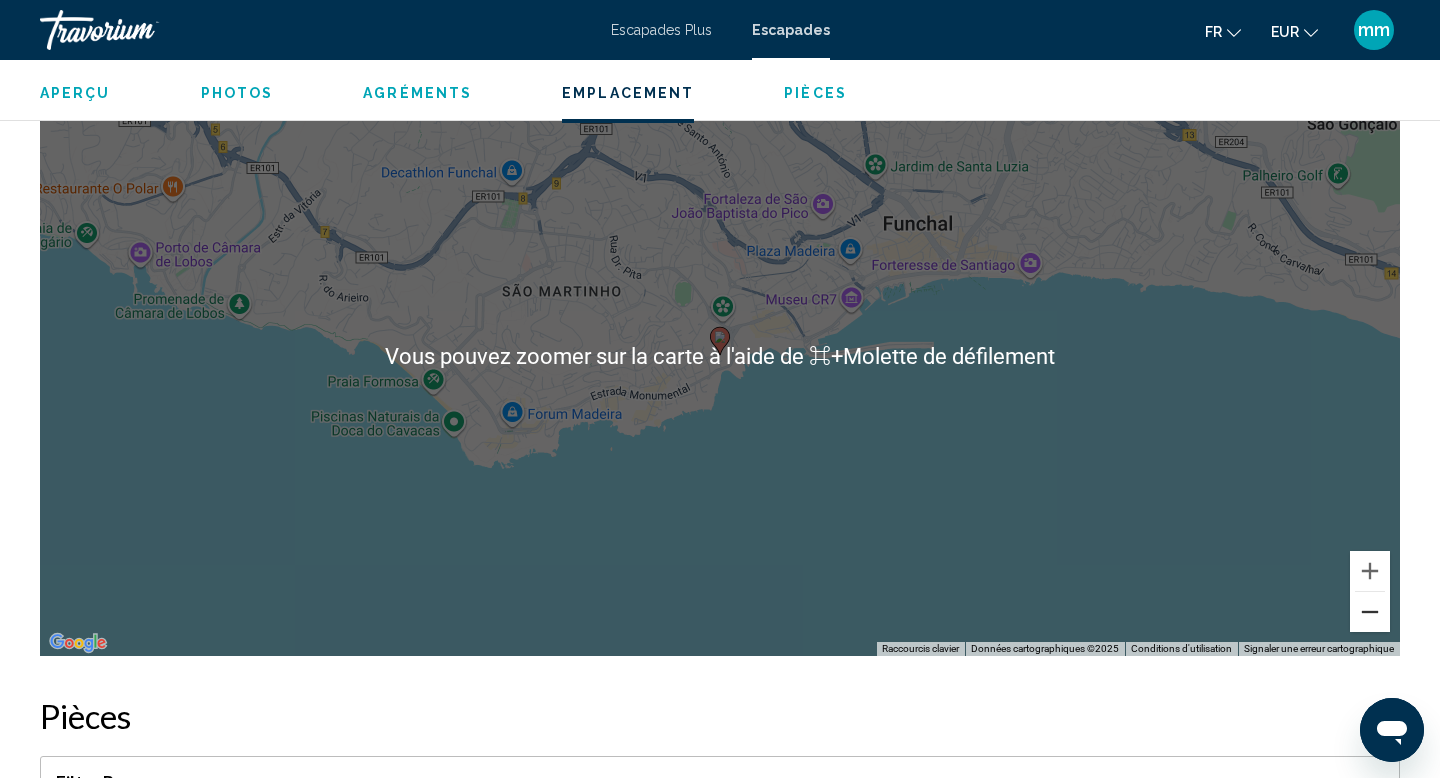 click at bounding box center (1370, 612) 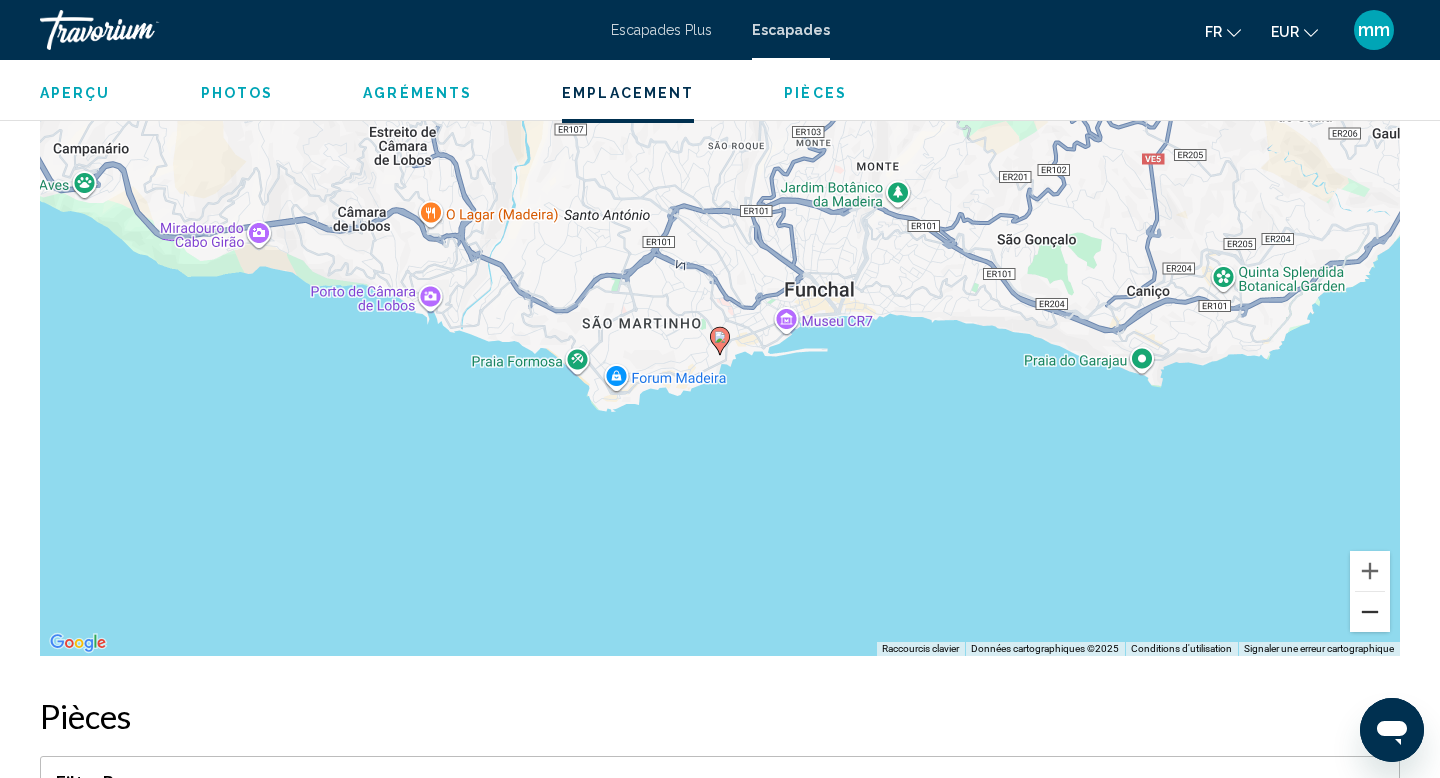 click at bounding box center [1370, 612] 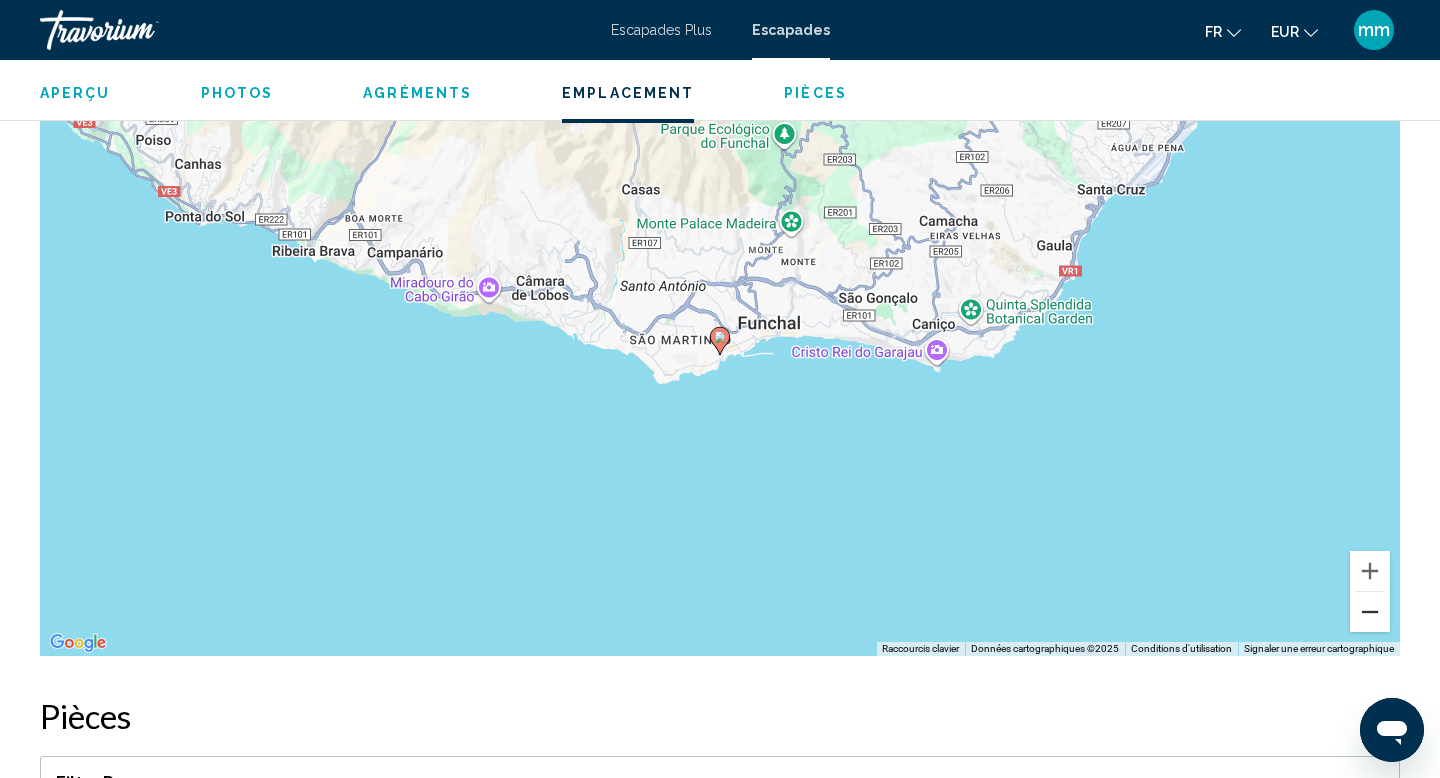 click at bounding box center [1370, 612] 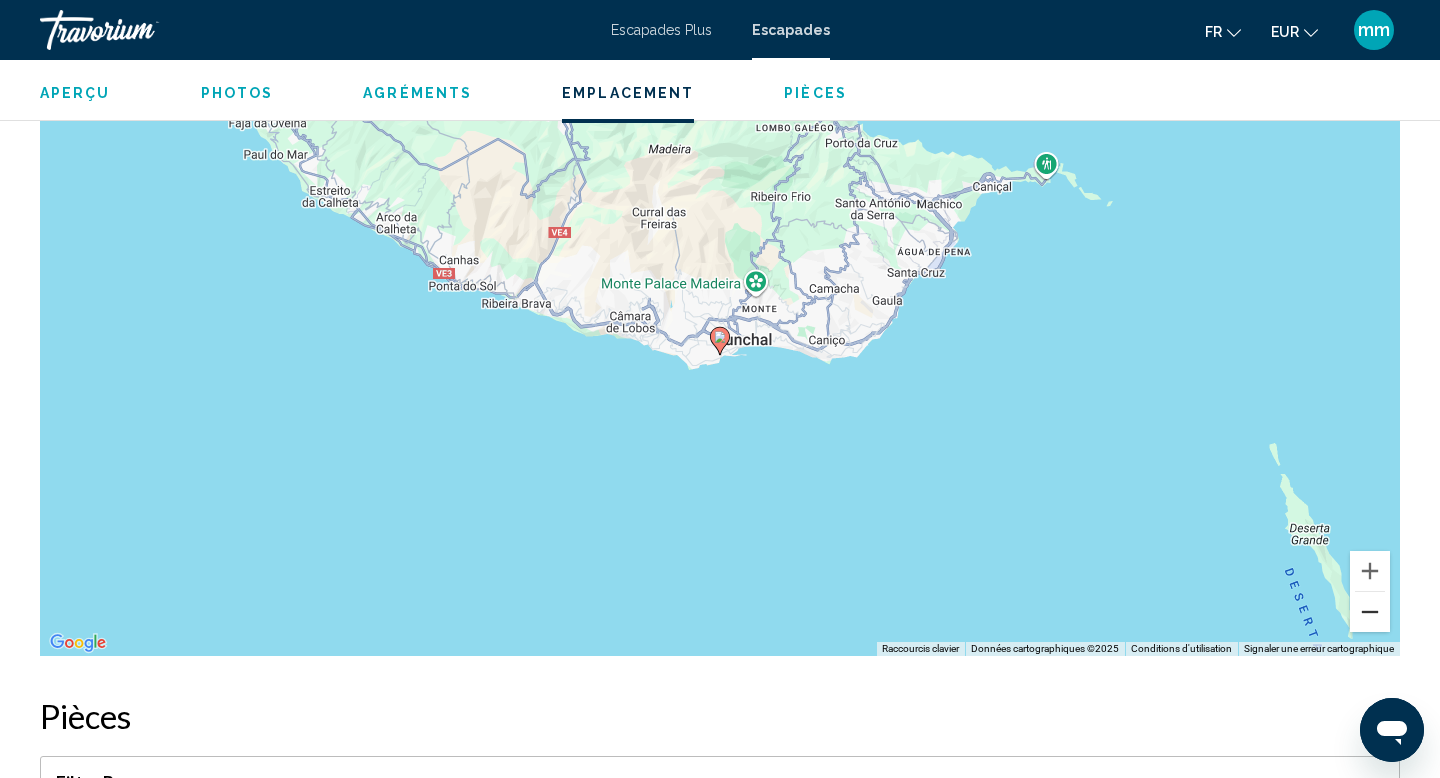 click at bounding box center [1370, 612] 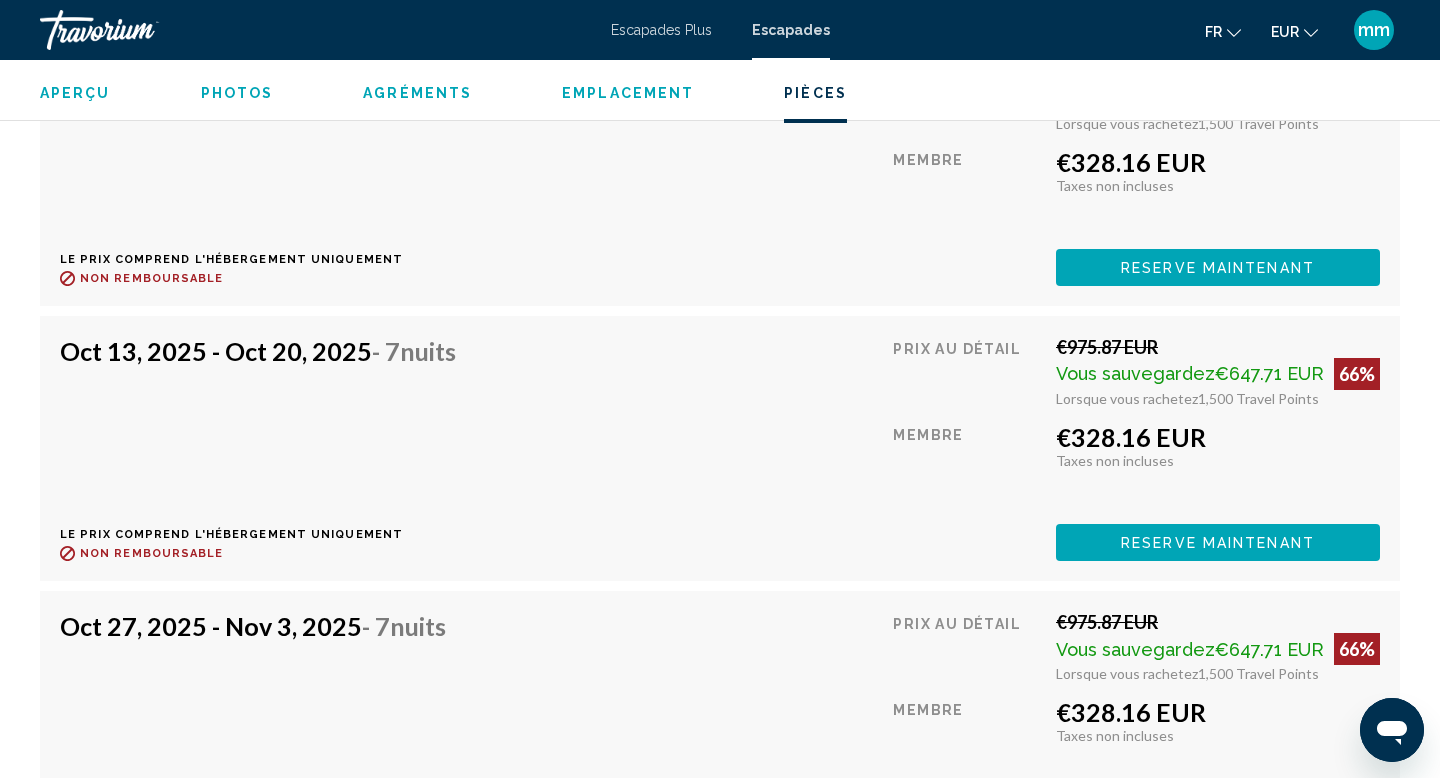 scroll, scrollTop: 4060, scrollLeft: 0, axis: vertical 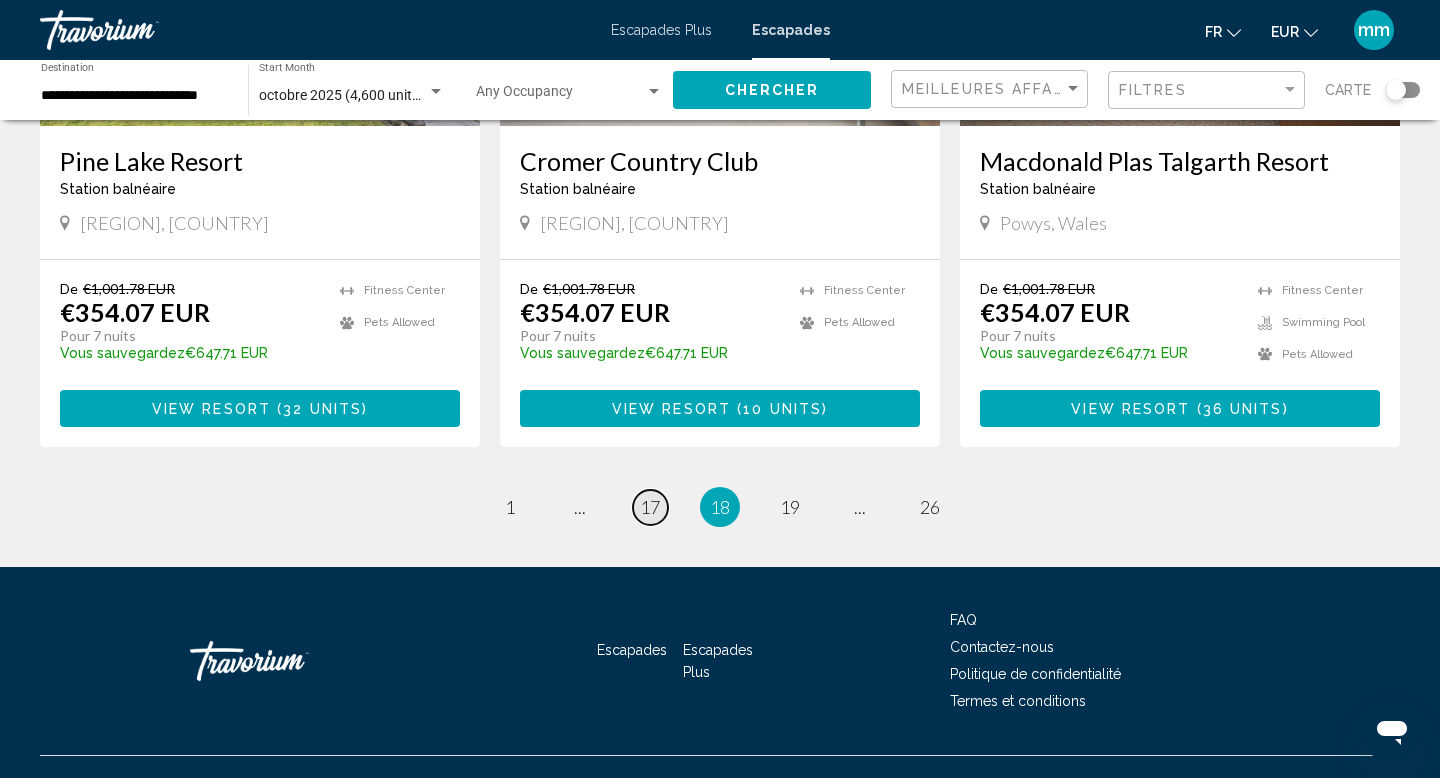 click on "17" at bounding box center [650, 507] 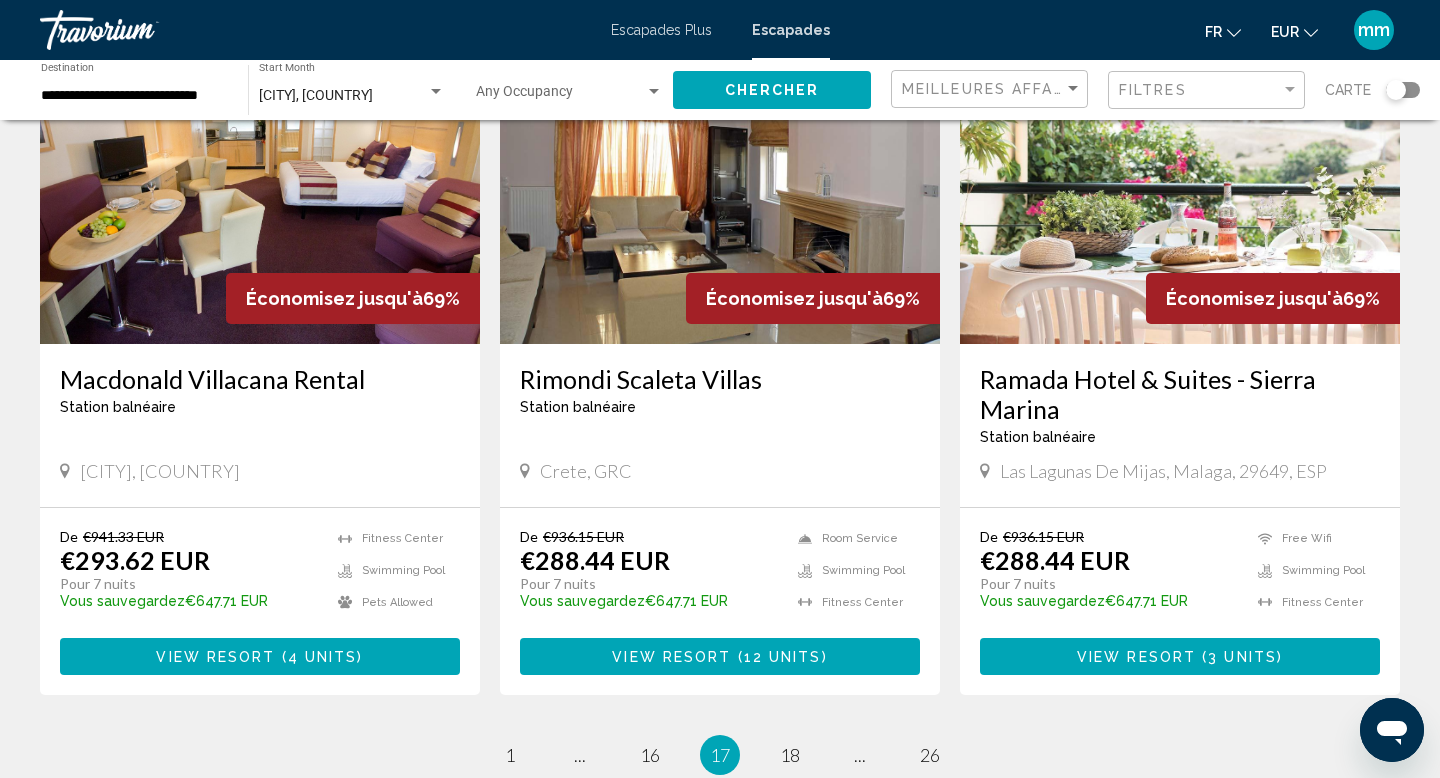 scroll, scrollTop: 2600, scrollLeft: 0, axis: vertical 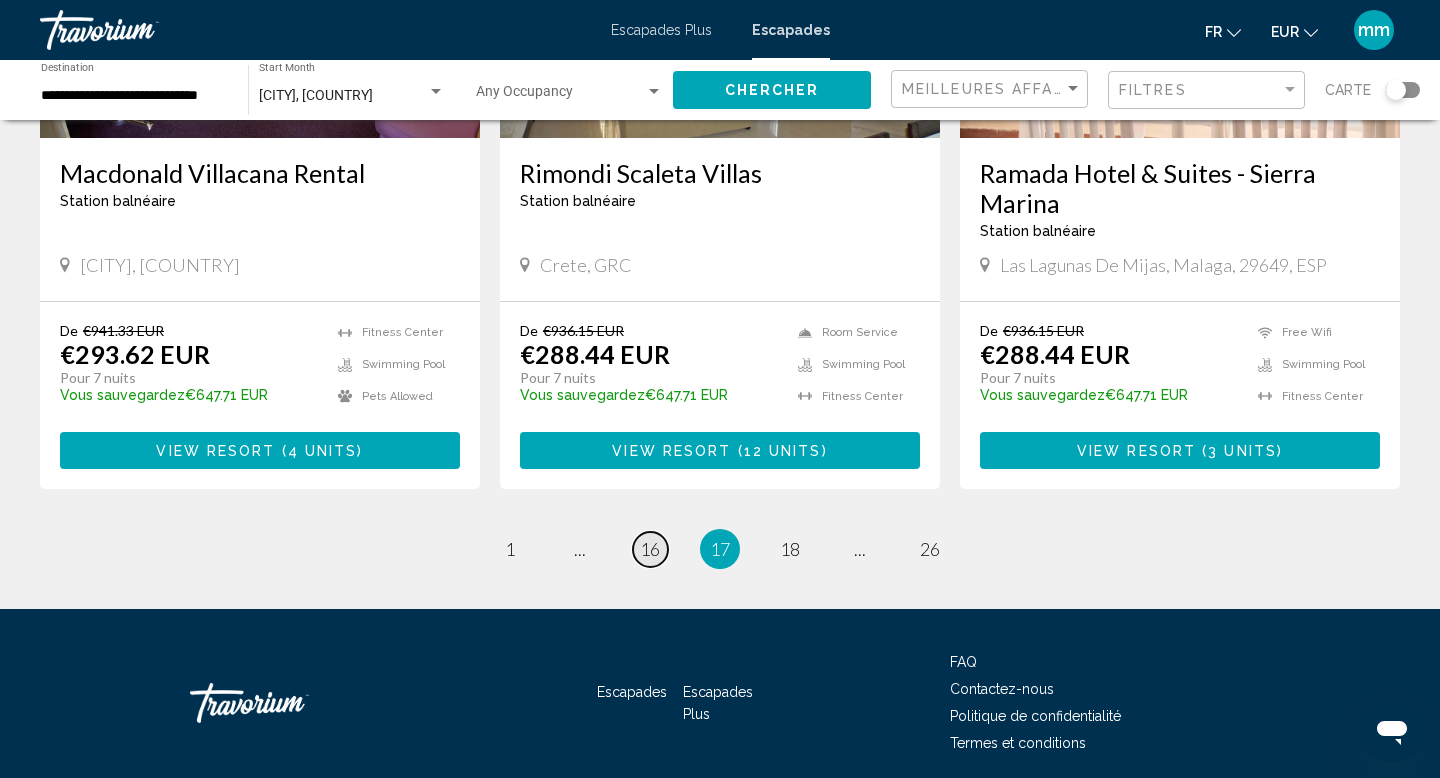 click on "page  16" at bounding box center (650, 549) 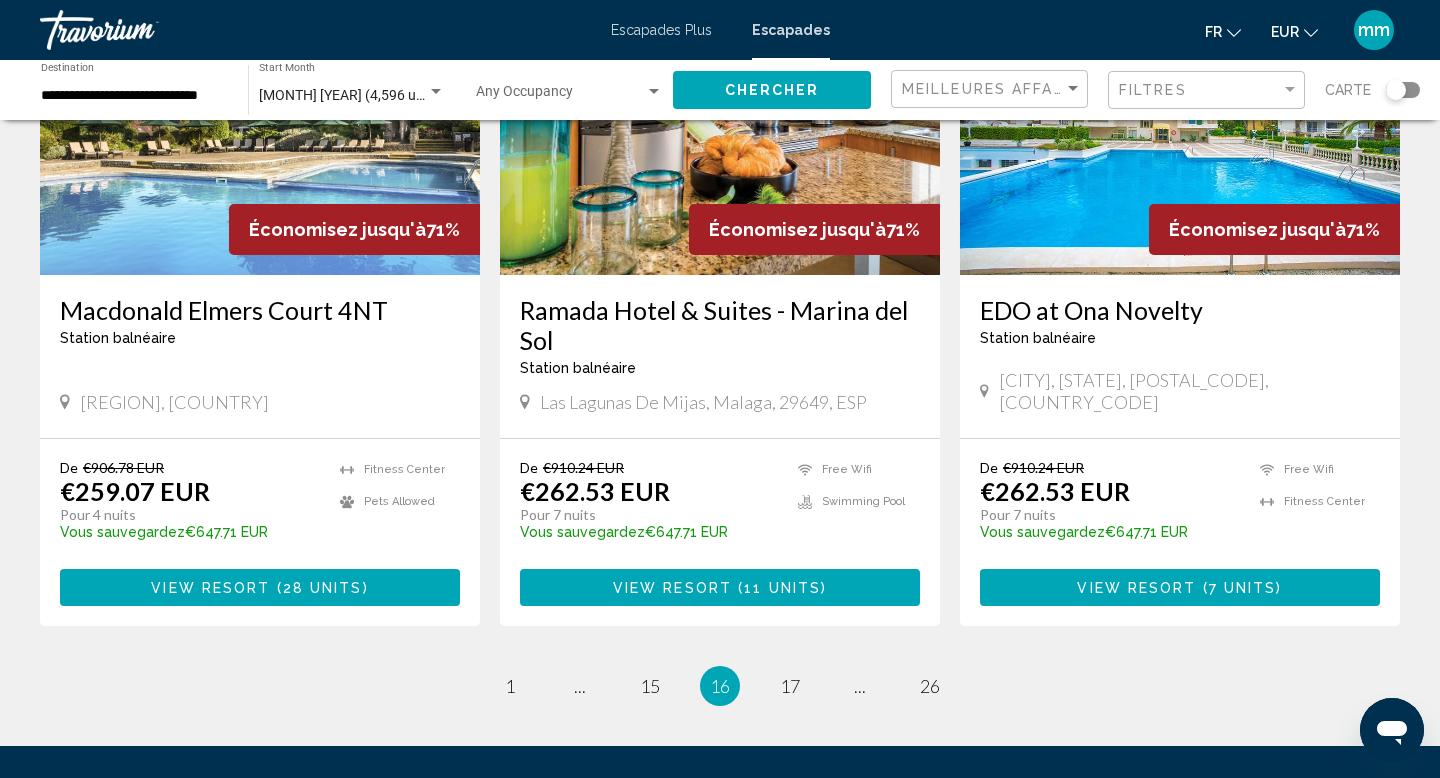 scroll, scrollTop: 2434, scrollLeft: 0, axis: vertical 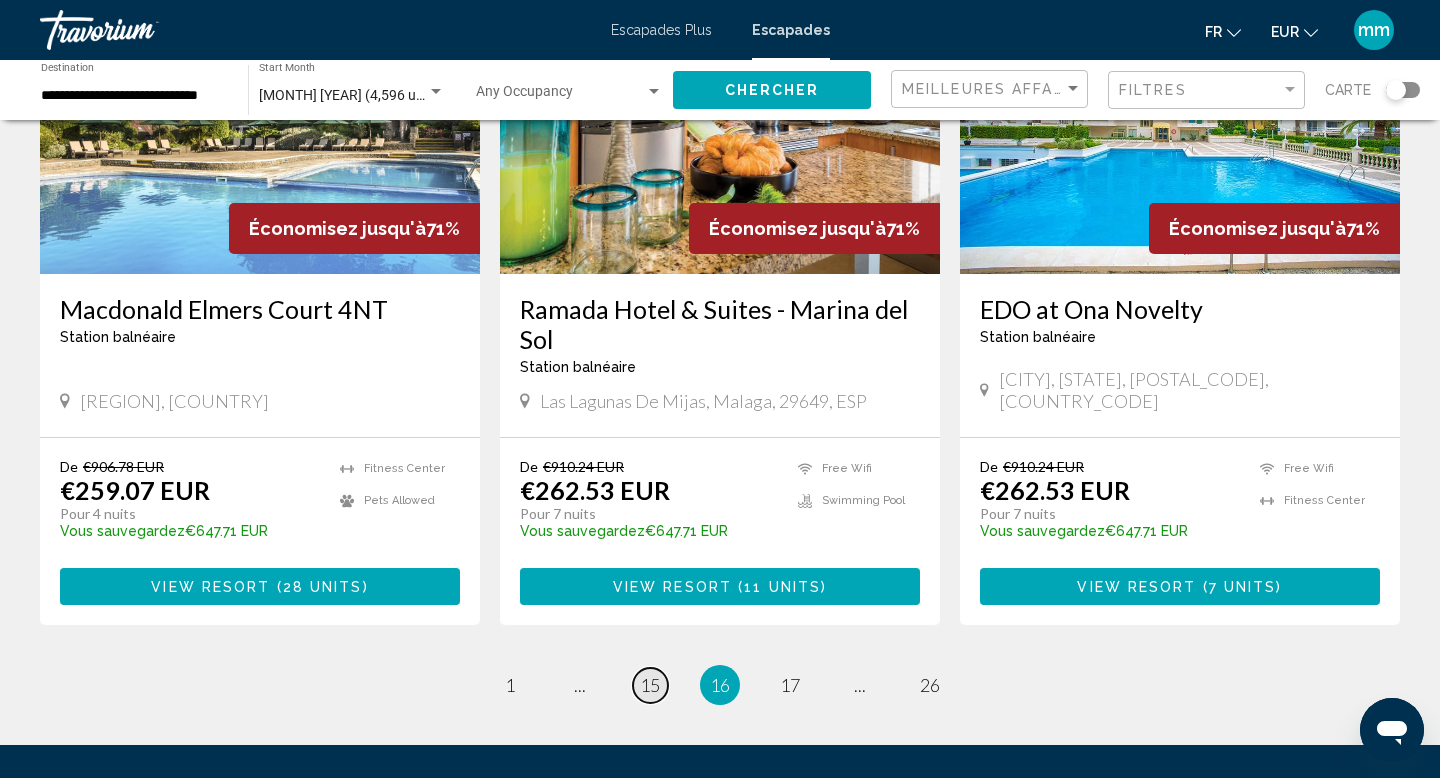 click on "15" at bounding box center (650, 685) 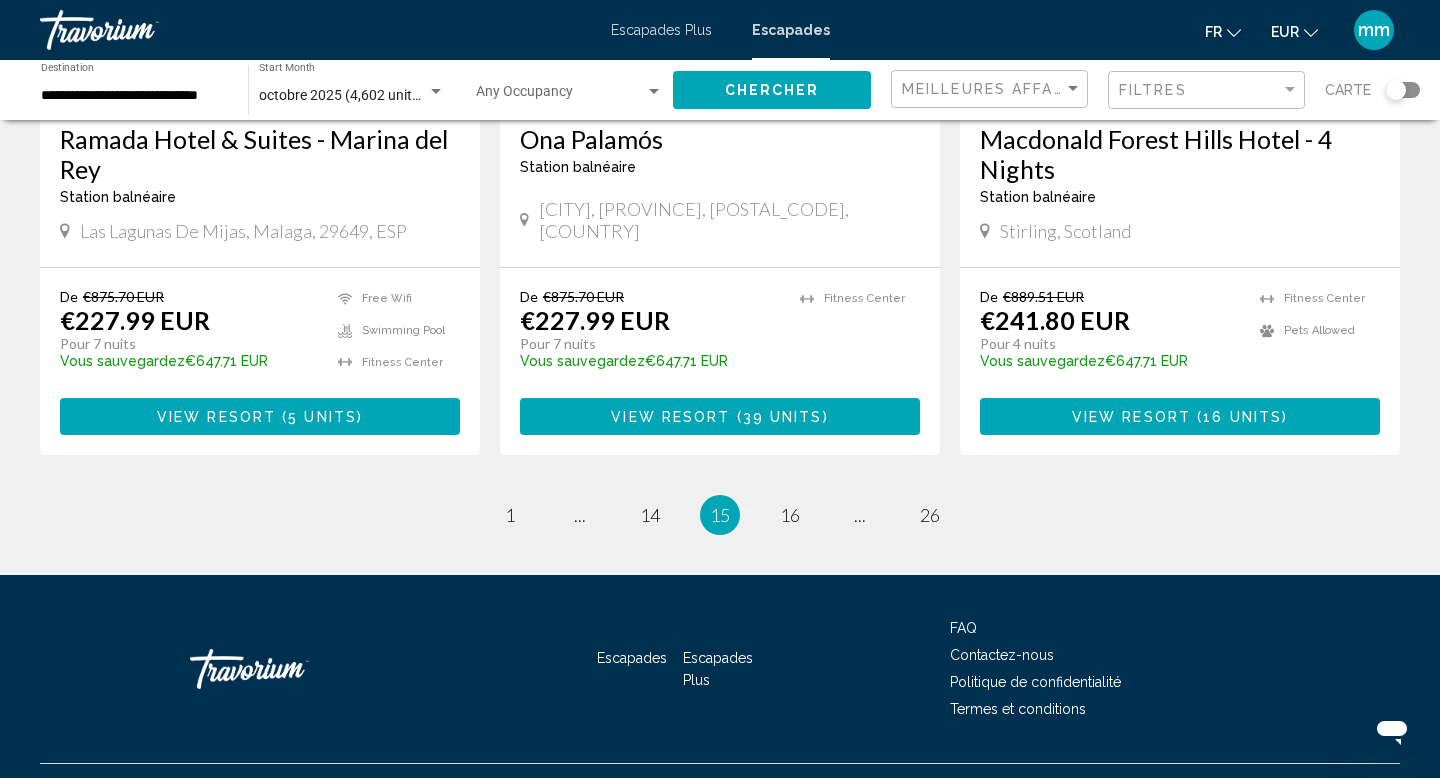 scroll, scrollTop: 2524, scrollLeft: 0, axis: vertical 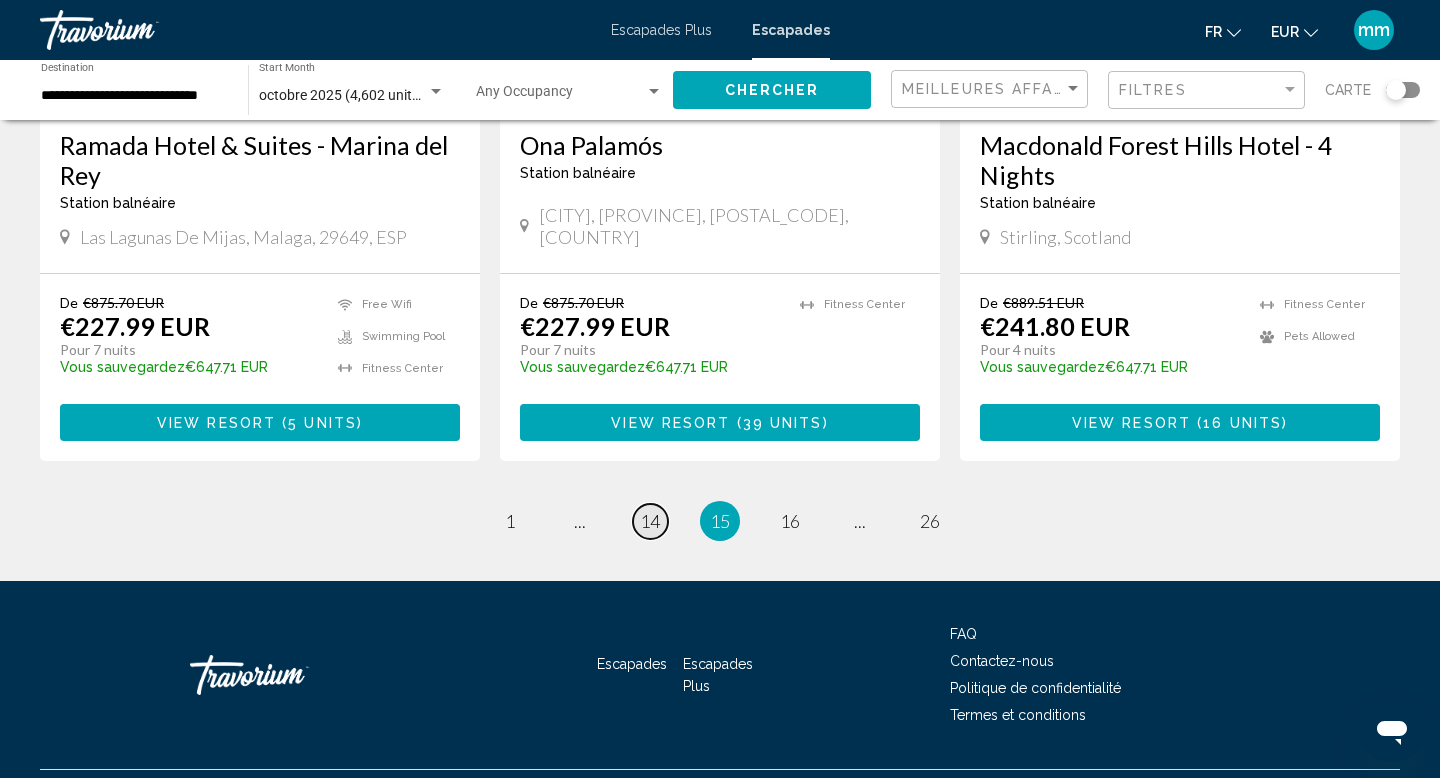 click on "14" at bounding box center [650, 521] 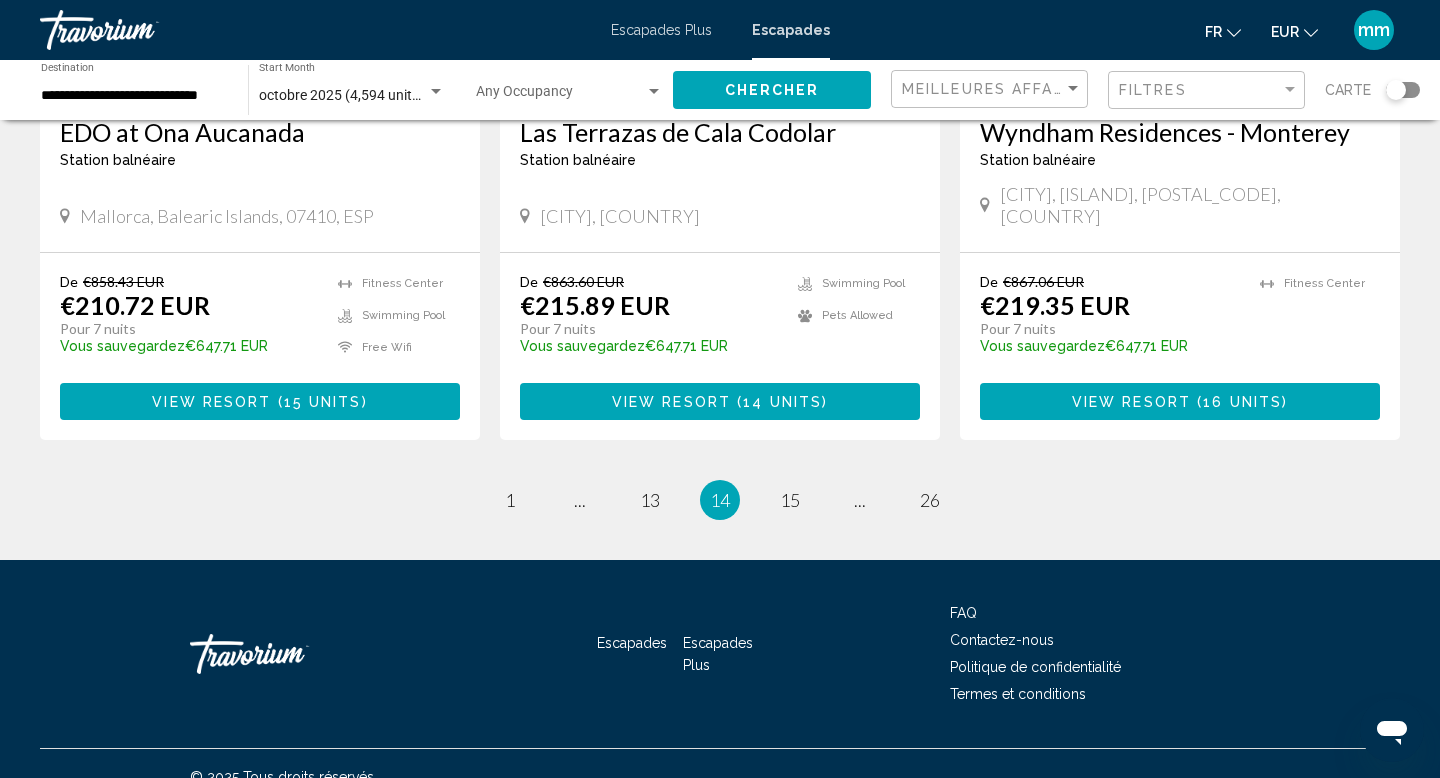 scroll, scrollTop: 2510, scrollLeft: 0, axis: vertical 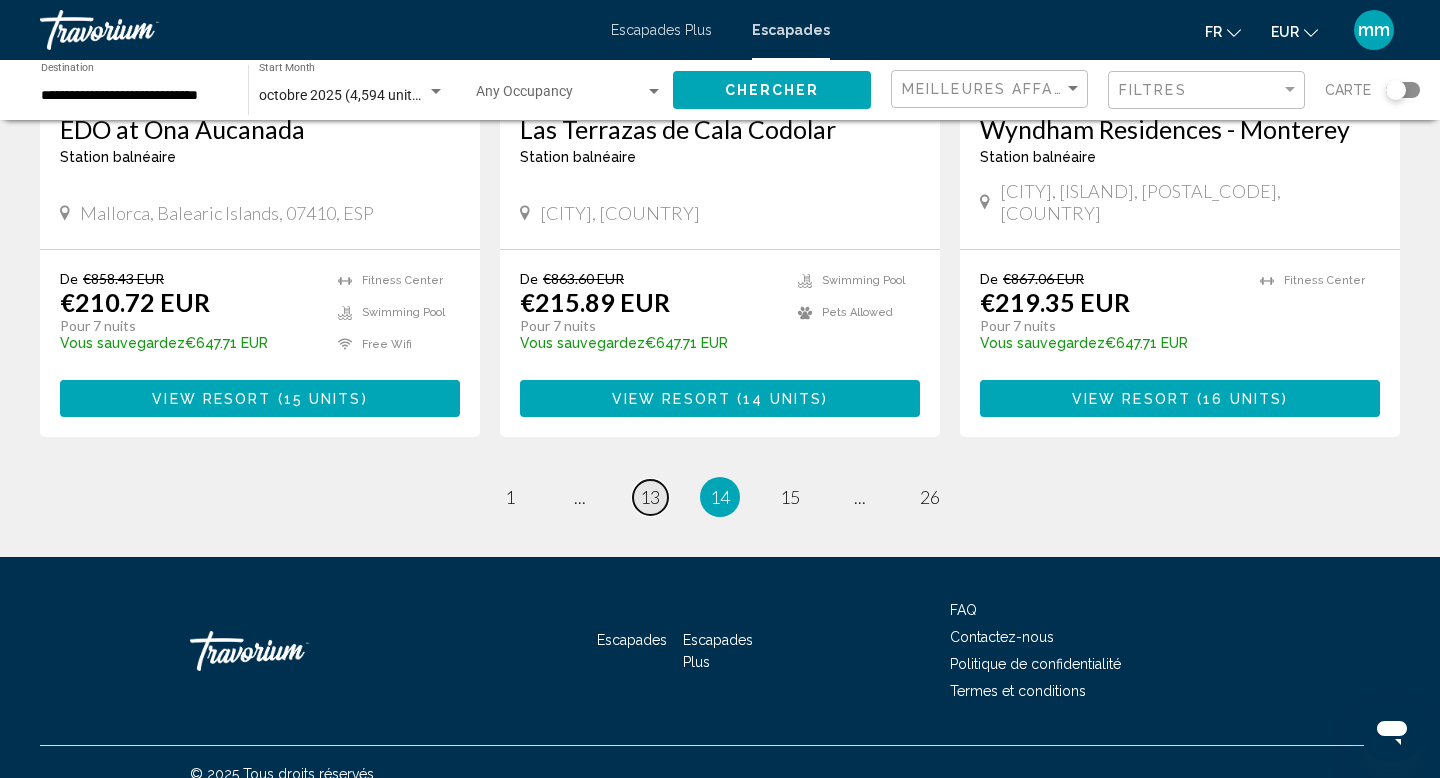 click on "13" at bounding box center (650, 497) 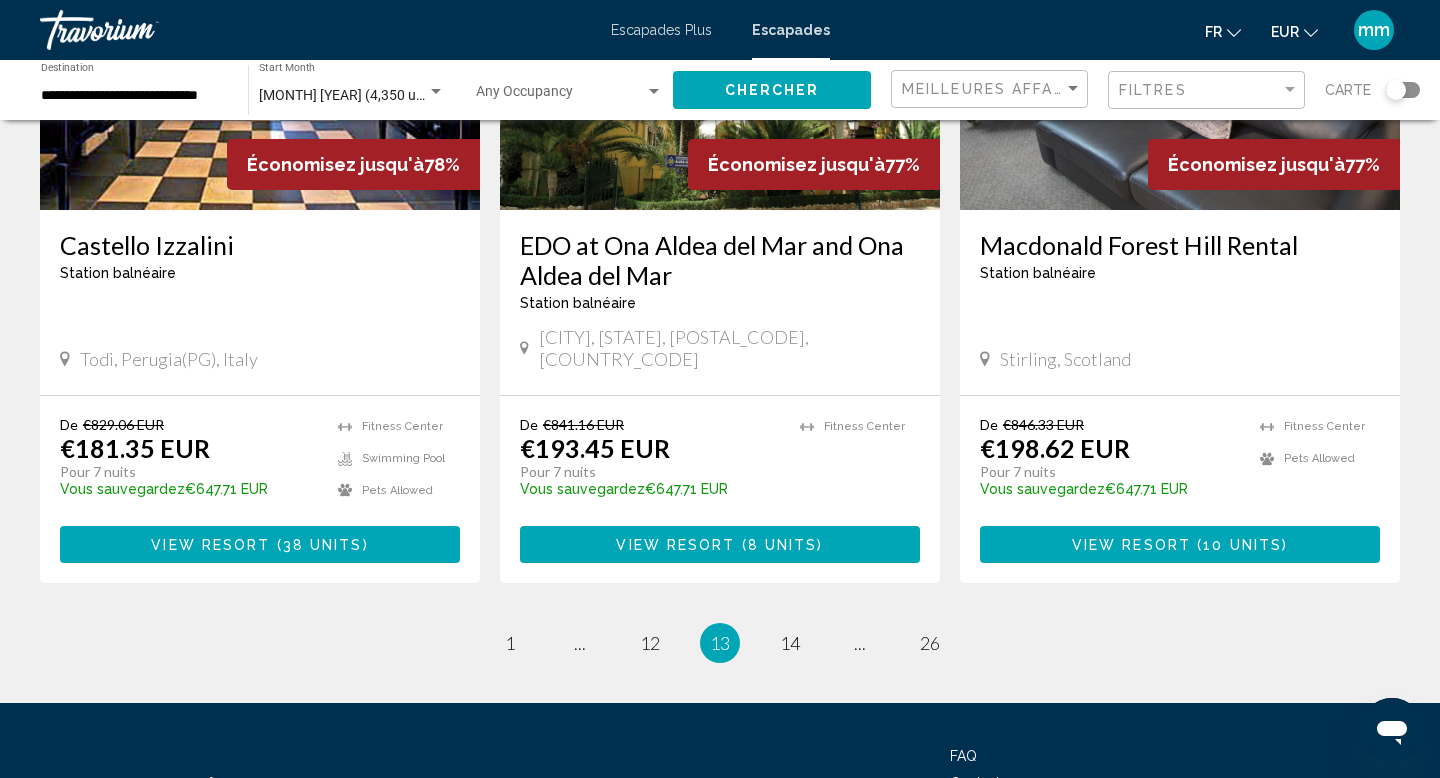 scroll, scrollTop: 2513, scrollLeft: 0, axis: vertical 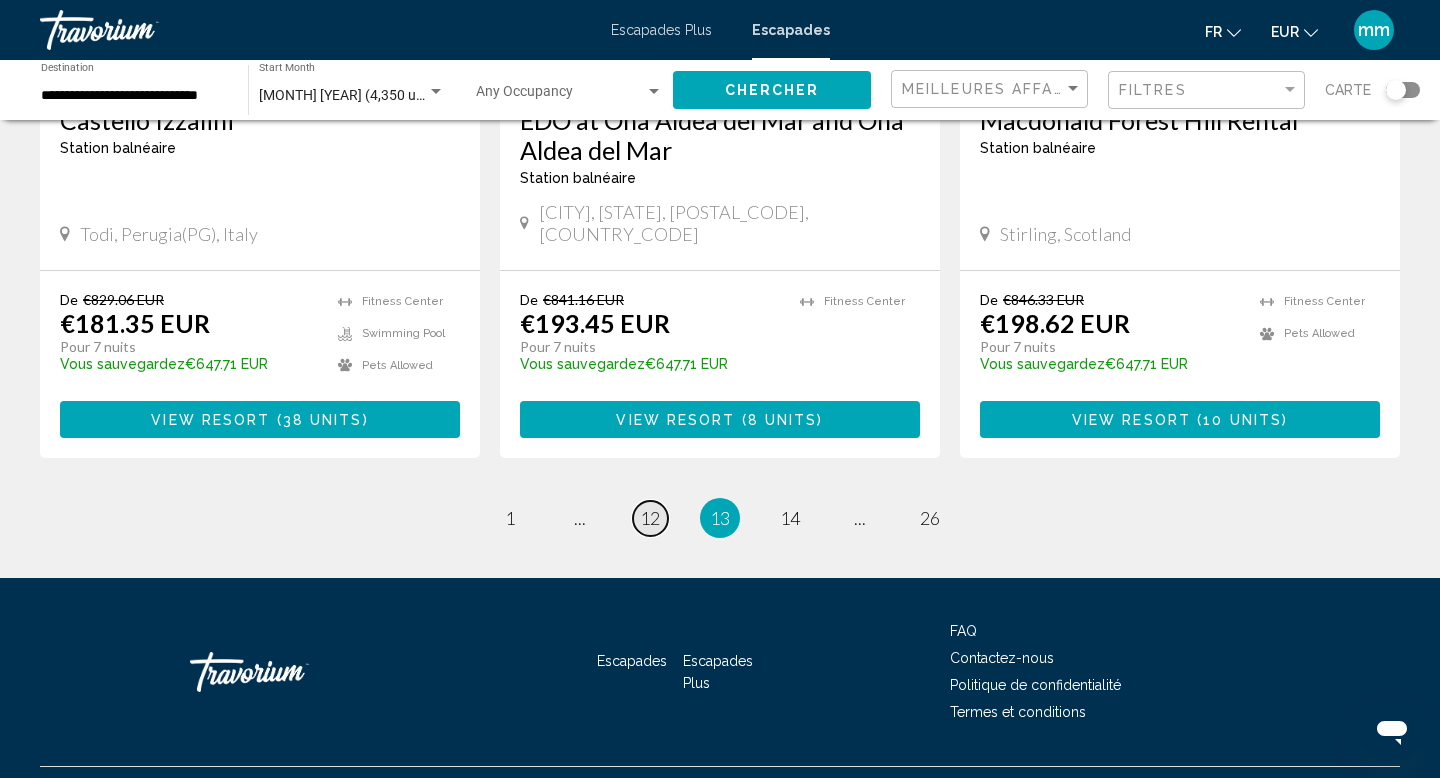 click on "12" at bounding box center [650, 518] 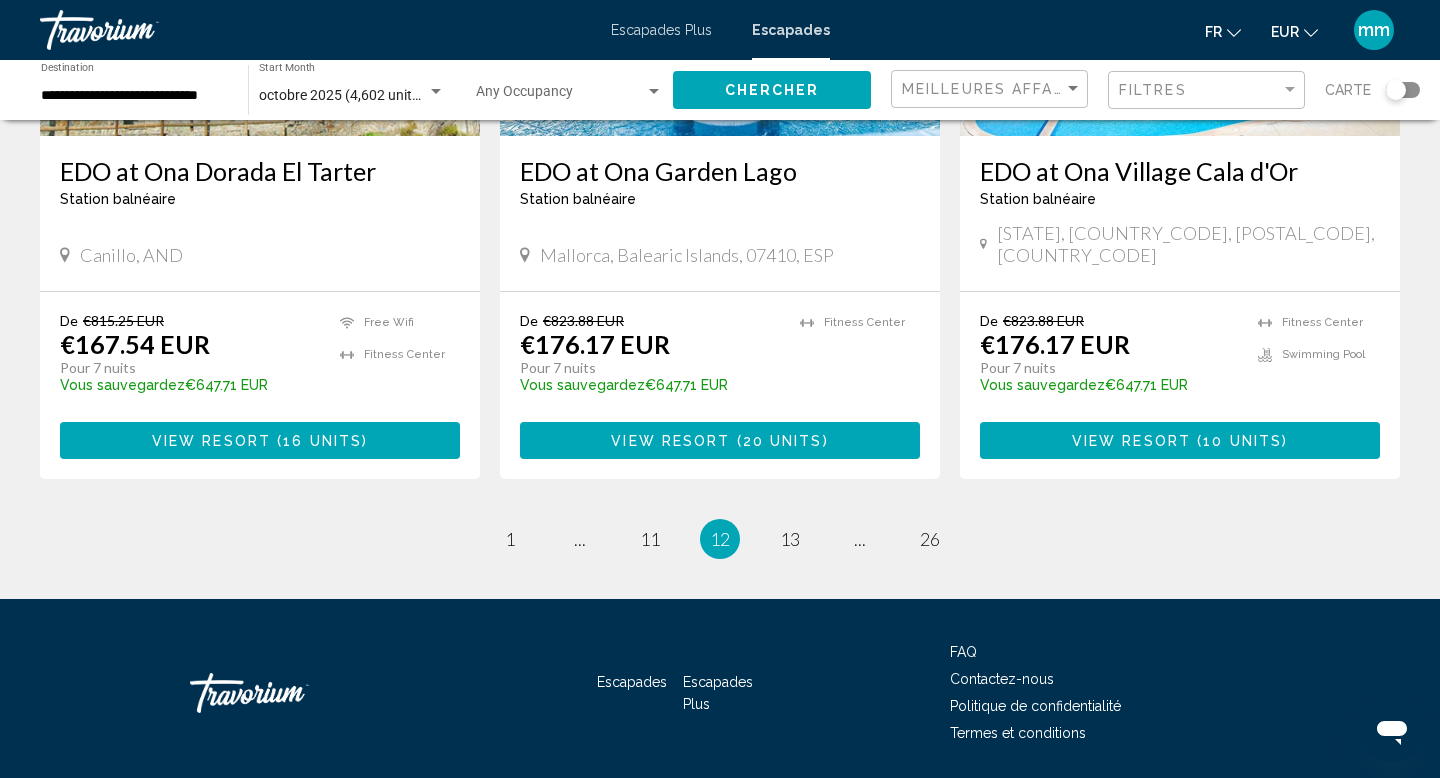 scroll, scrollTop: 2502, scrollLeft: 0, axis: vertical 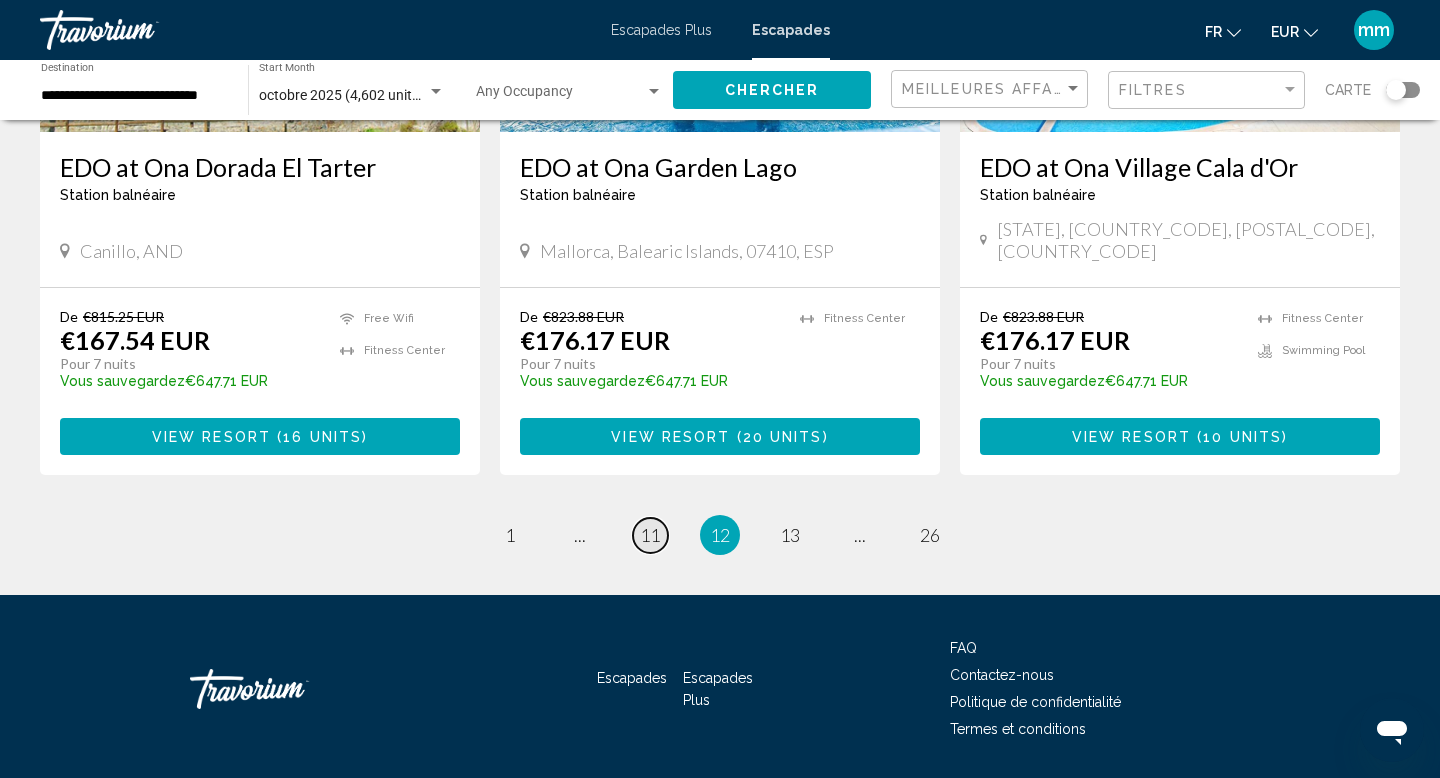 click on "page  11" at bounding box center [650, 535] 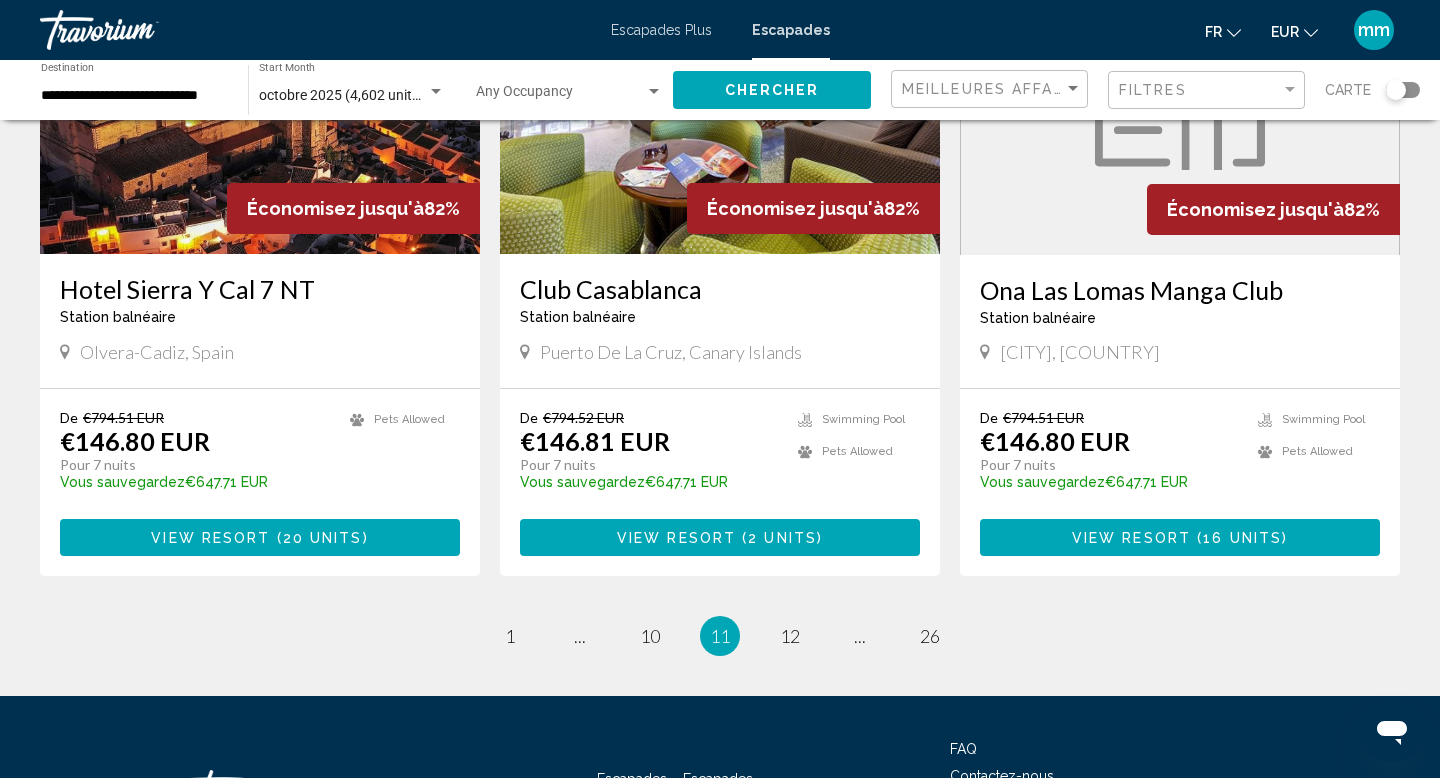 scroll, scrollTop: 2411, scrollLeft: 0, axis: vertical 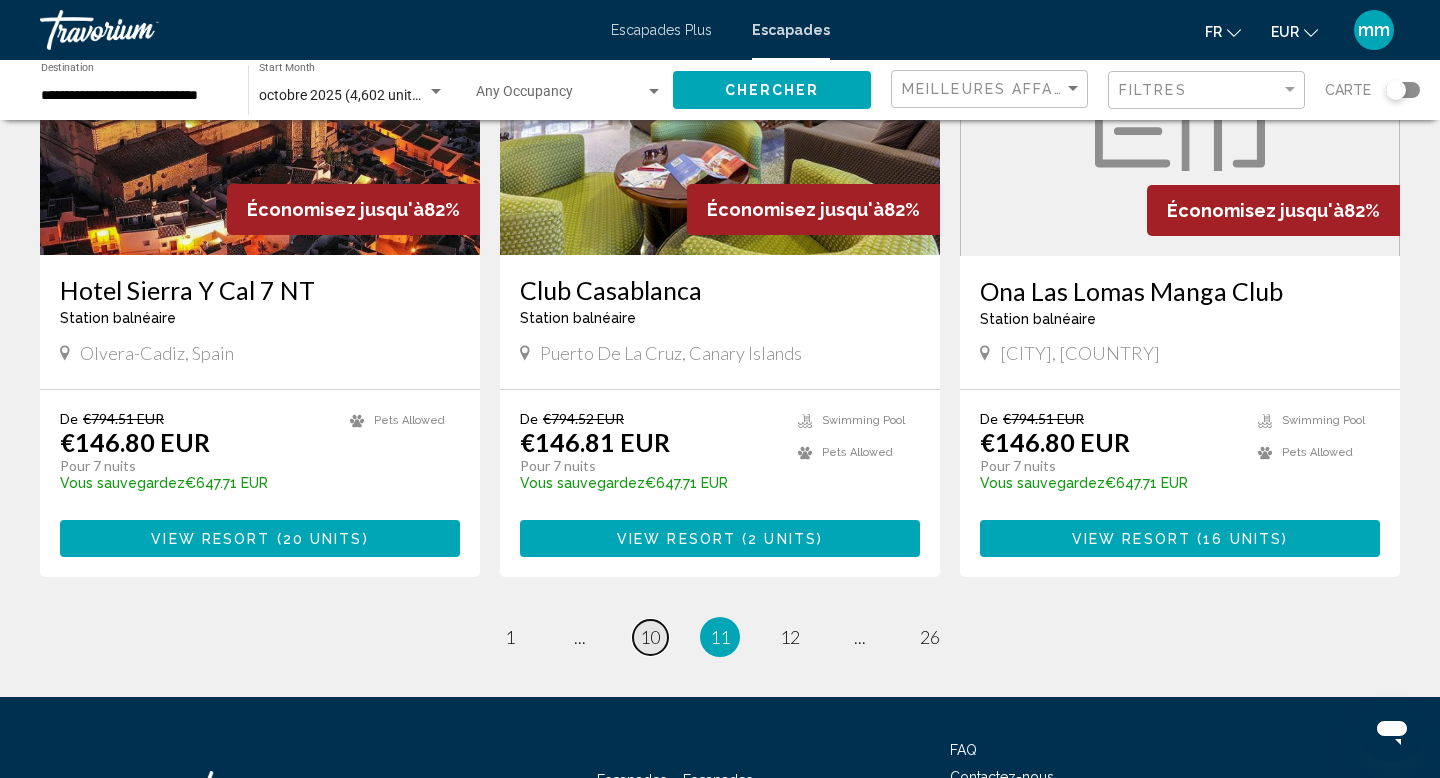 click on "10" at bounding box center (650, 637) 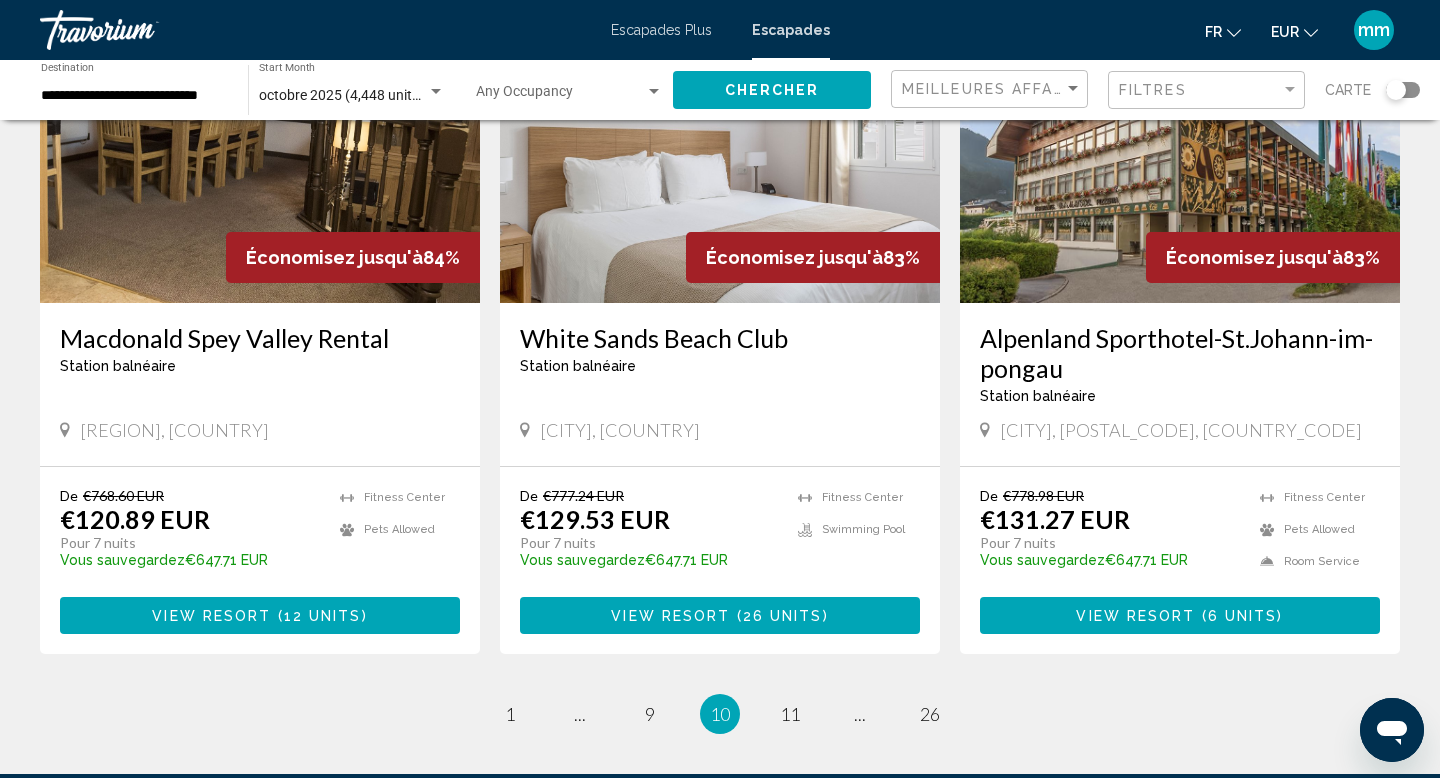 scroll, scrollTop: 2334, scrollLeft: 0, axis: vertical 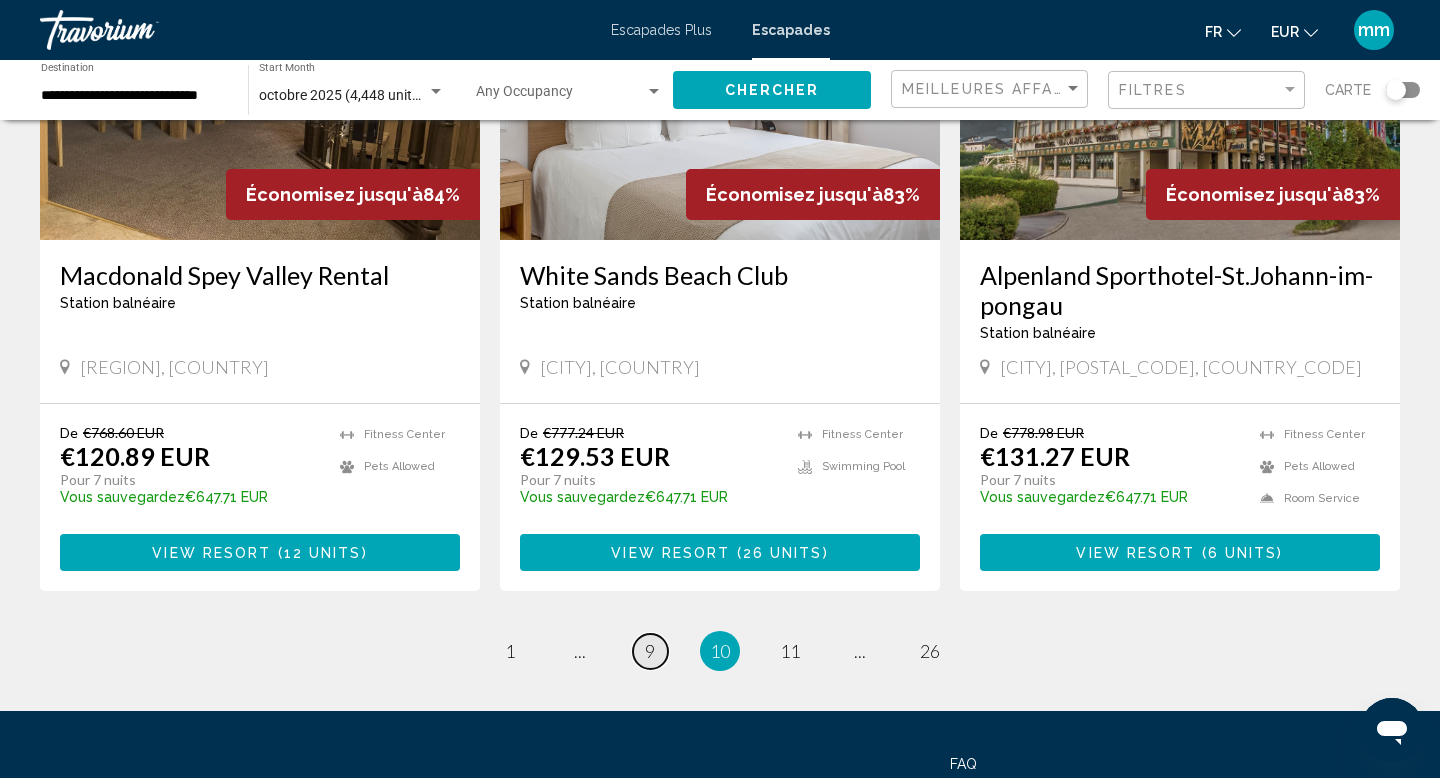 click on "9" at bounding box center [650, 651] 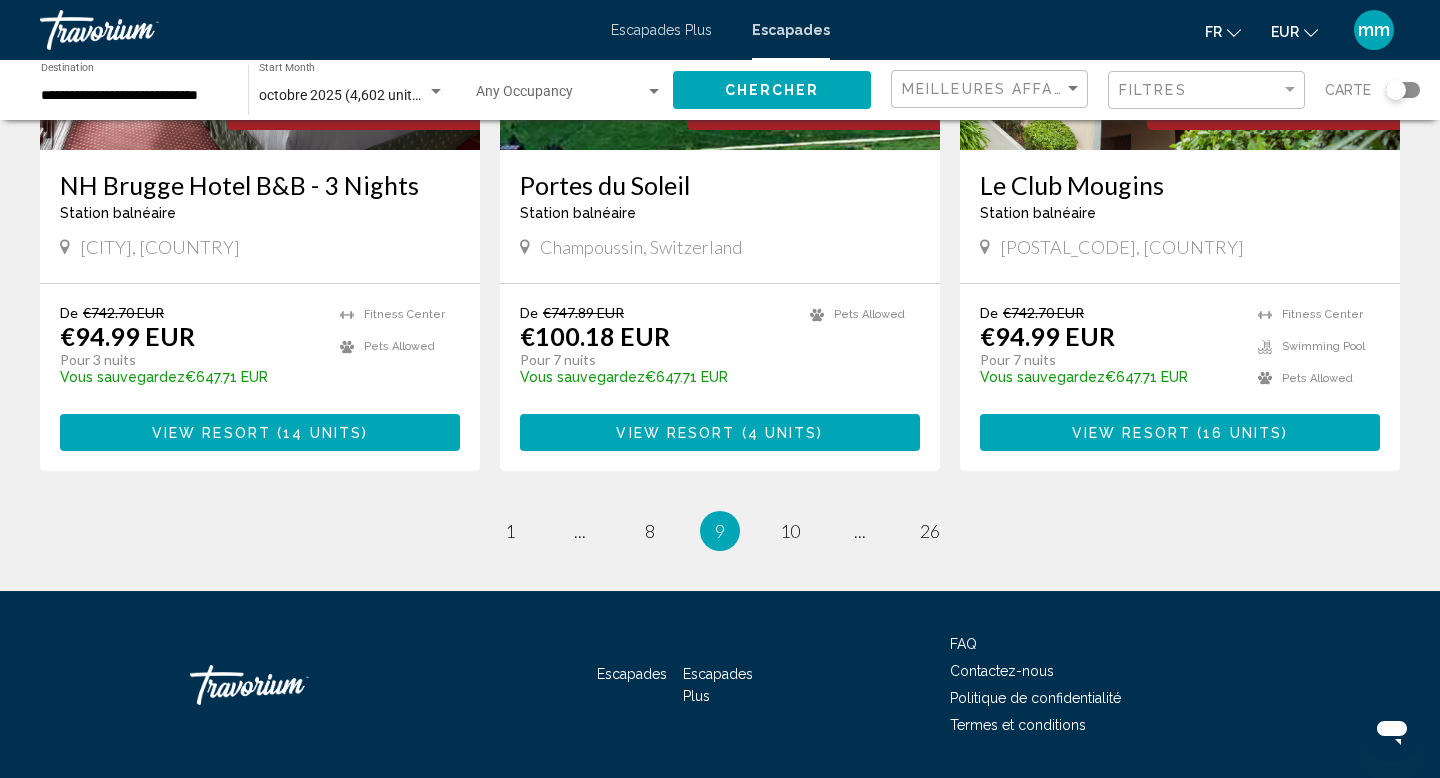 scroll, scrollTop: 2510, scrollLeft: 0, axis: vertical 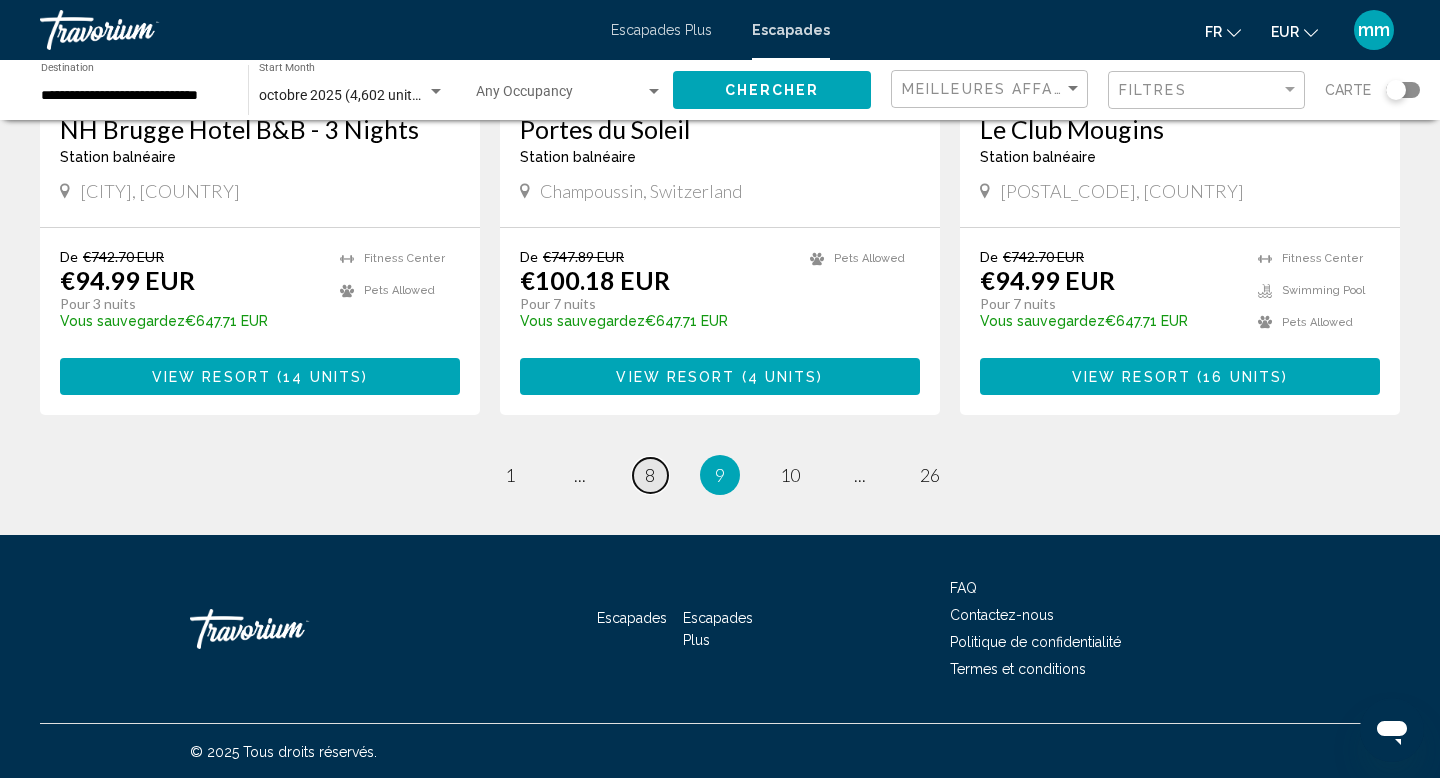 click on "8" at bounding box center (650, 475) 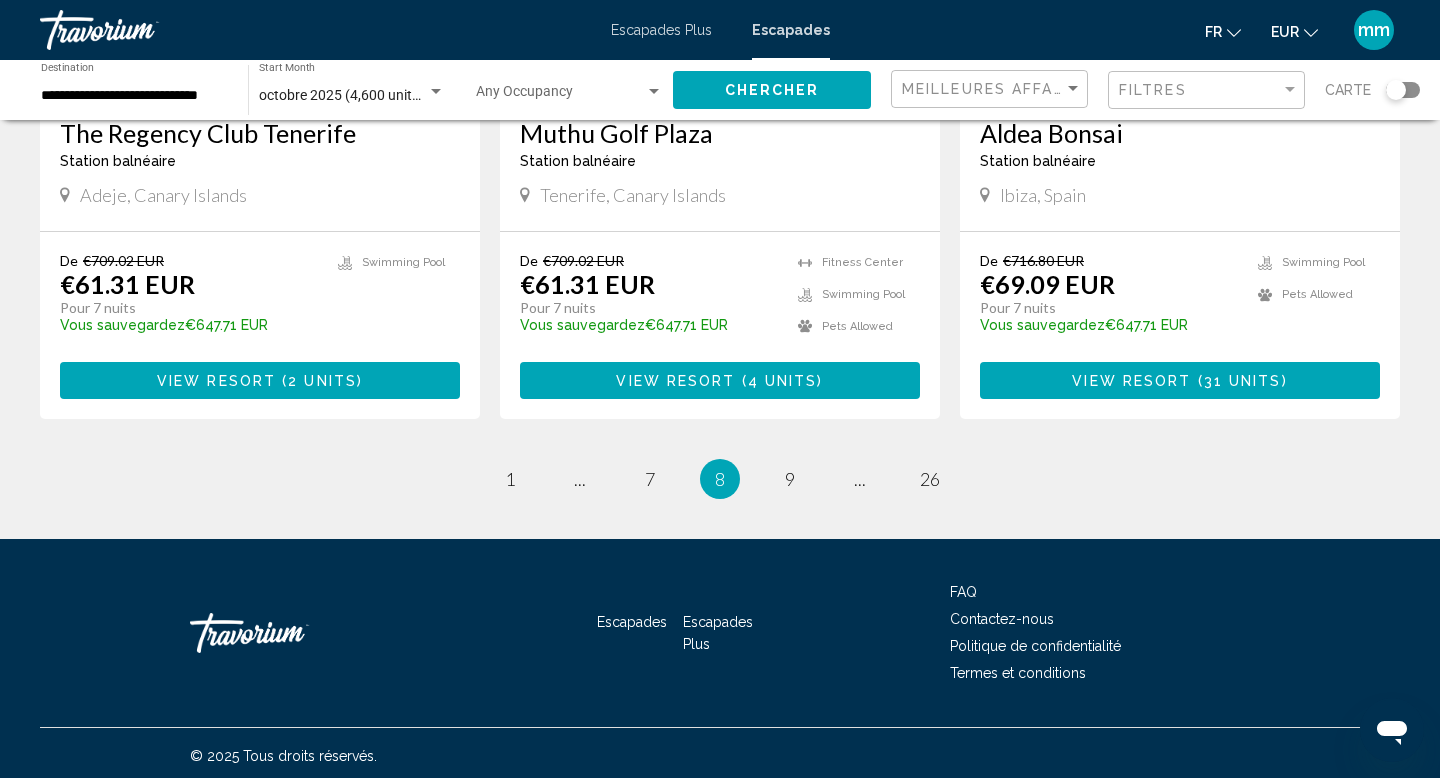 scroll, scrollTop: 2480, scrollLeft: 0, axis: vertical 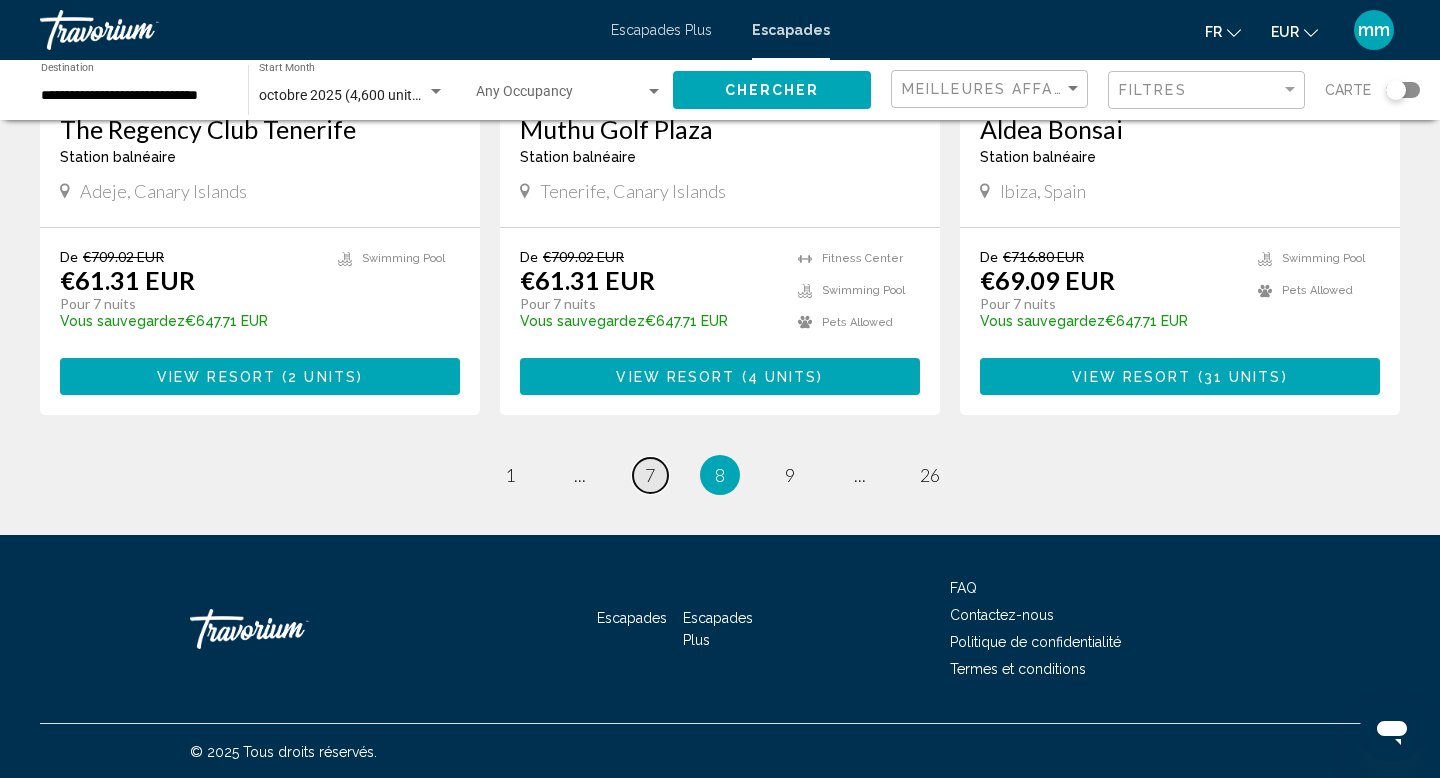click on "7" at bounding box center [650, 475] 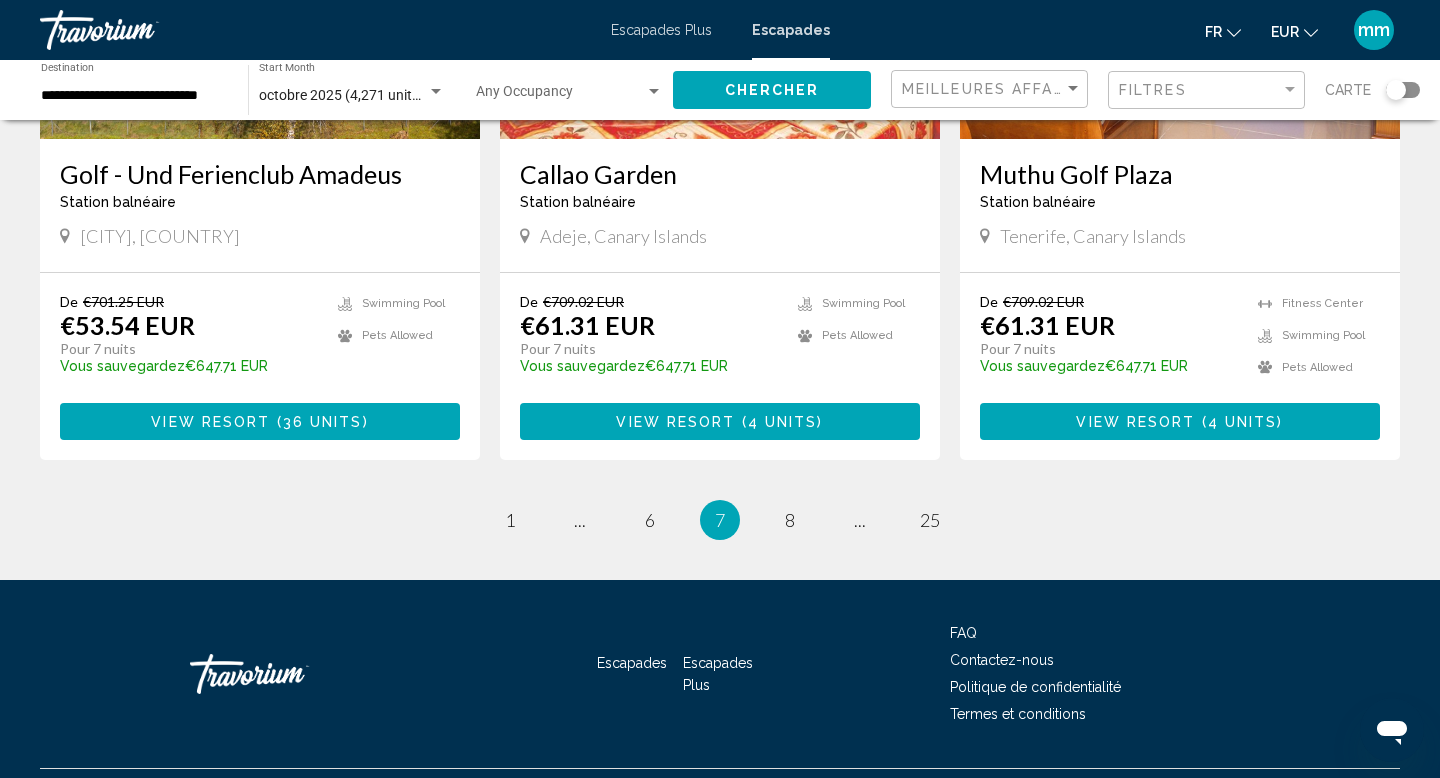 scroll, scrollTop: 2510, scrollLeft: 0, axis: vertical 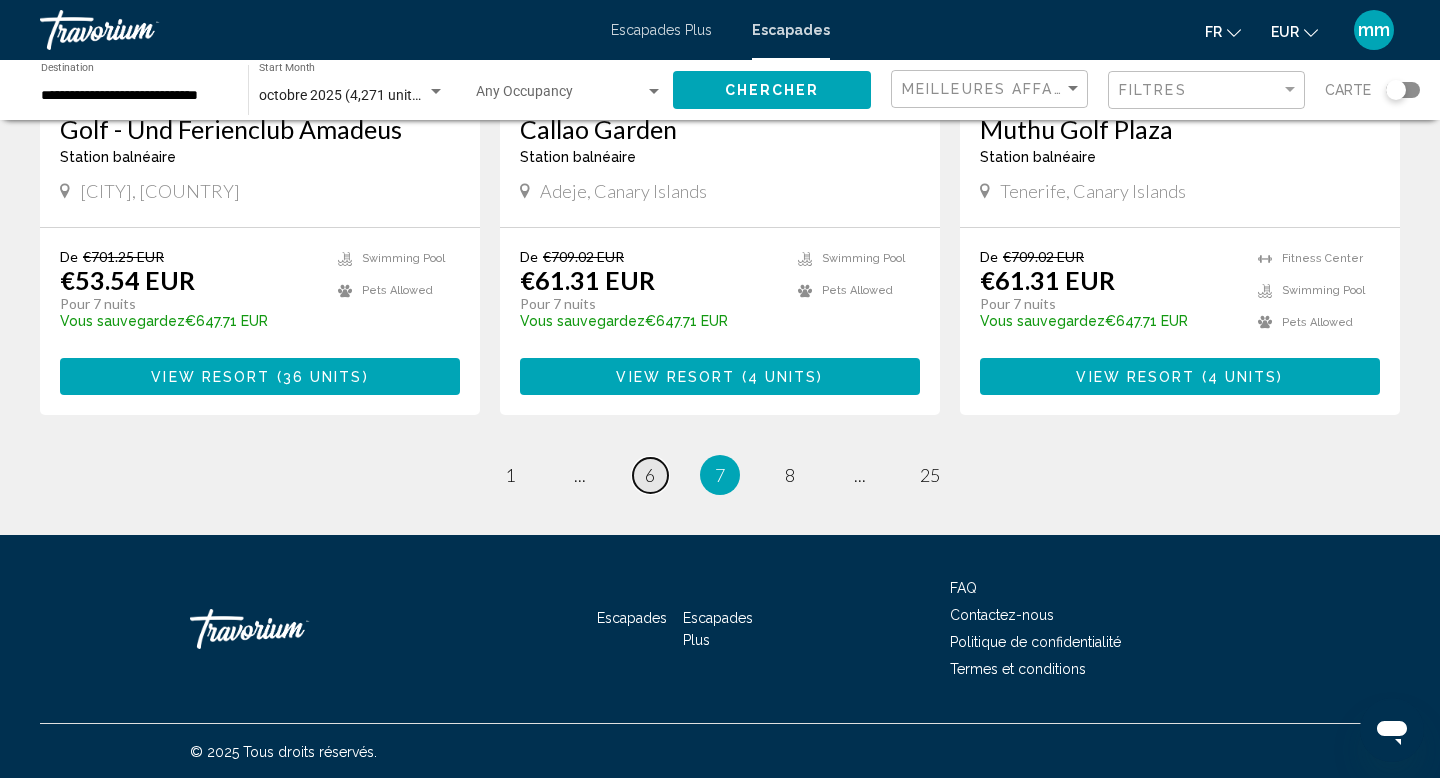 click on "6" at bounding box center [650, 475] 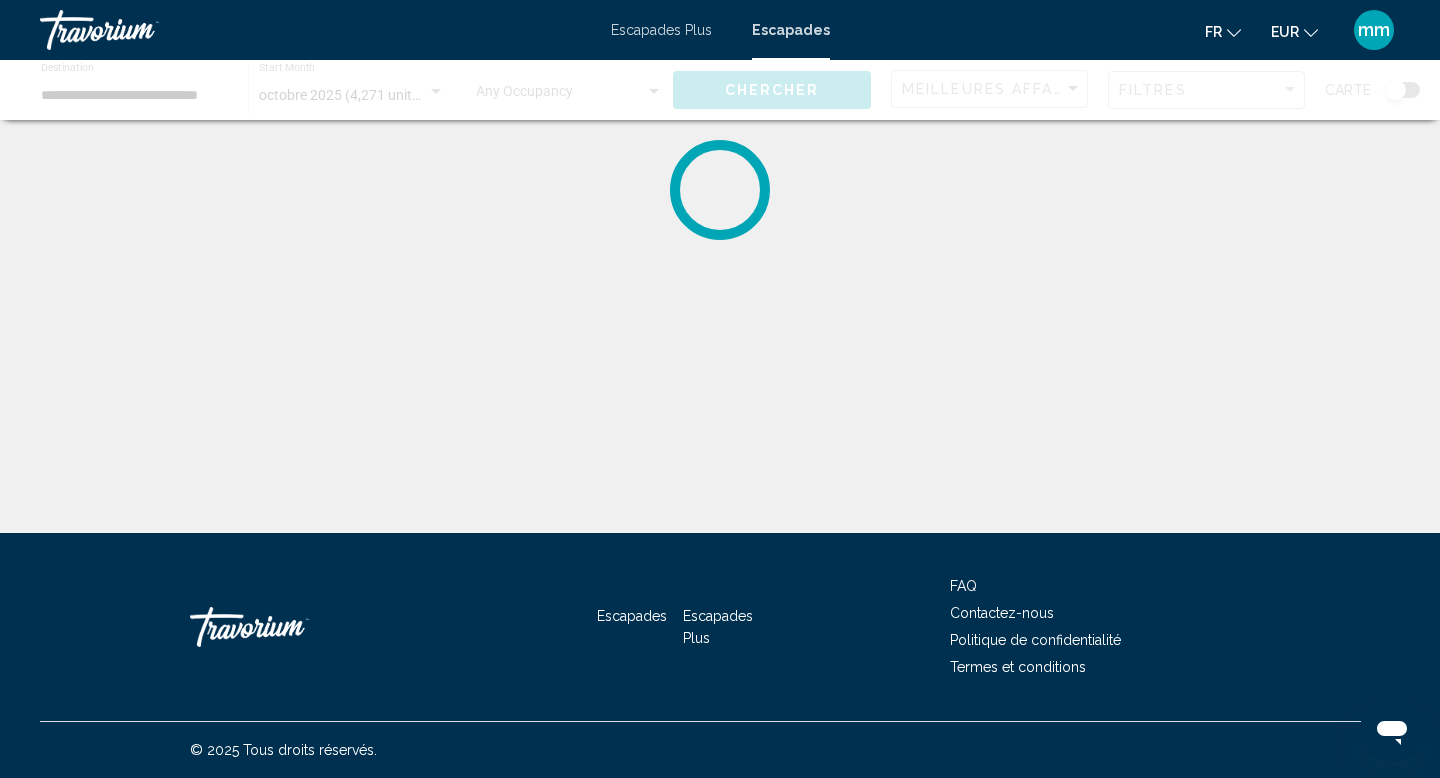 scroll, scrollTop: 0, scrollLeft: 0, axis: both 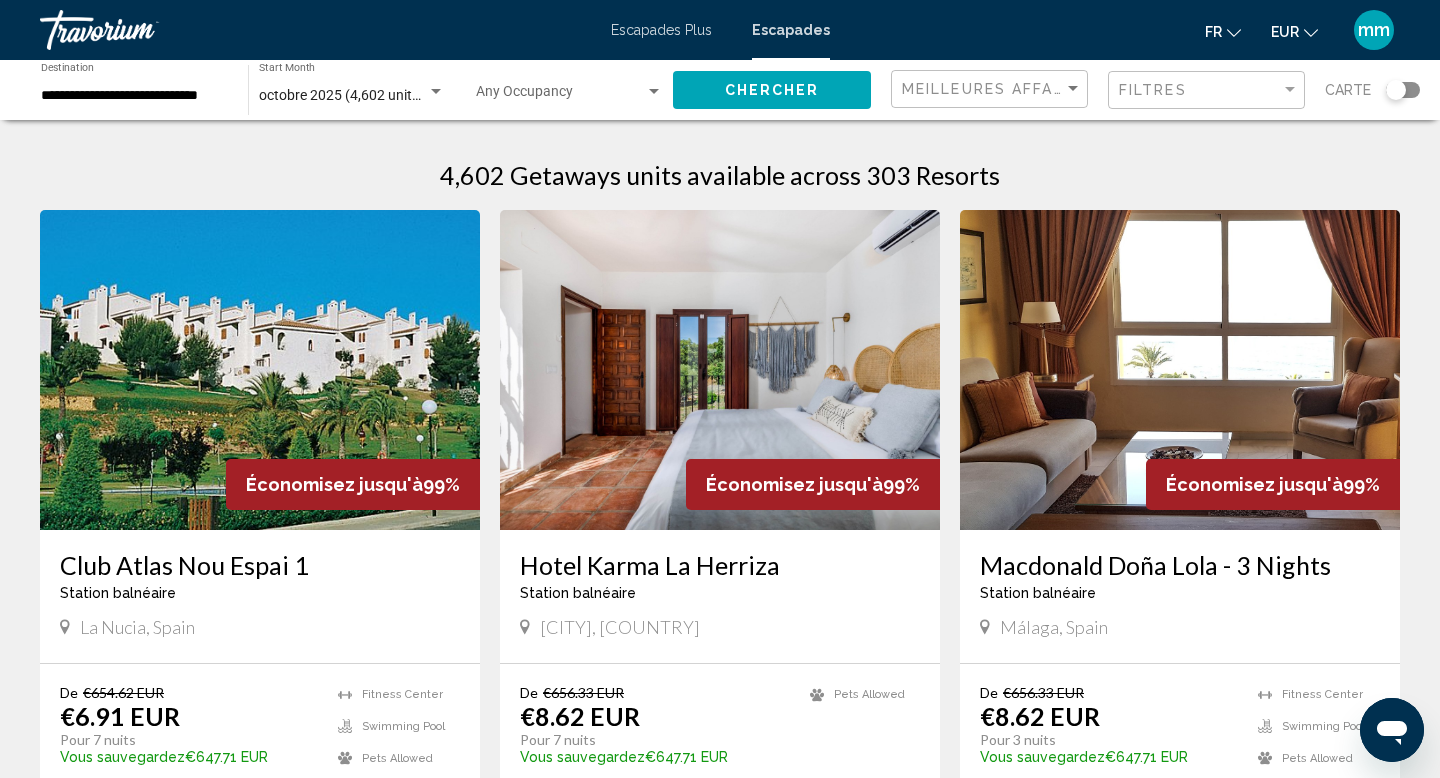 click at bounding box center [720, 370] 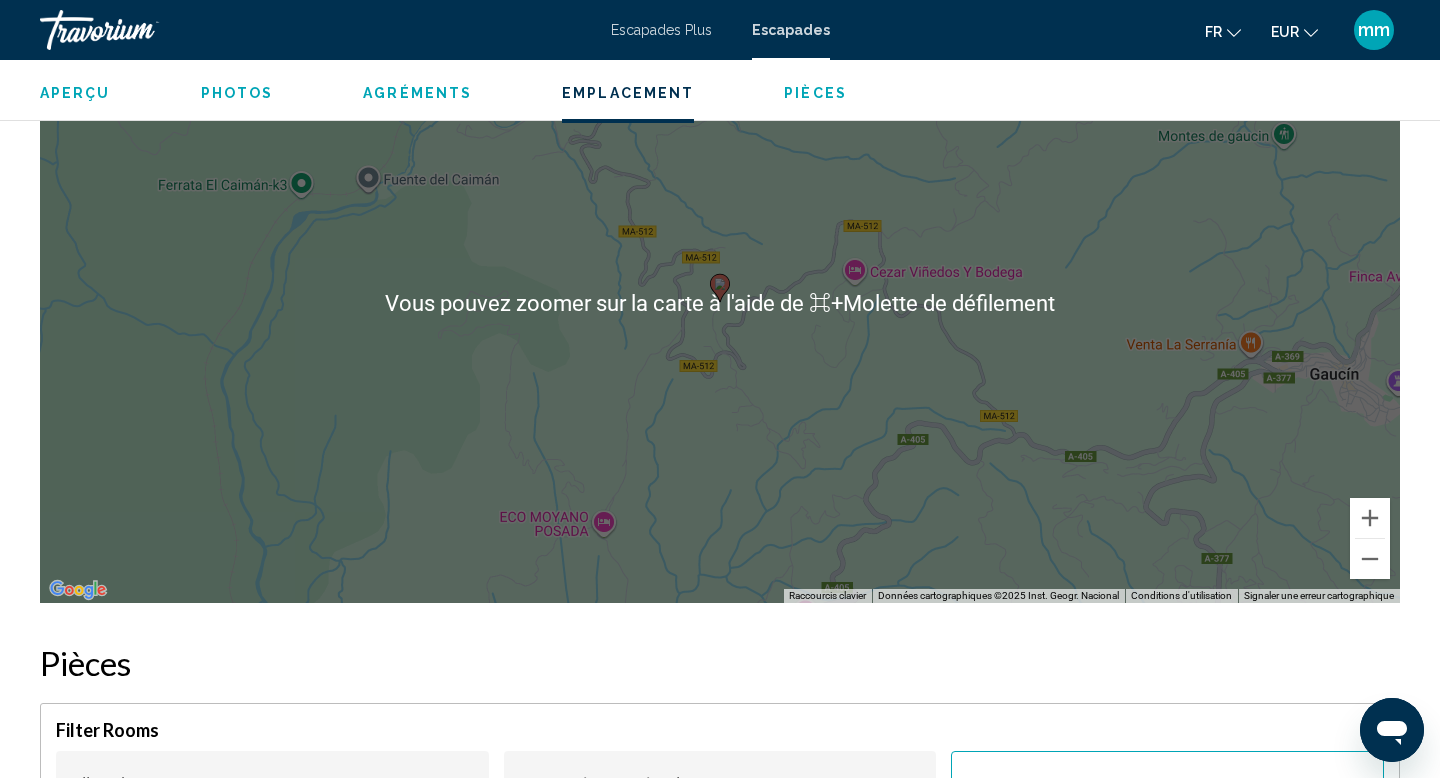 scroll, scrollTop: 2123, scrollLeft: 0, axis: vertical 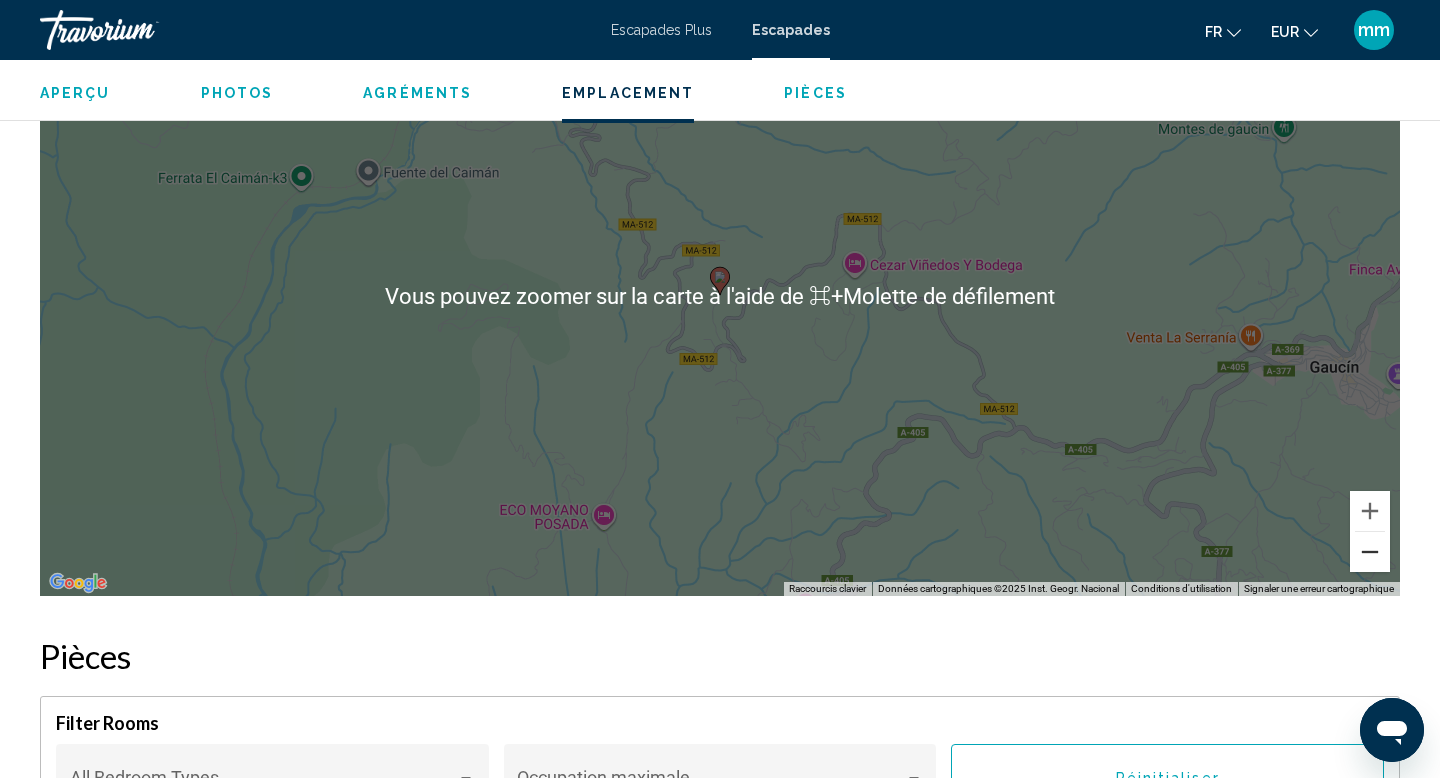 click at bounding box center [1370, 552] 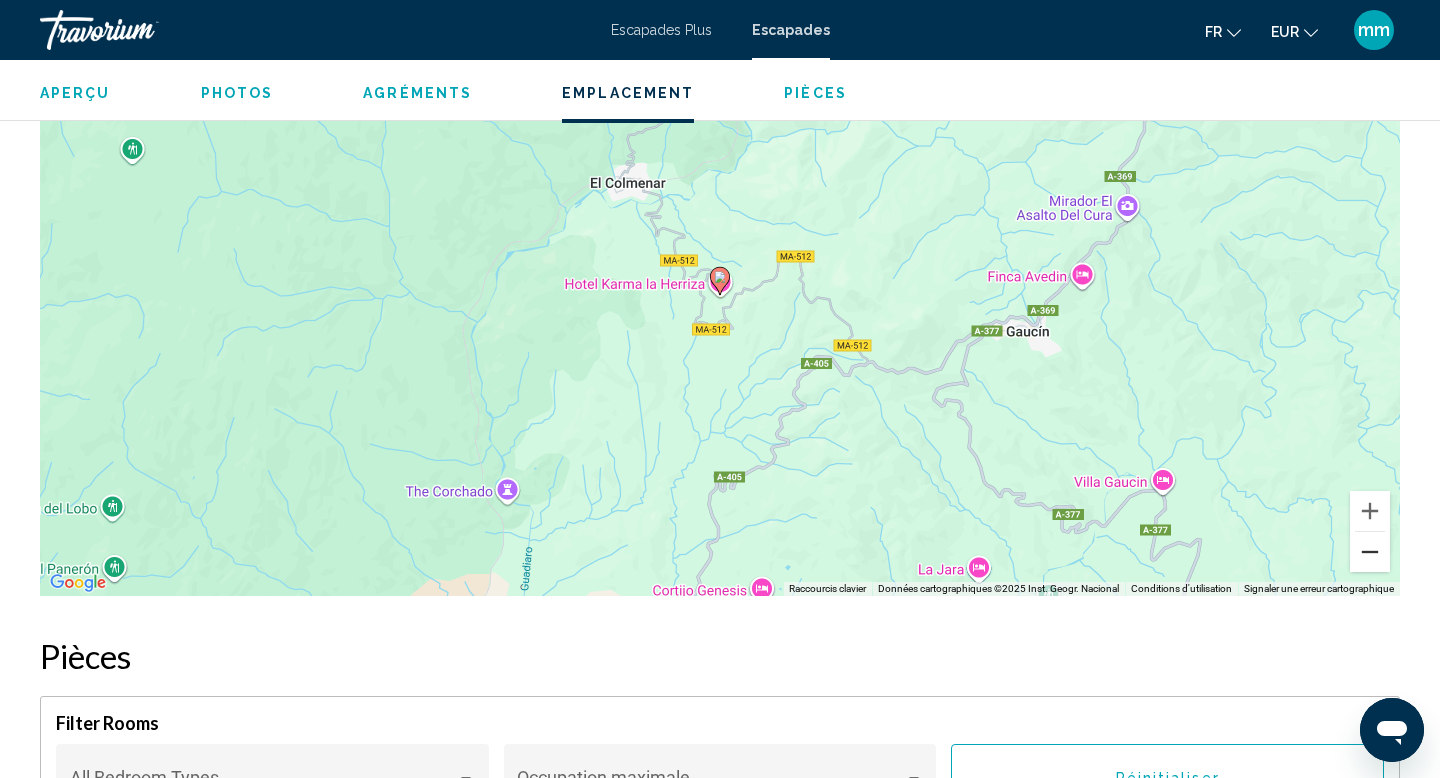 click at bounding box center [1370, 552] 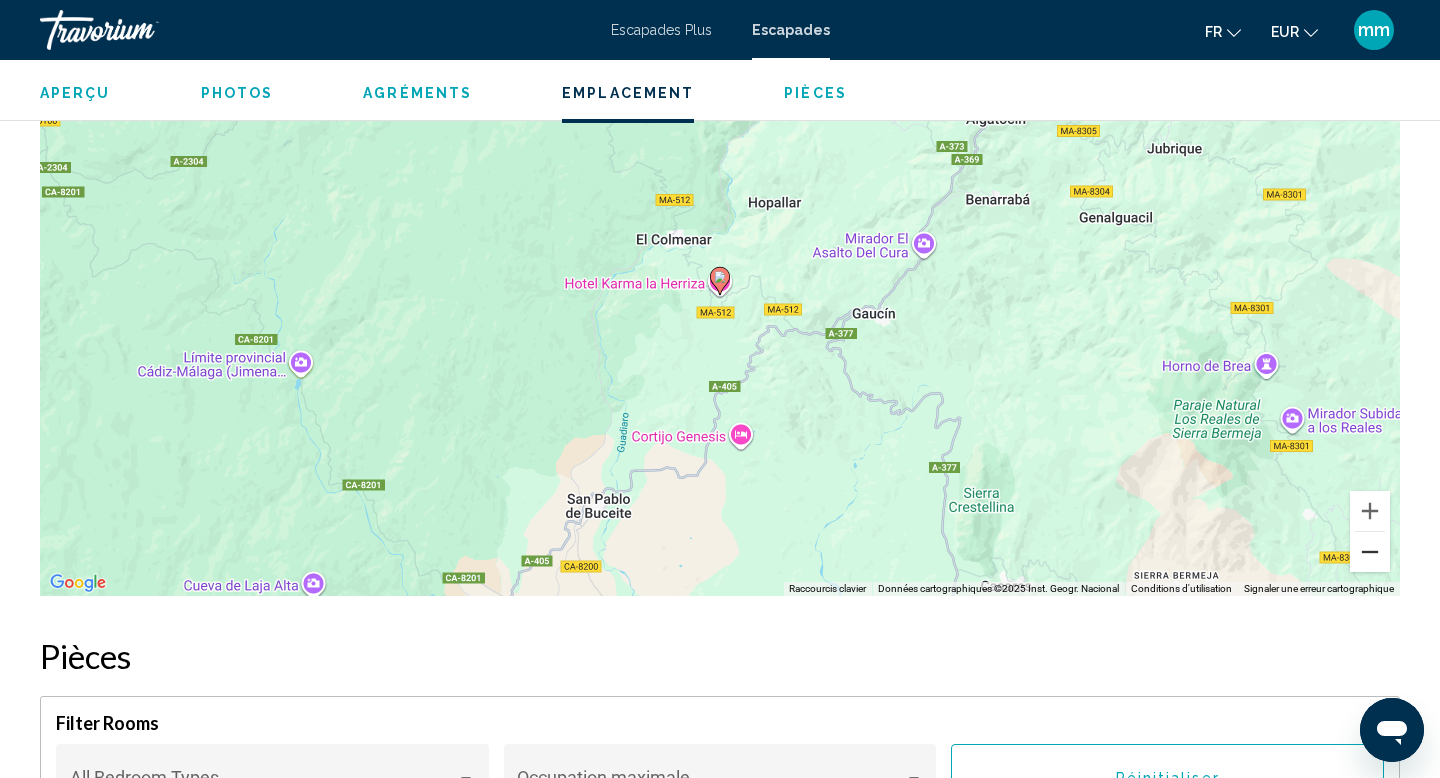 click at bounding box center (1370, 552) 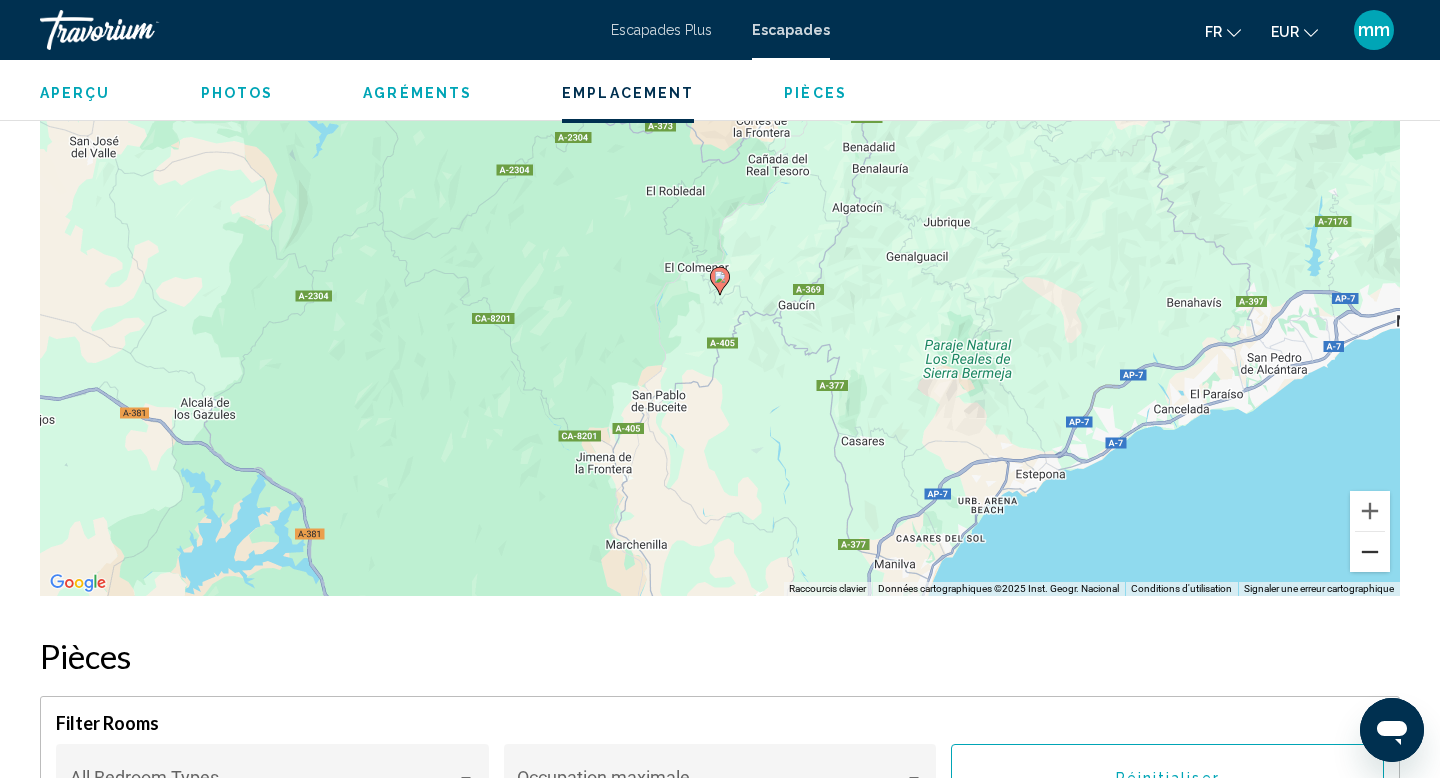 click at bounding box center (1370, 552) 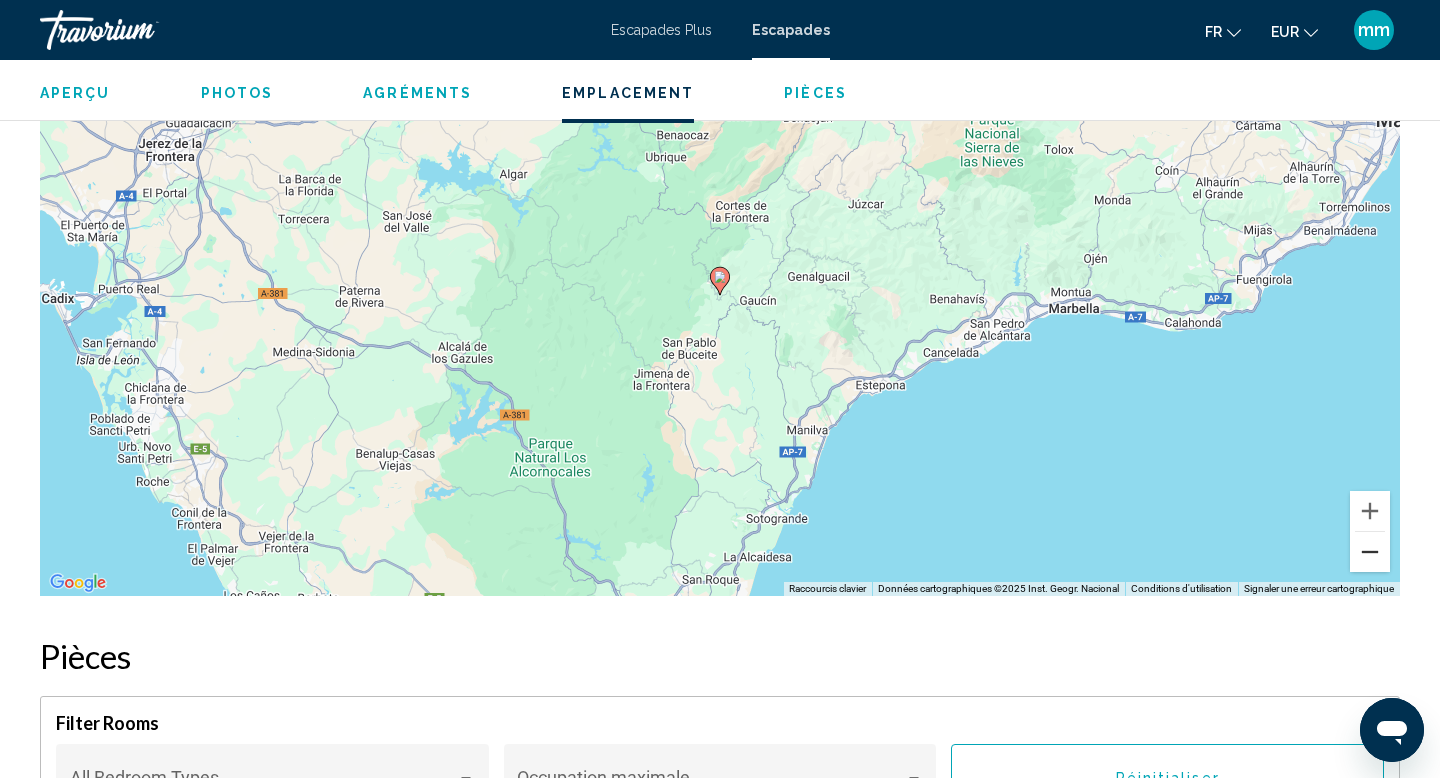 click at bounding box center (1370, 552) 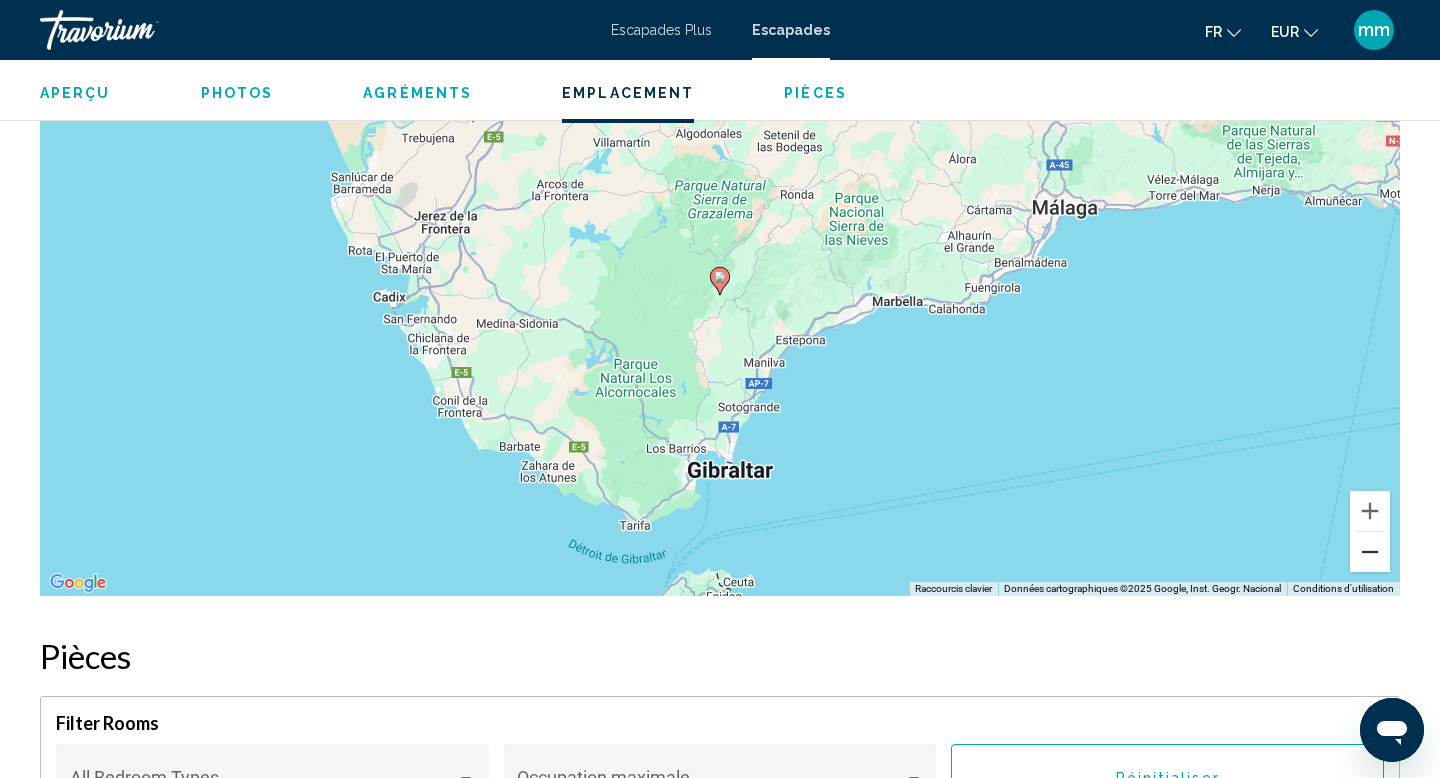 click at bounding box center (1370, 552) 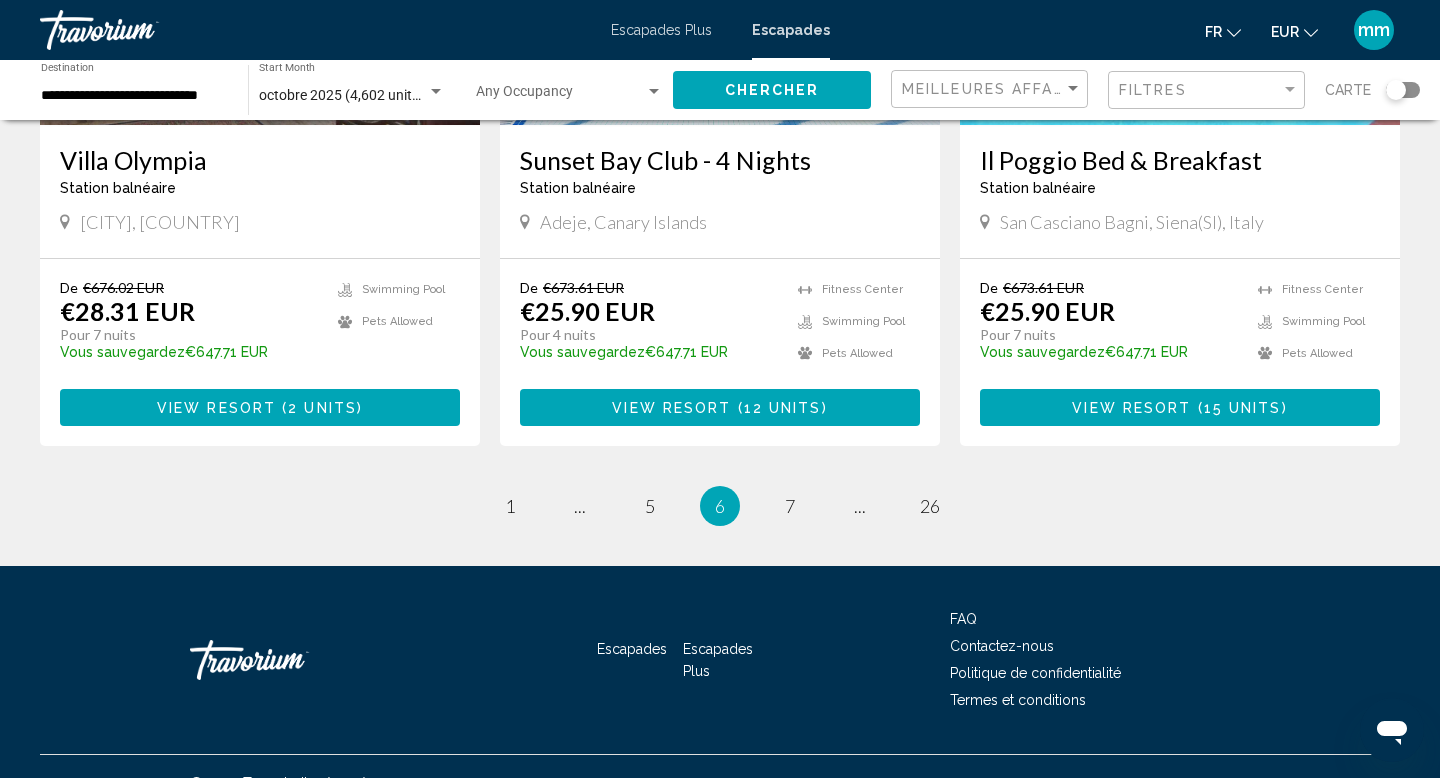 scroll, scrollTop: 2451, scrollLeft: 0, axis: vertical 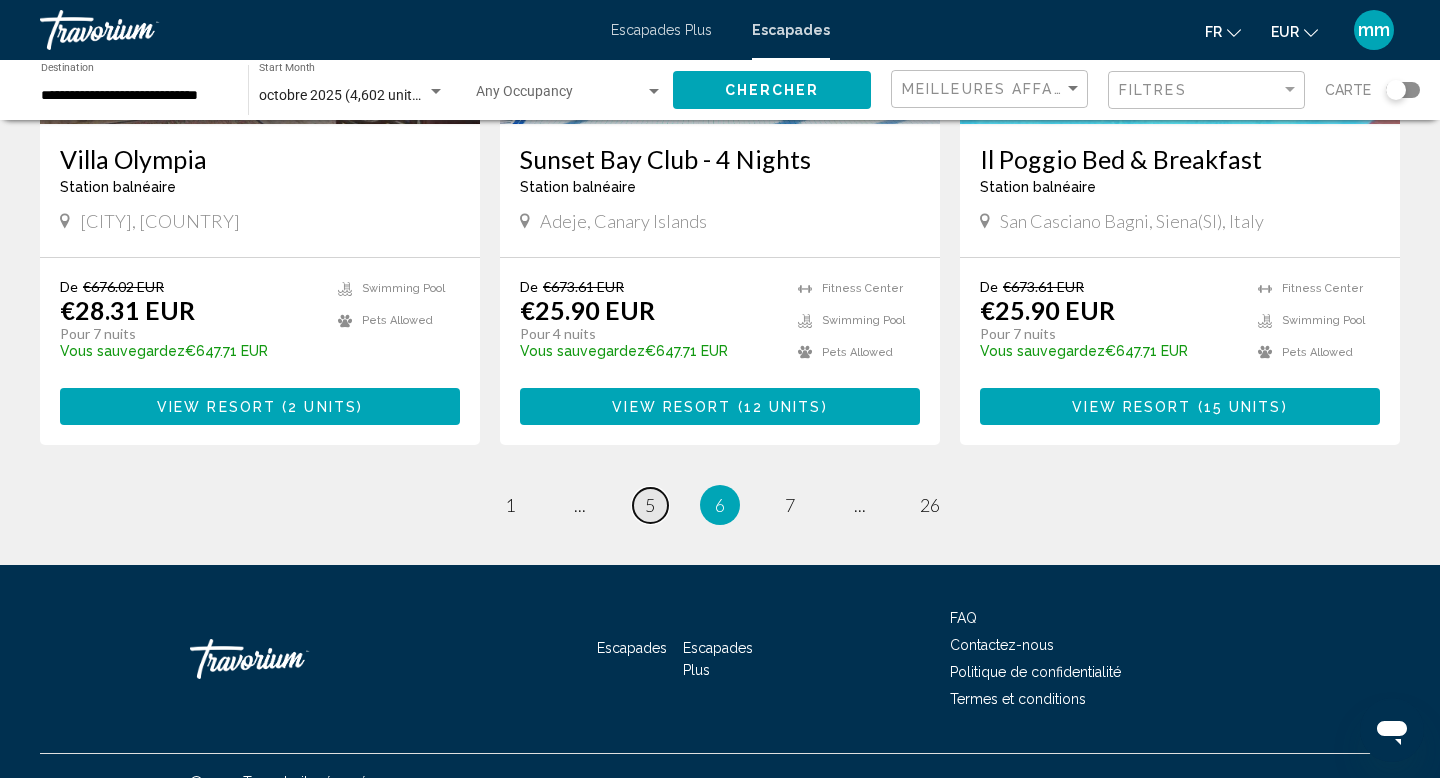 click on "page  5" at bounding box center (650, 505) 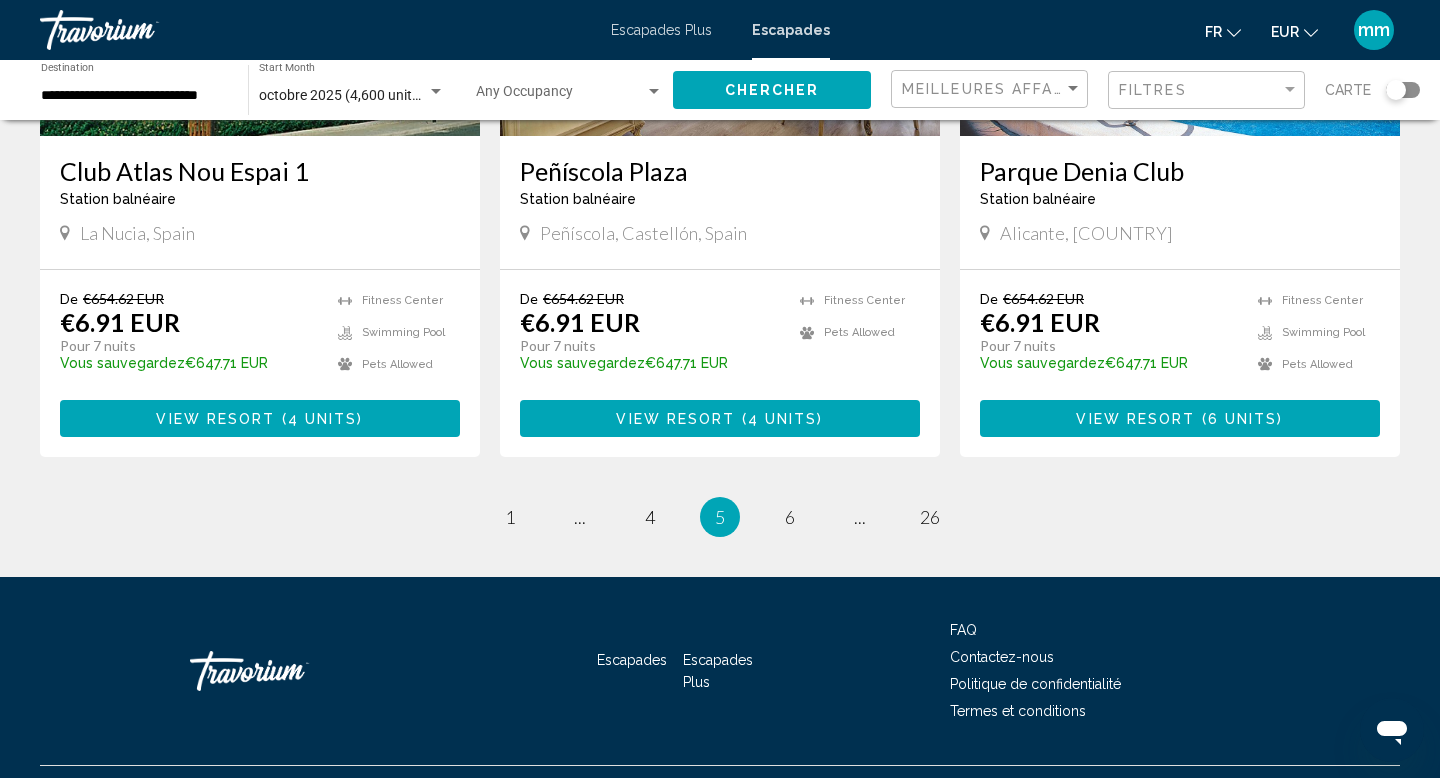 scroll, scrollTop: 2480, scrollLeft: 0, axis: vertical 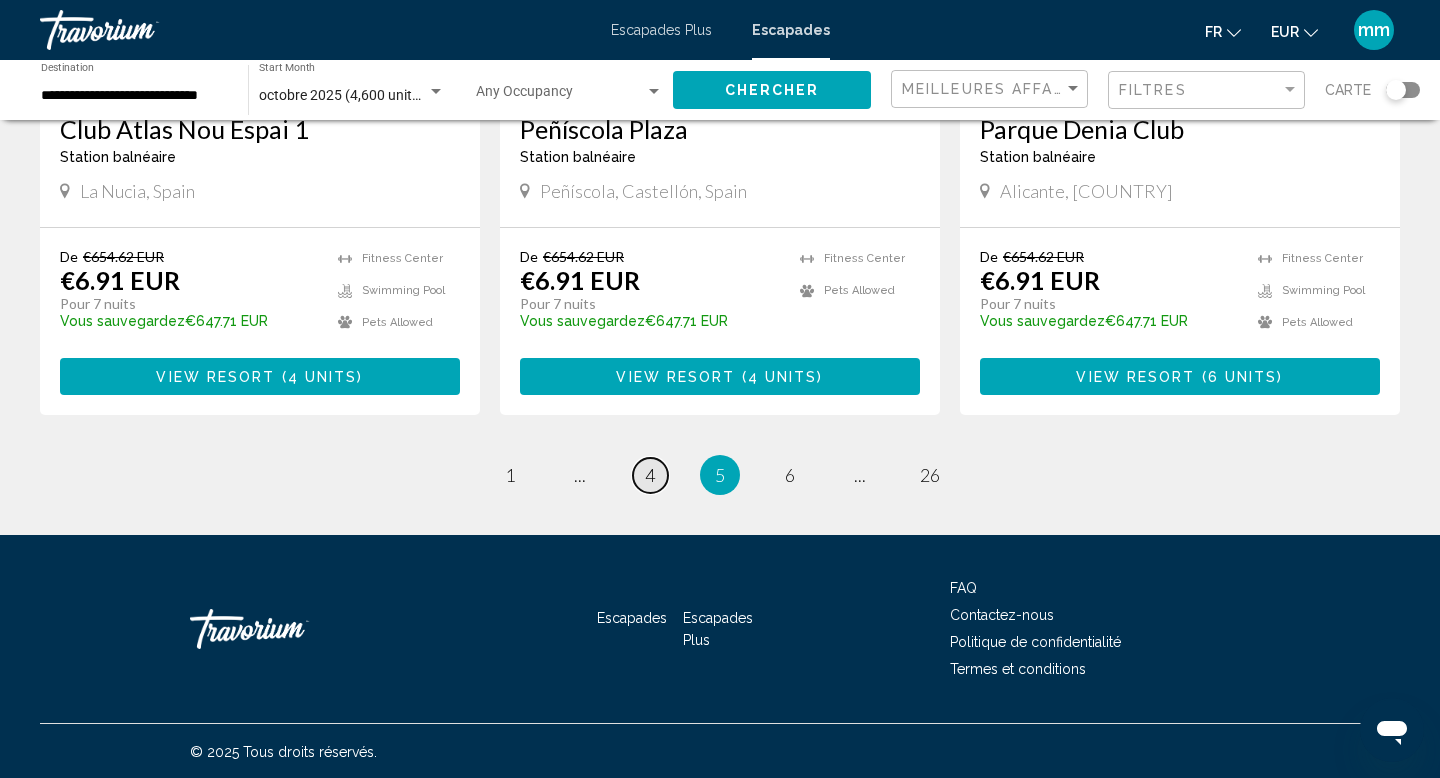 click on "4" at bounding box center (650, 475) 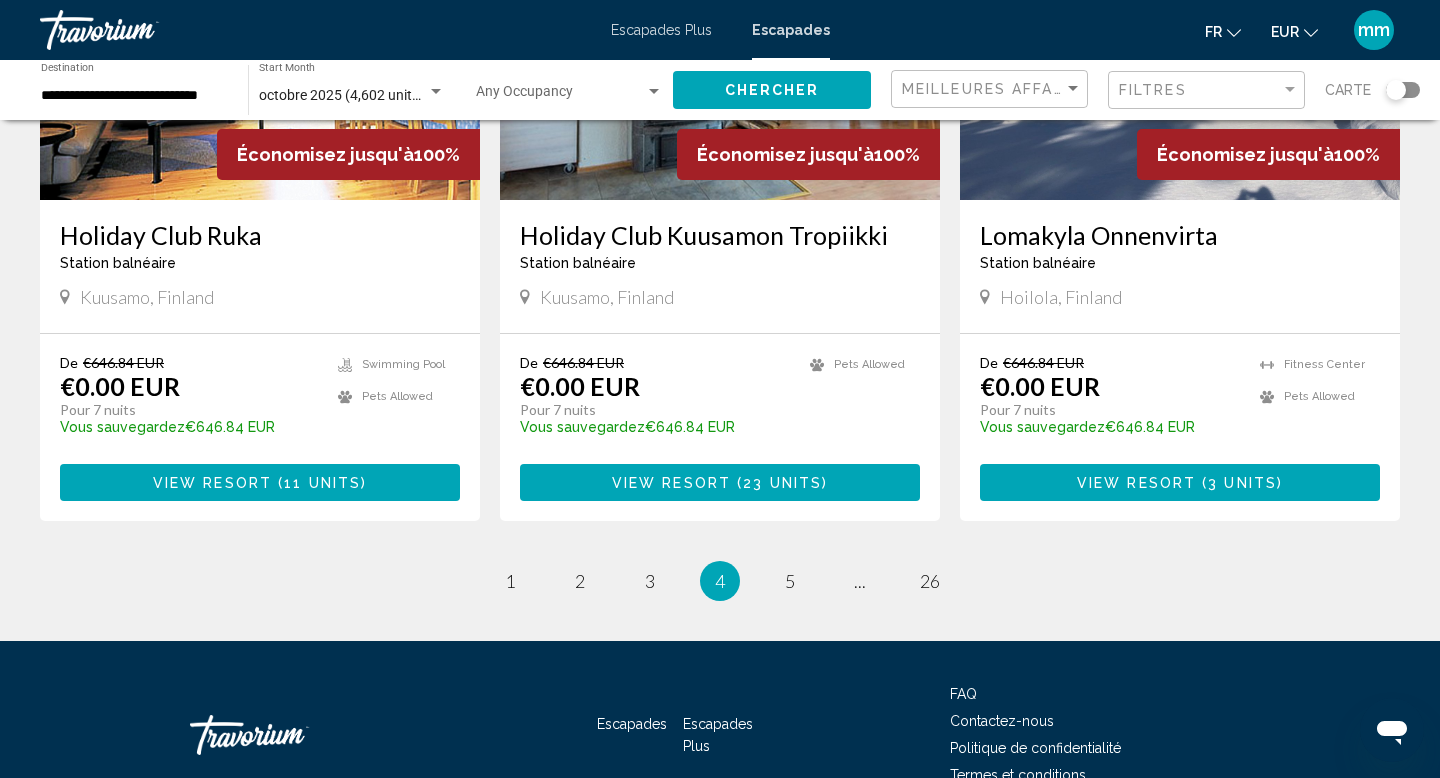 scroll, scrollTop: 2480, scrollLeft: 0, axis: vertical 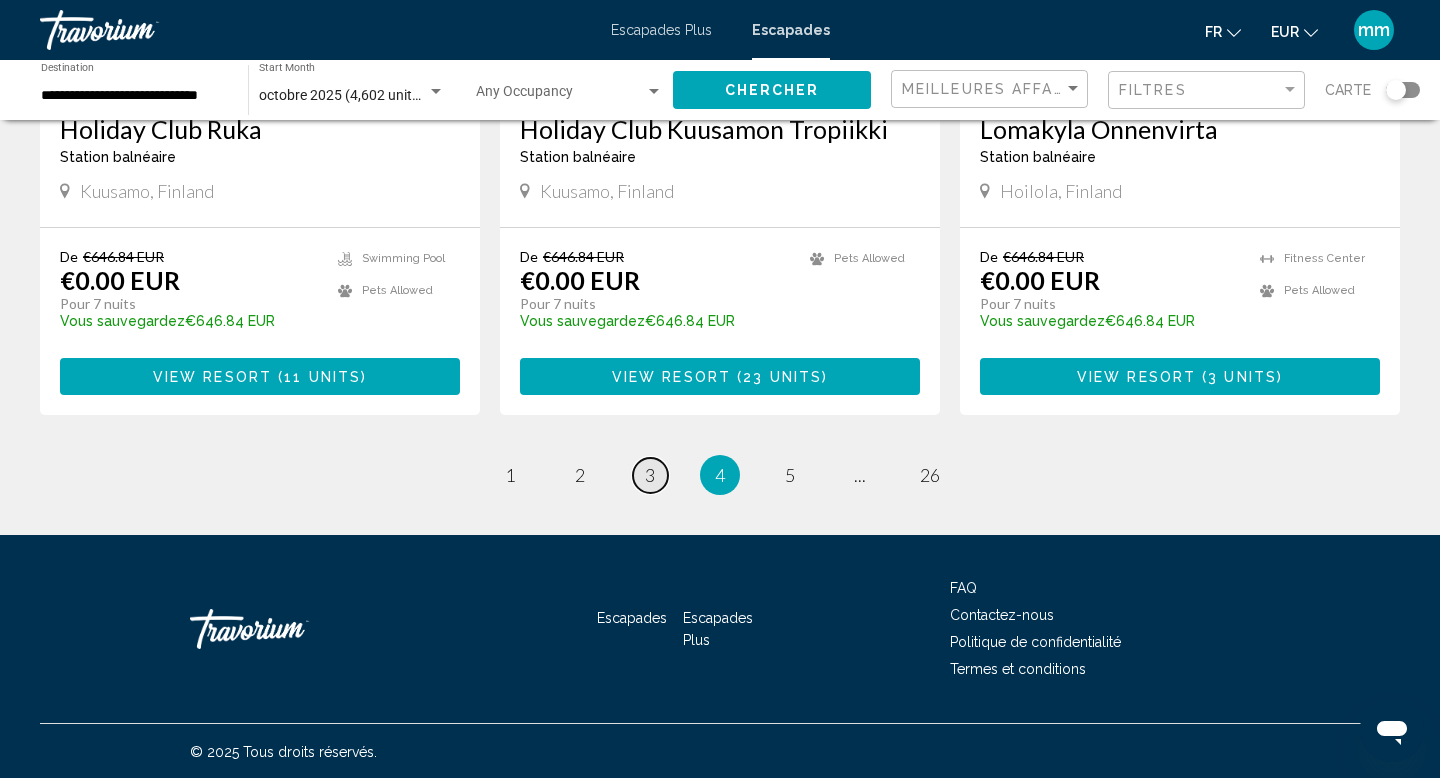 click on "page  3" at bounding box center [650, 475] 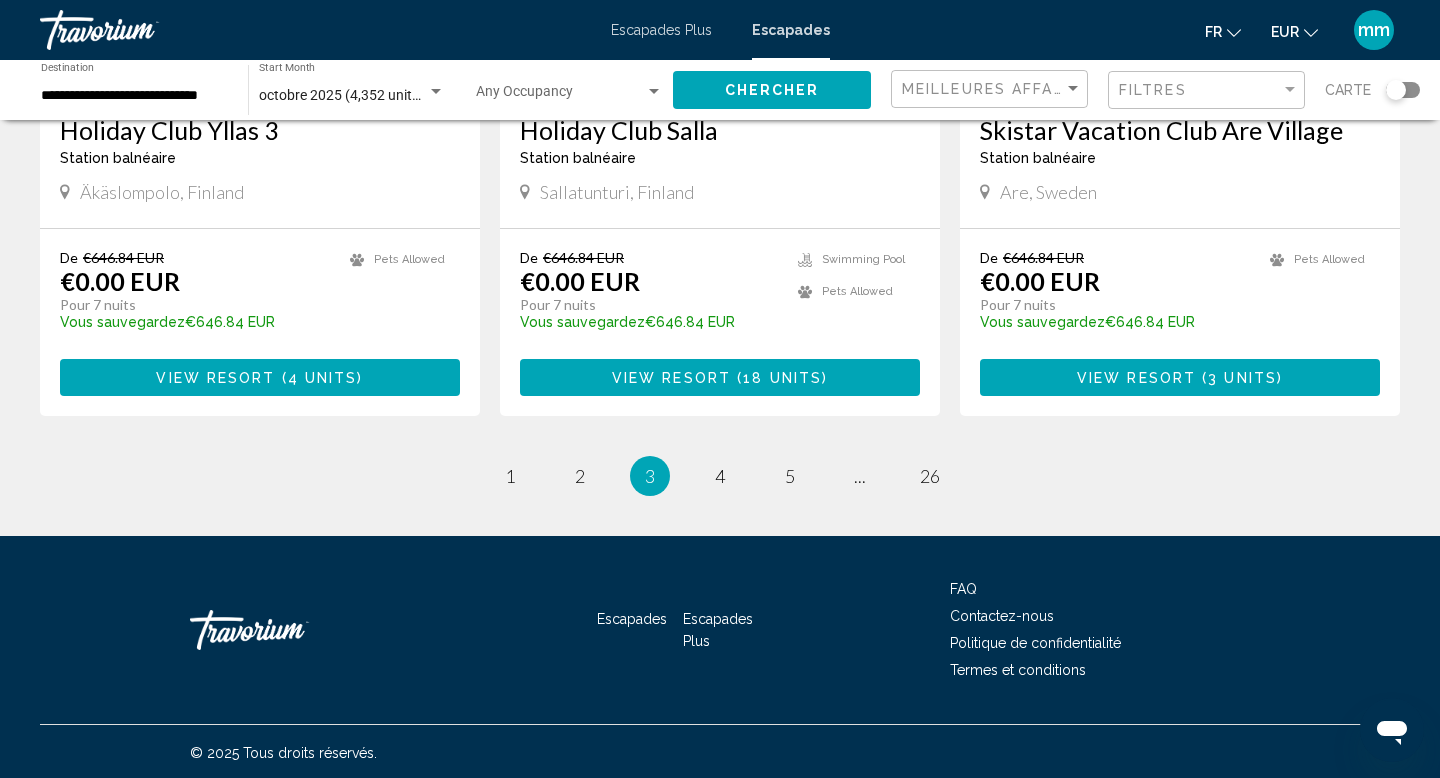 scroll, scrollTop: 2480, scrollLeft: 0, axis: vertical 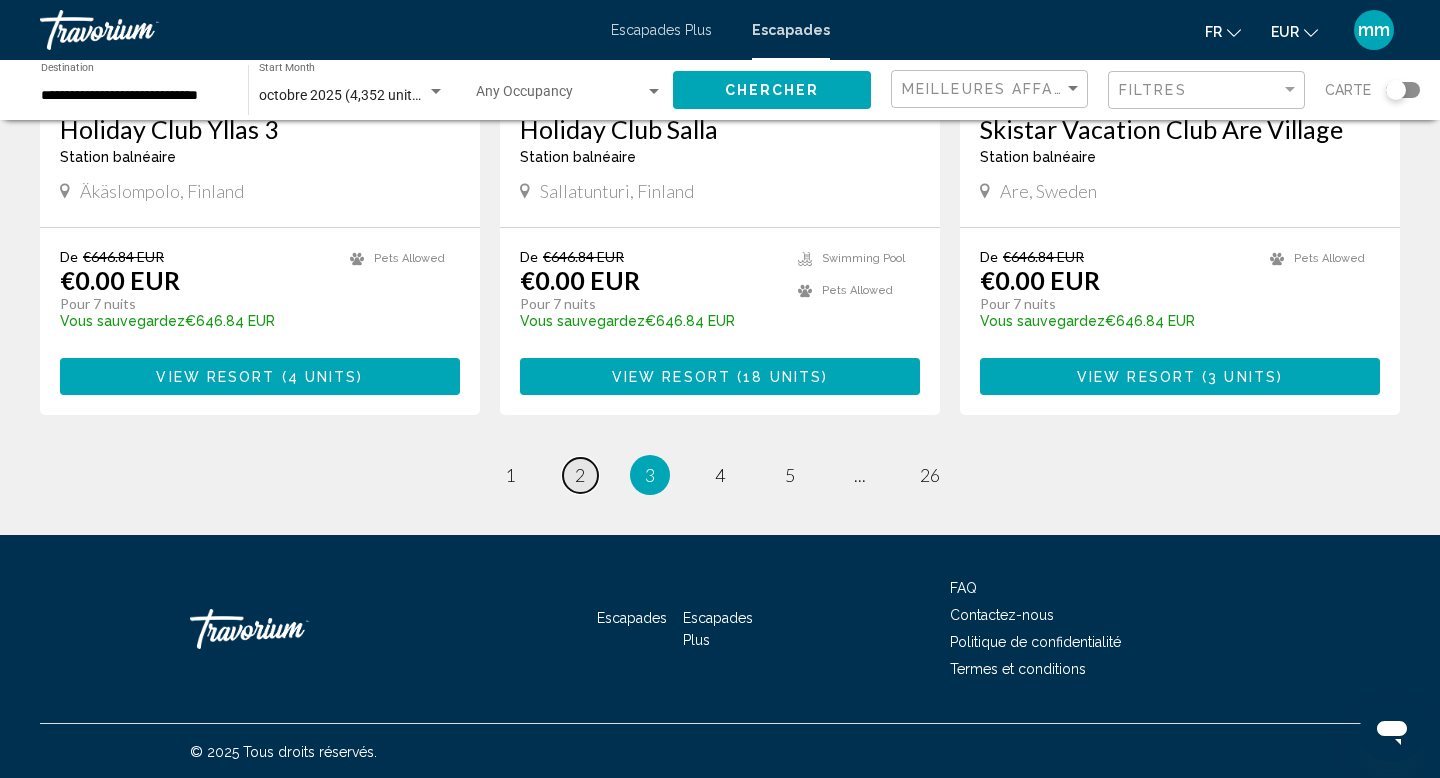 click on "page  2" at bounding box center [580, 475] 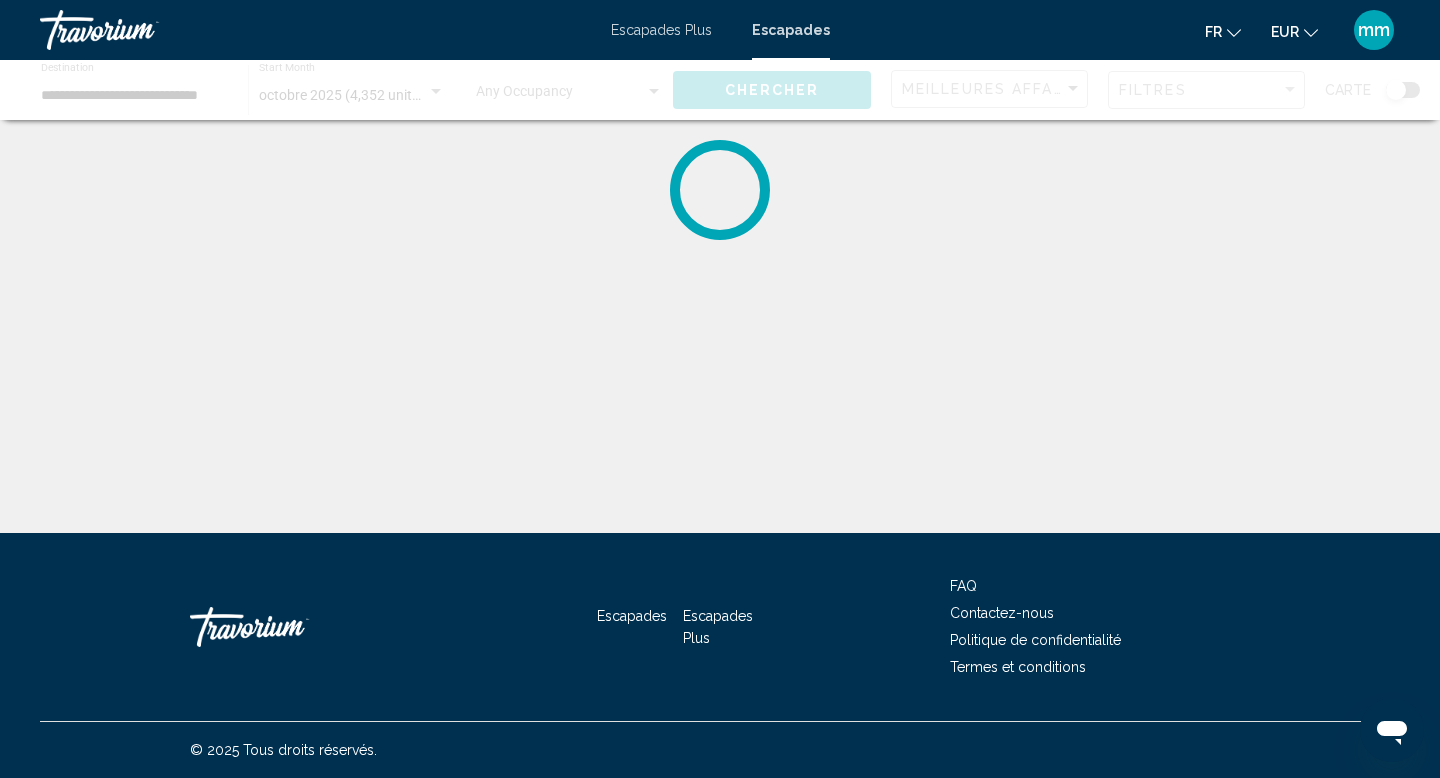 scroll, scrollTop: 0, scrollLeft: 0, axis: both 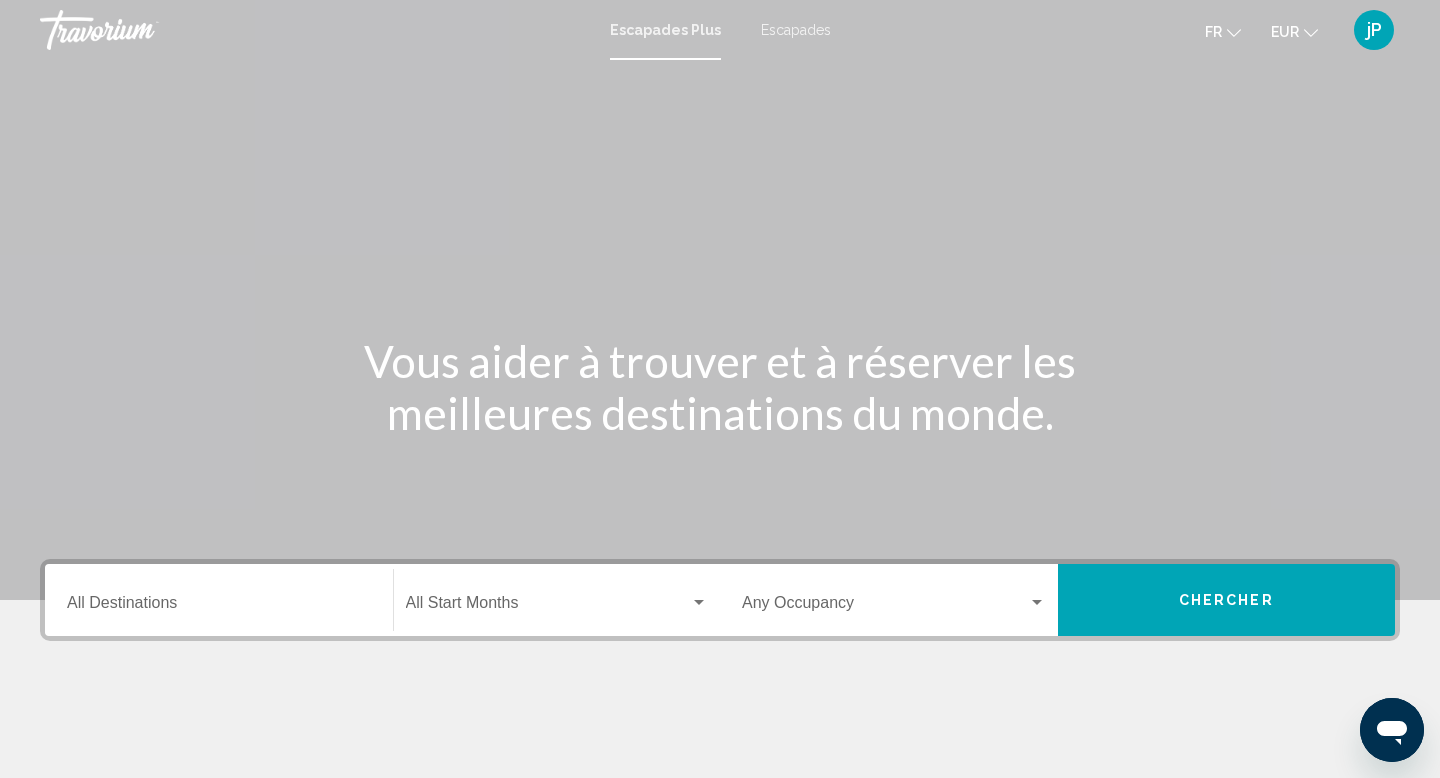click on "Destination All Destinations" at bounding box center [219, 600] 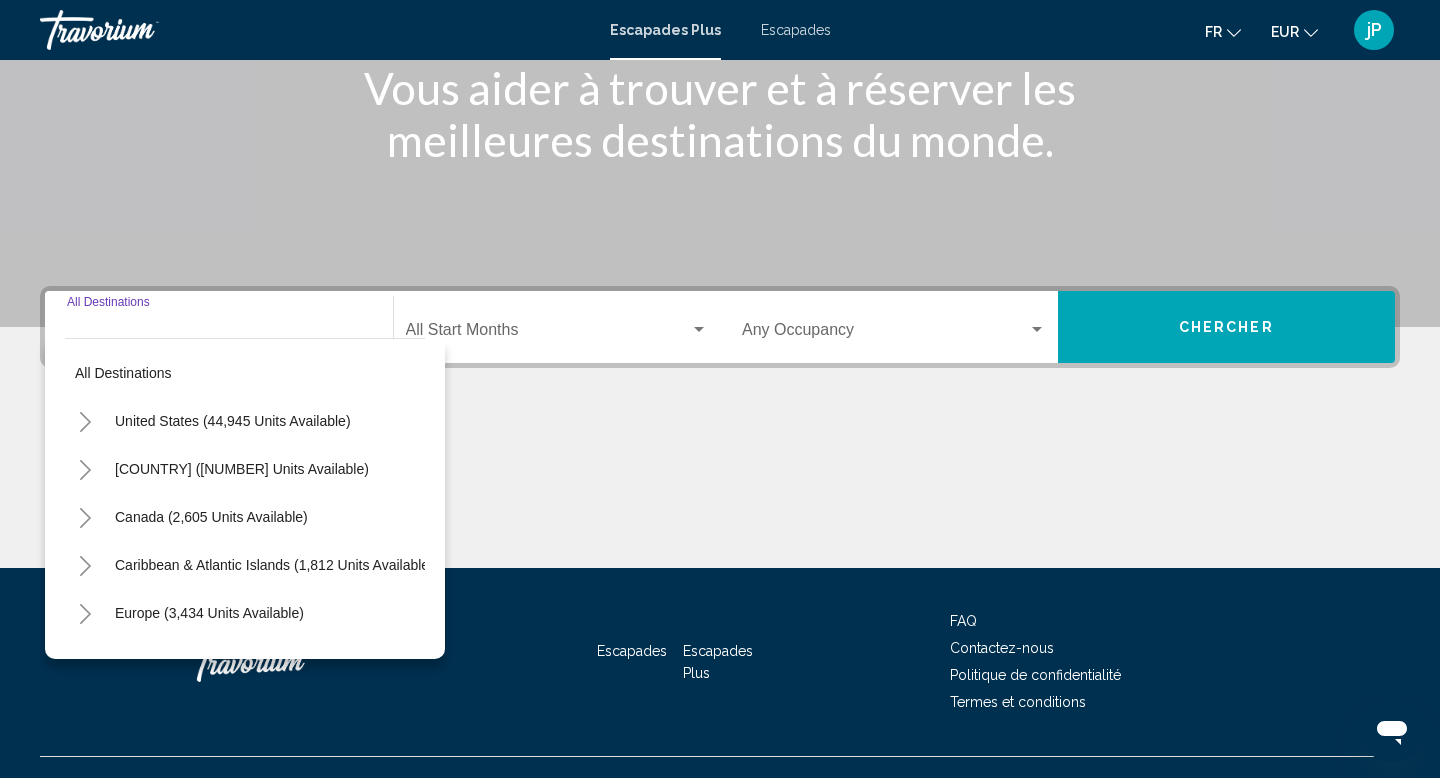 scroll, scrollTop: 308, scrollLeft: 0, axis: vertical 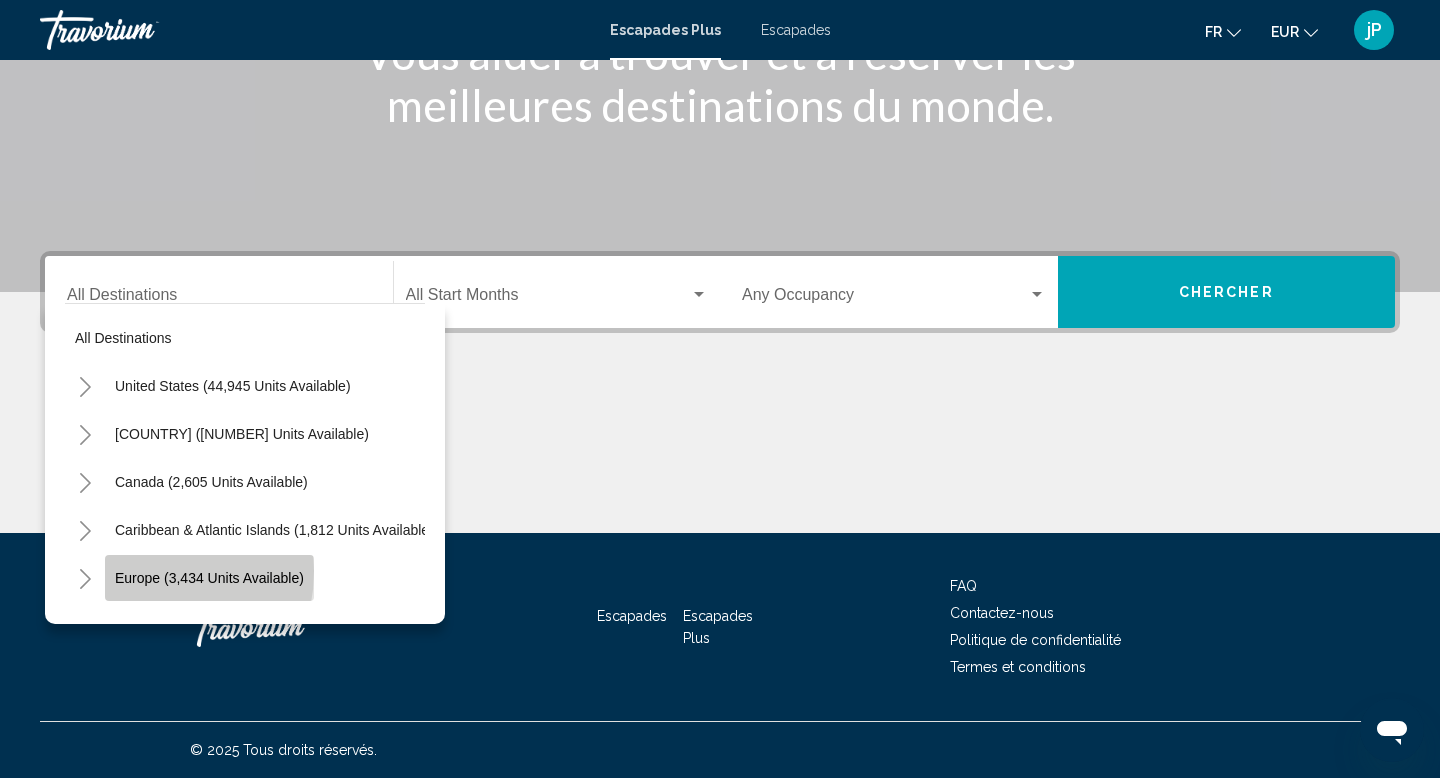 click on "Europe (3,434 units available)" 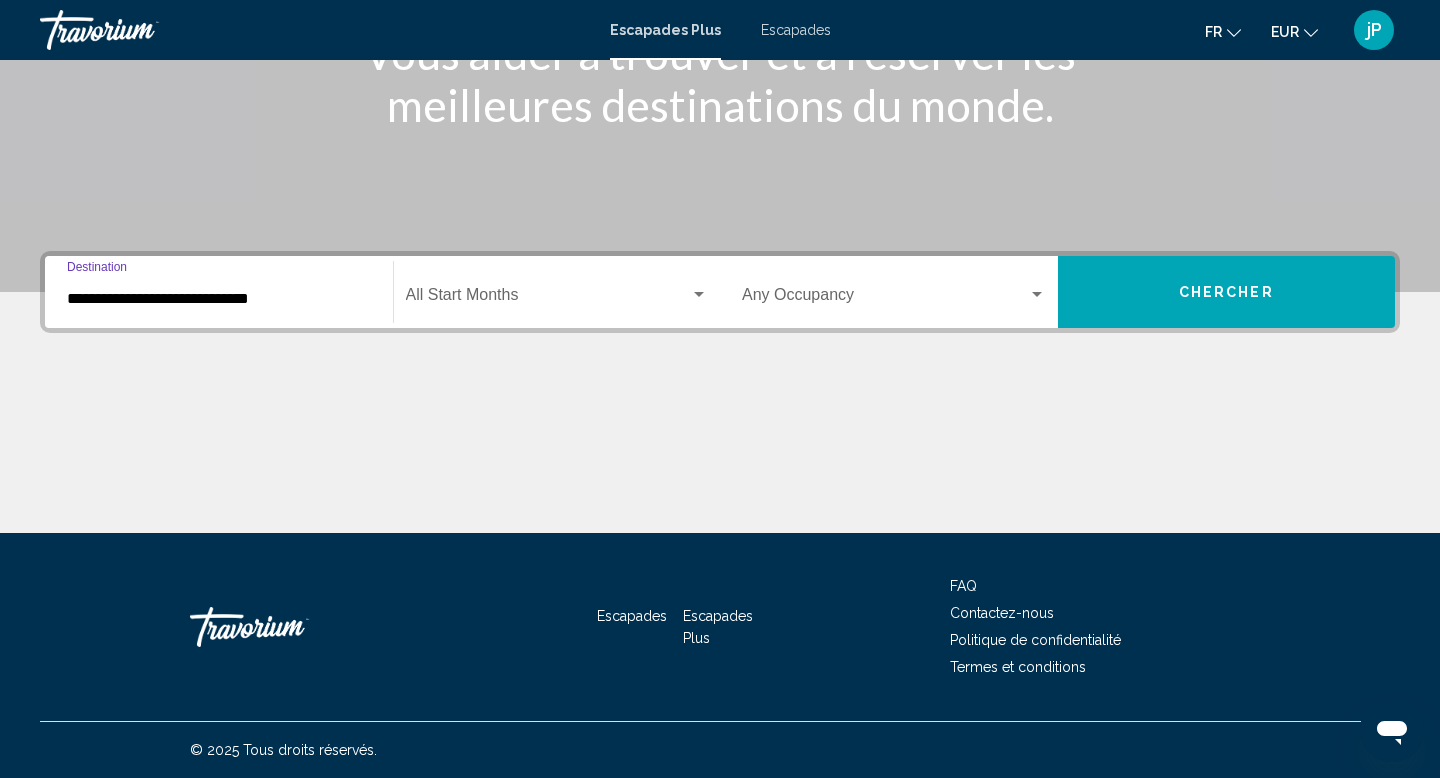 click on "Start Month All Start Months" 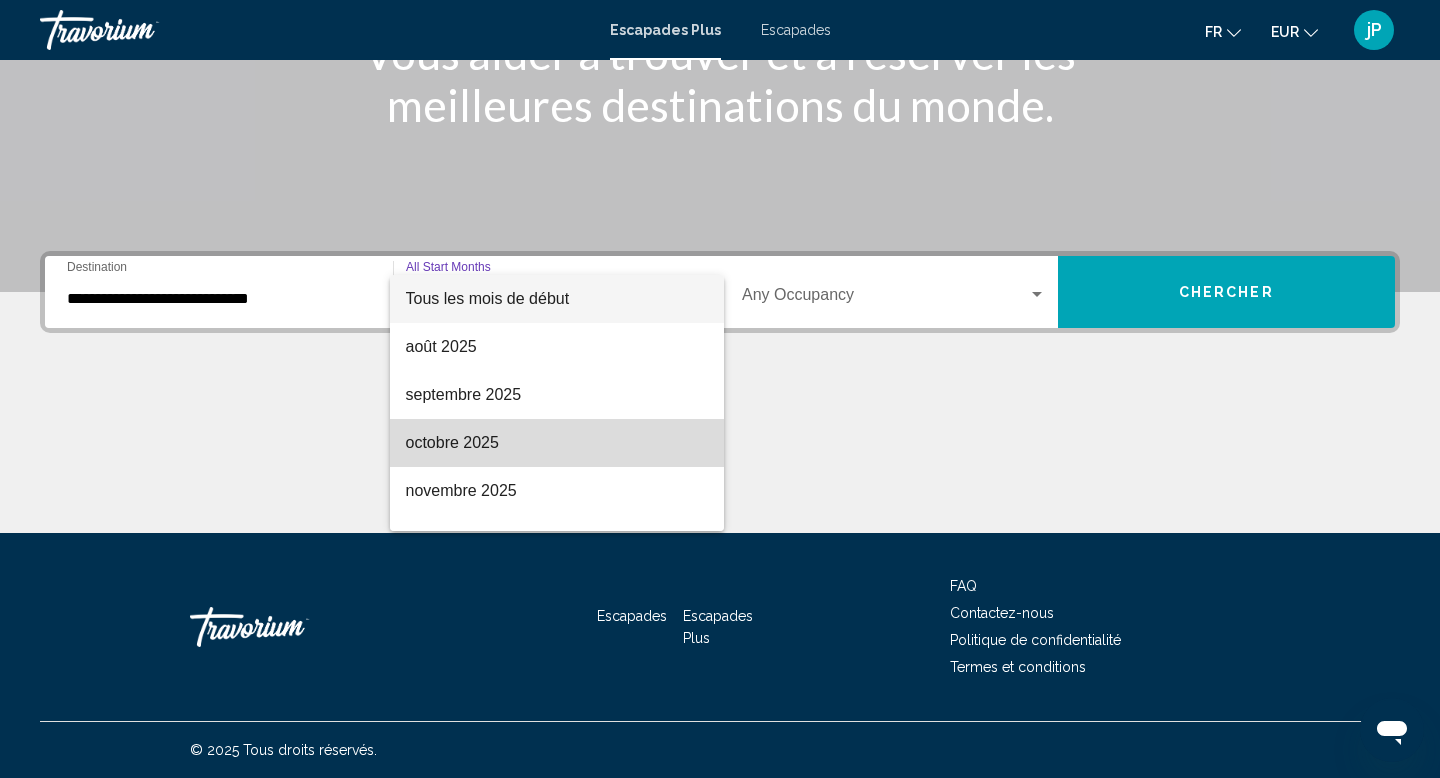 click on "octobre 2025" at bounding box center [452, 442] 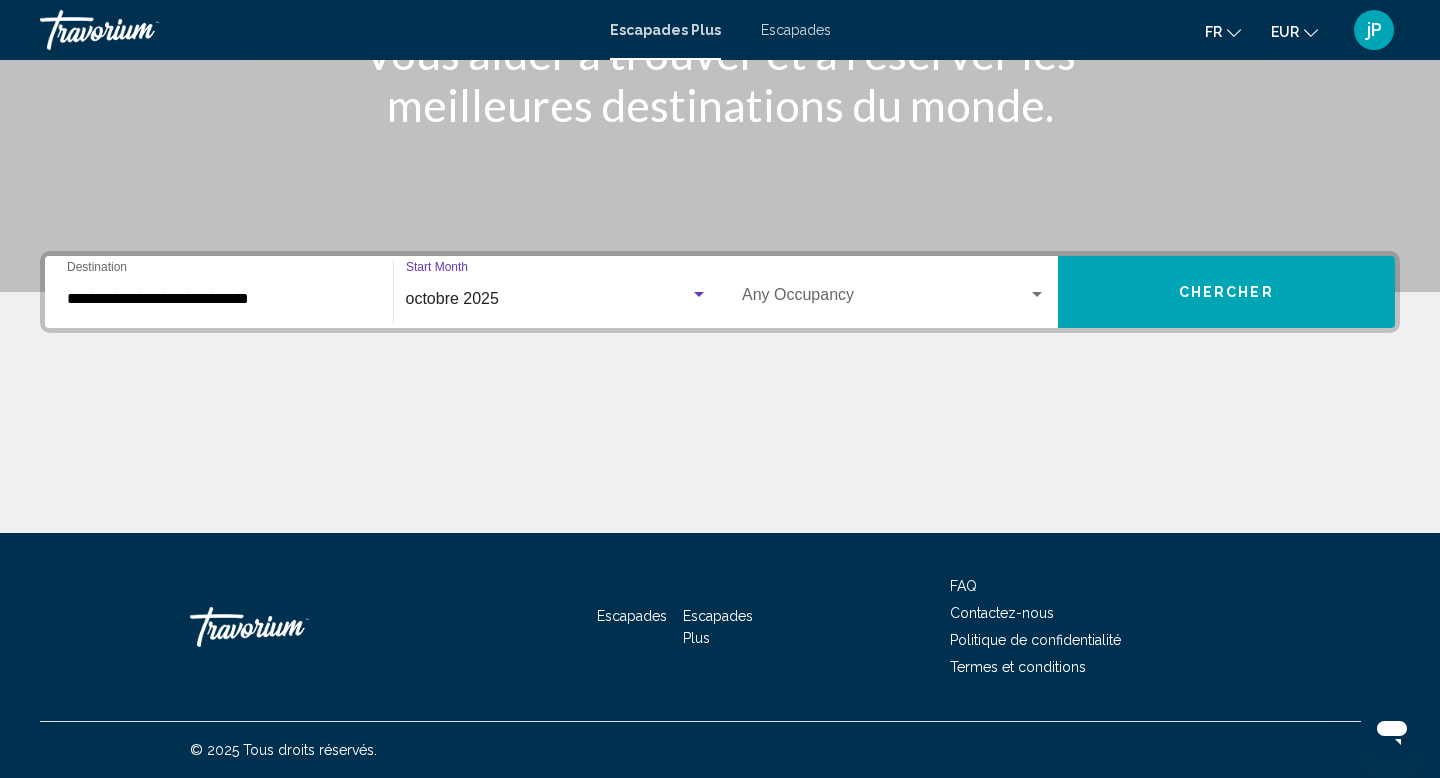 click on "Chercher" at bounding box center (1227, 292) 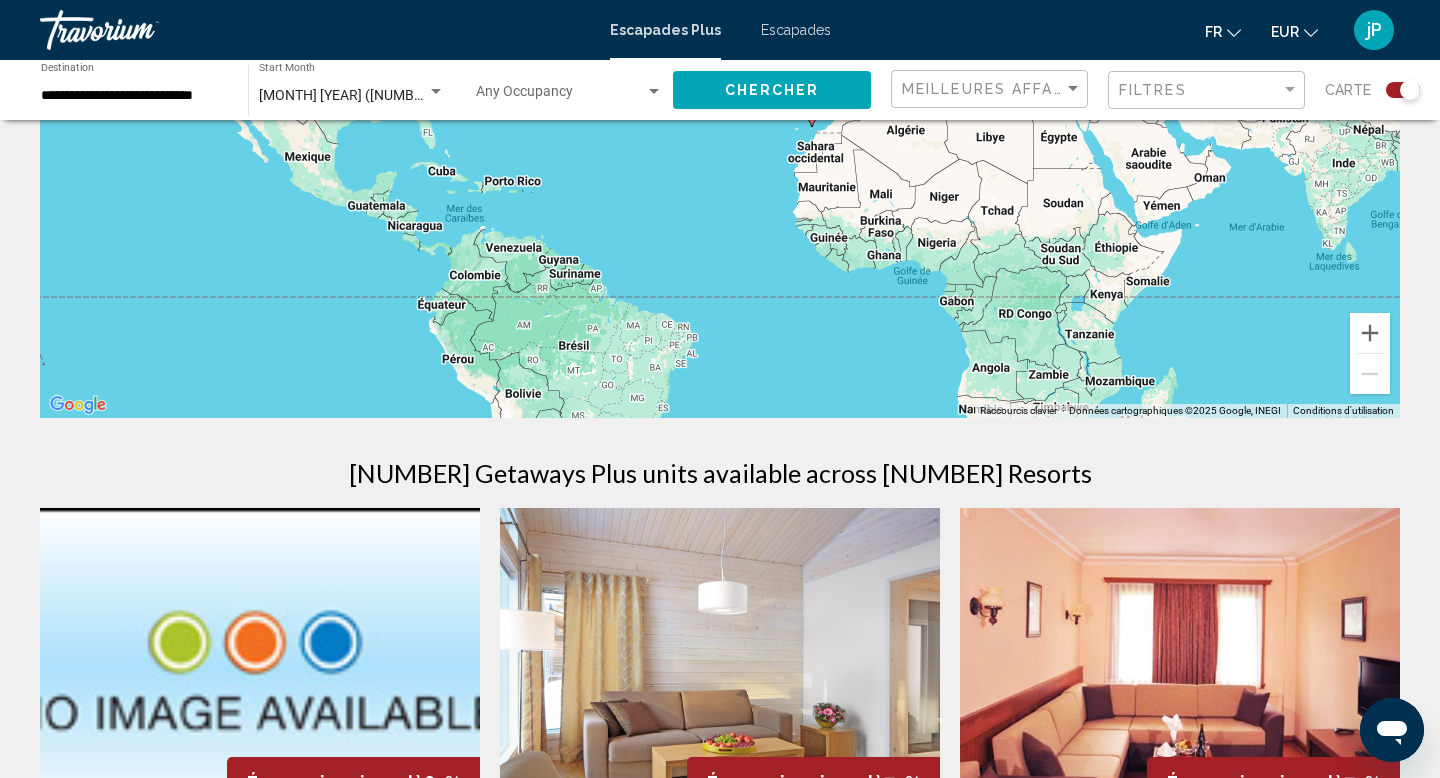scroll, scrollTop: 0, scrollLeft: 0, axis: both 